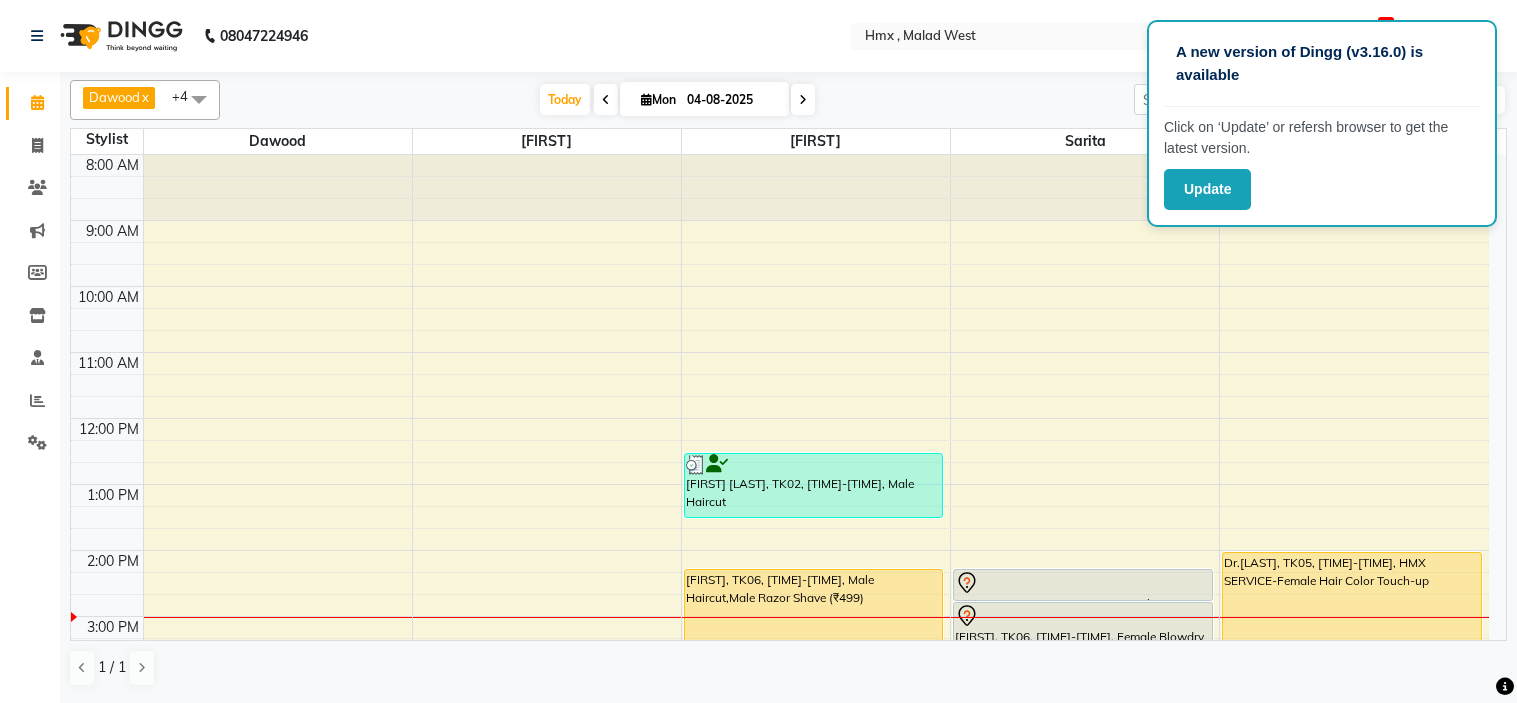 scroll, scrollTop: 0, scrollLeft: 0, axis: both 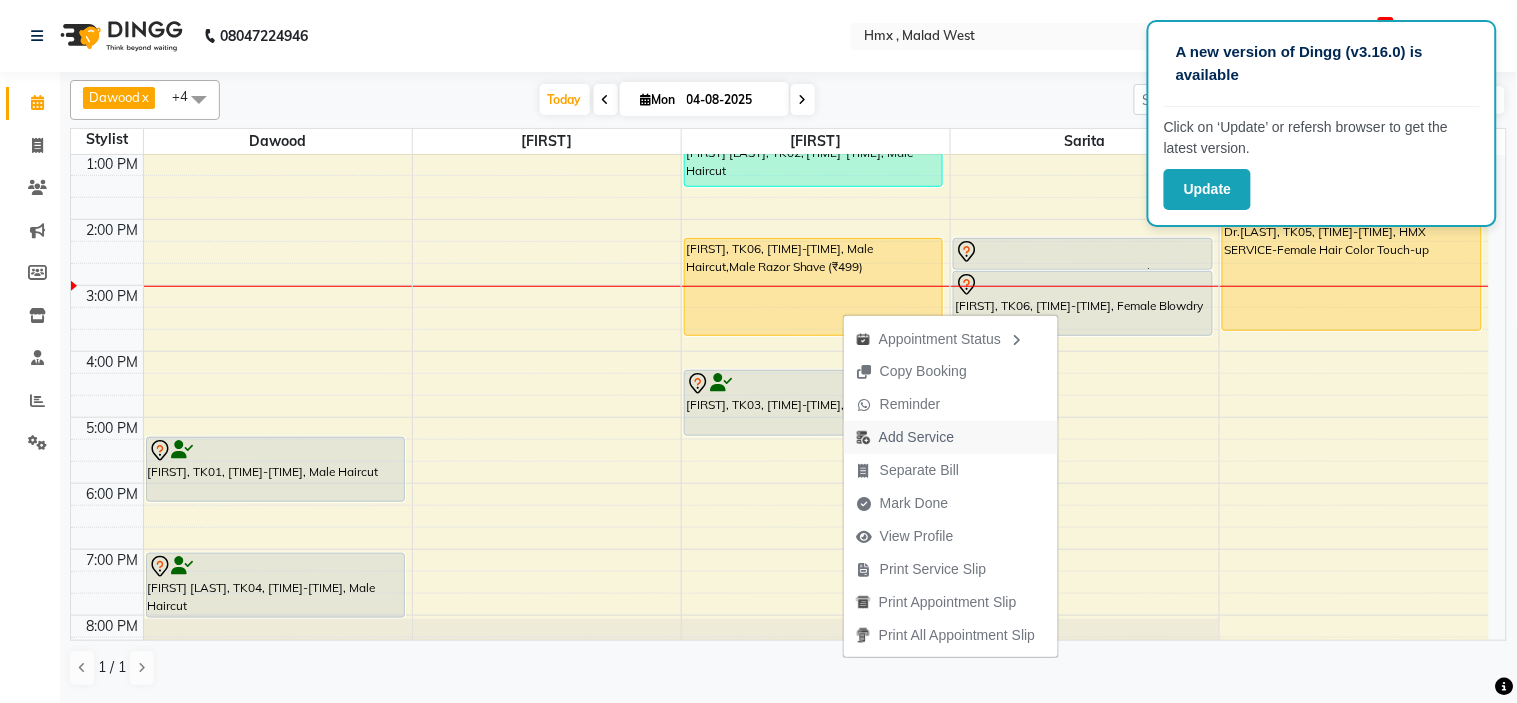 click on "Add Service" at bounding box center (916, 437) 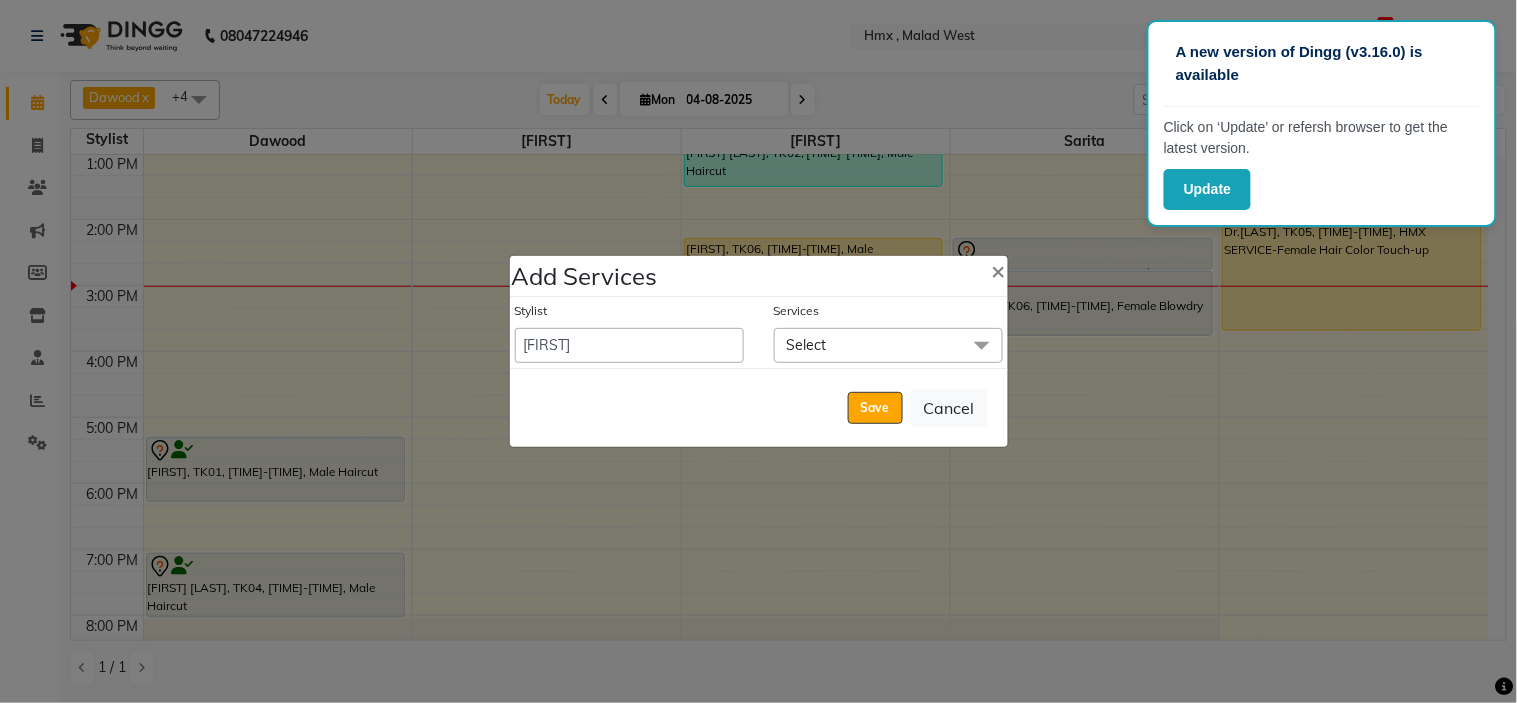 click on "Select" 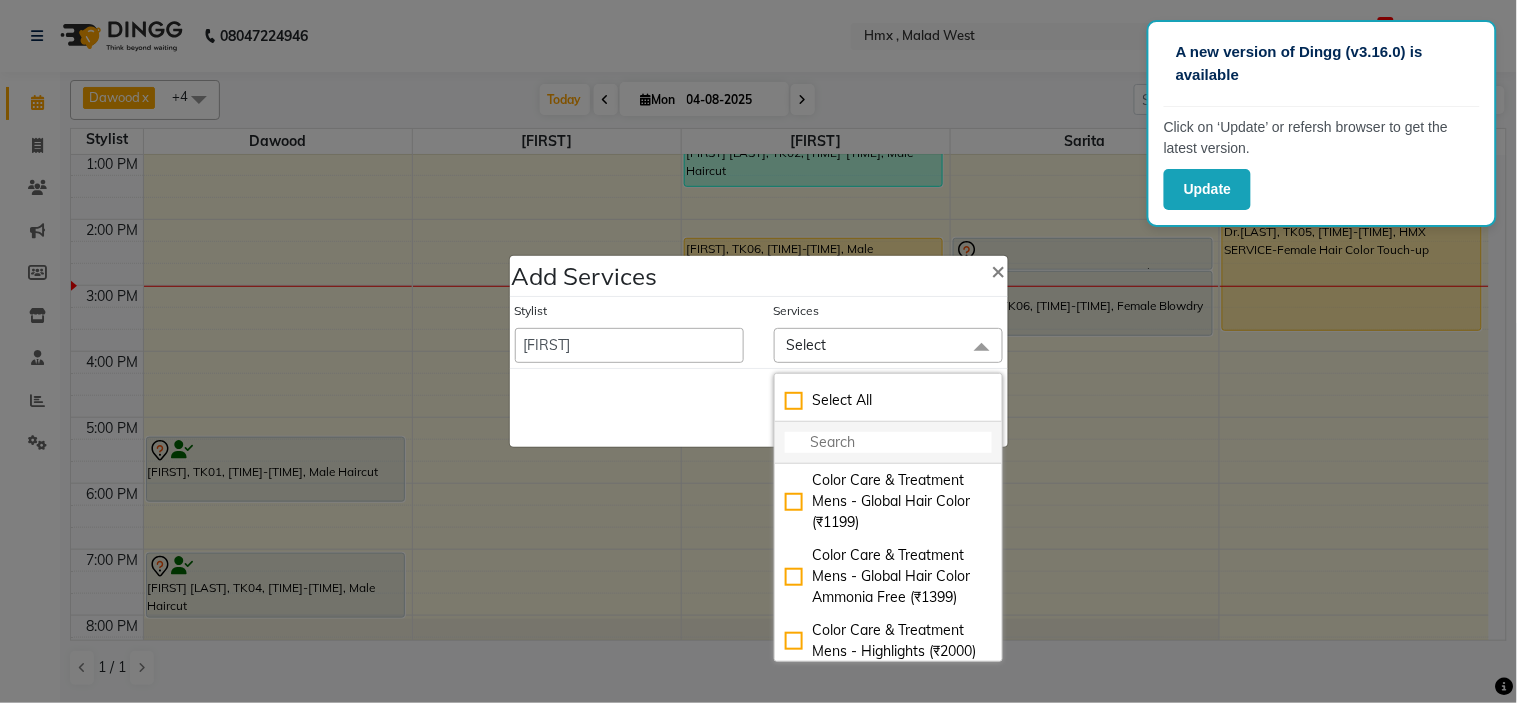 click 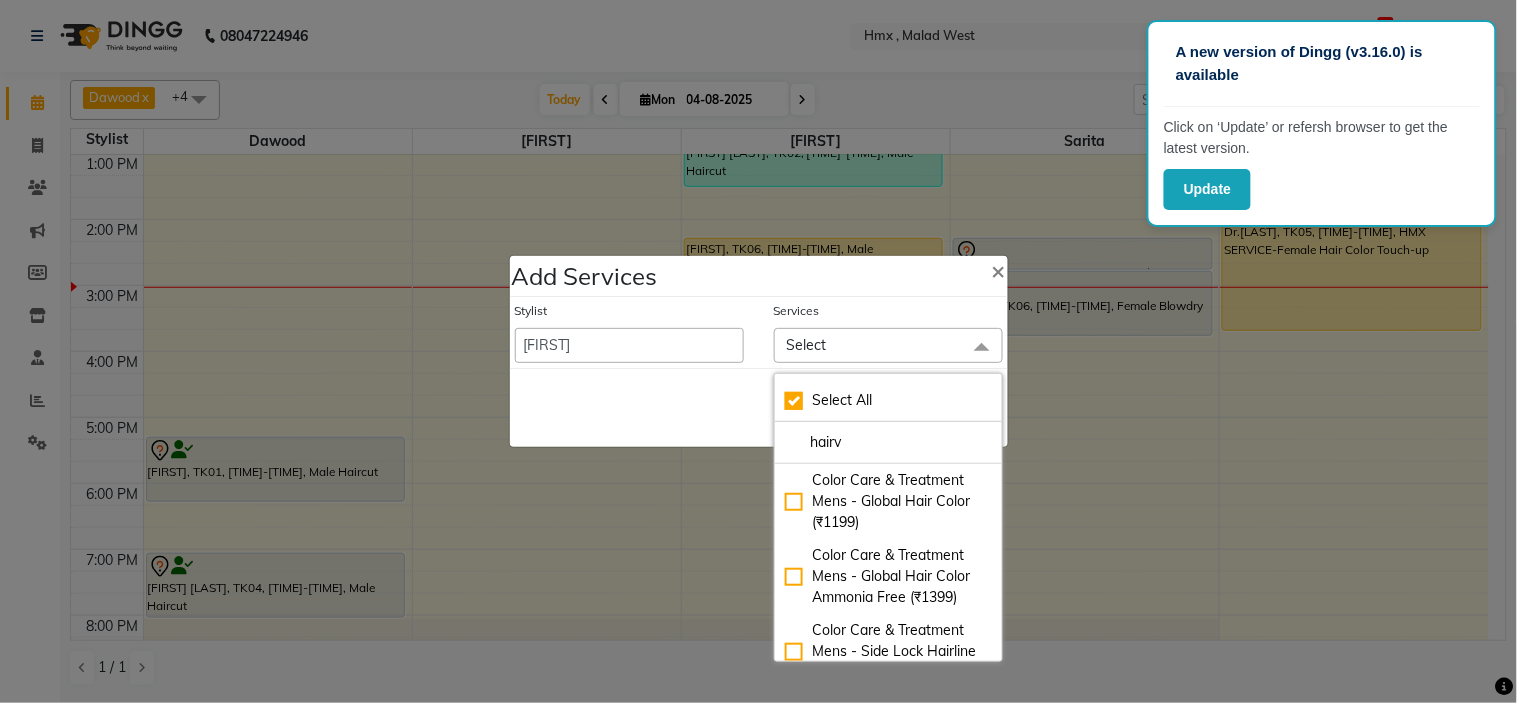 type on "hairv" 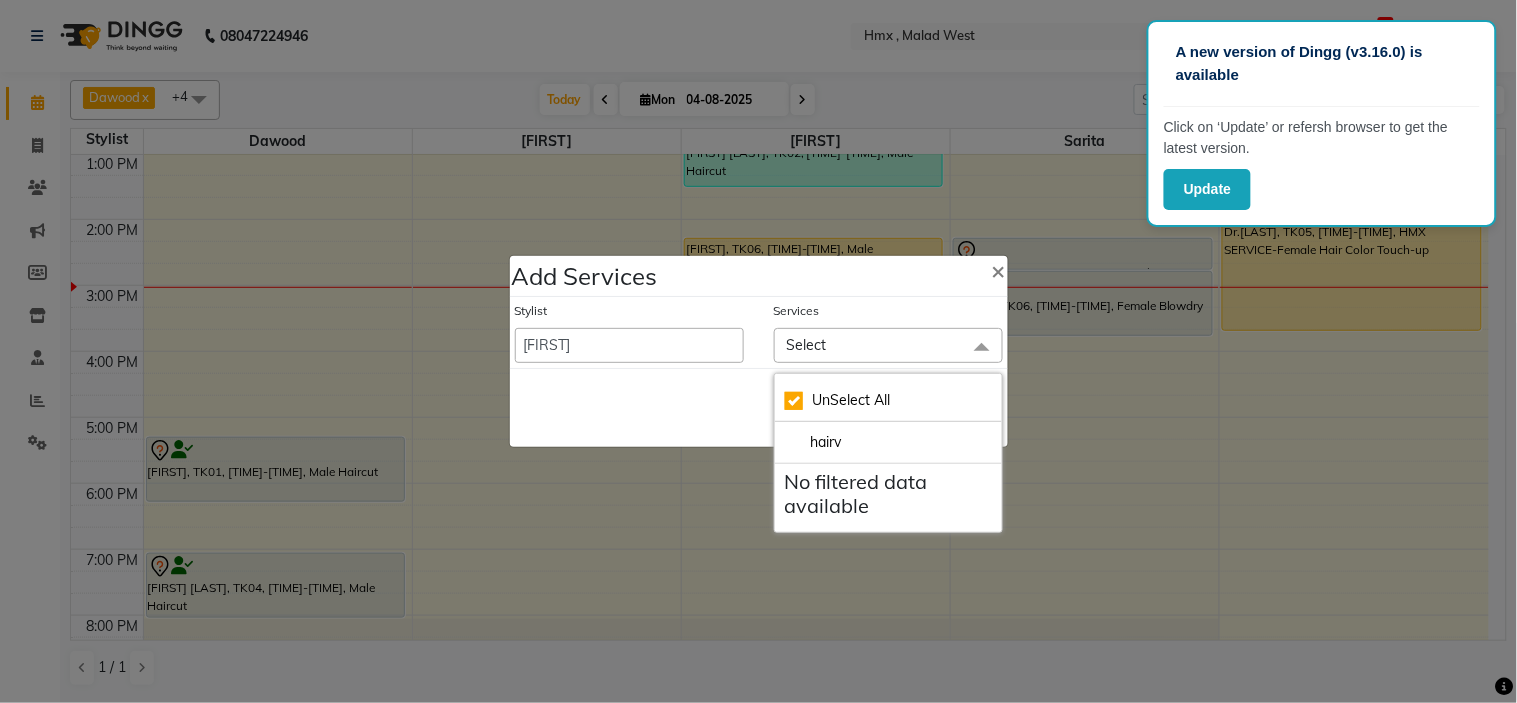 type on "hair" 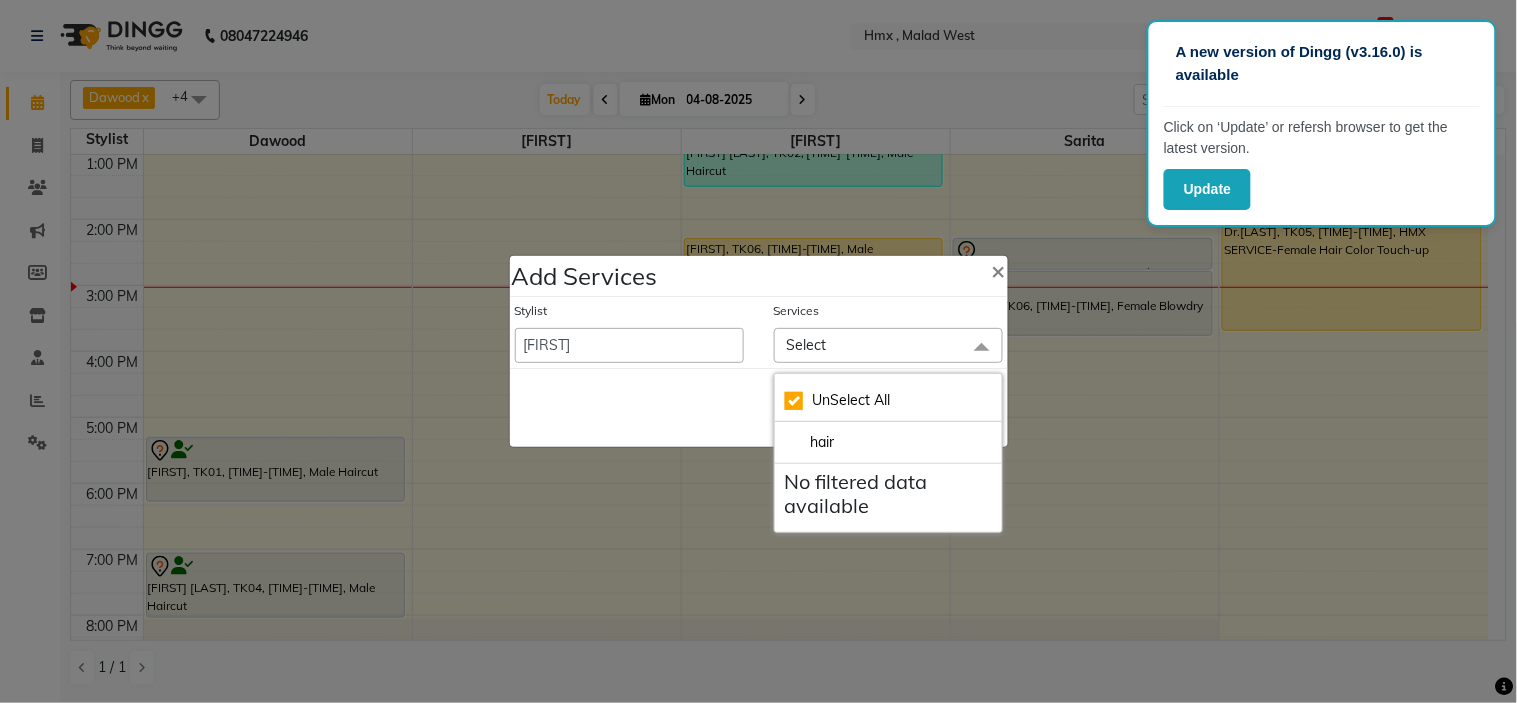 checkbox on "false" 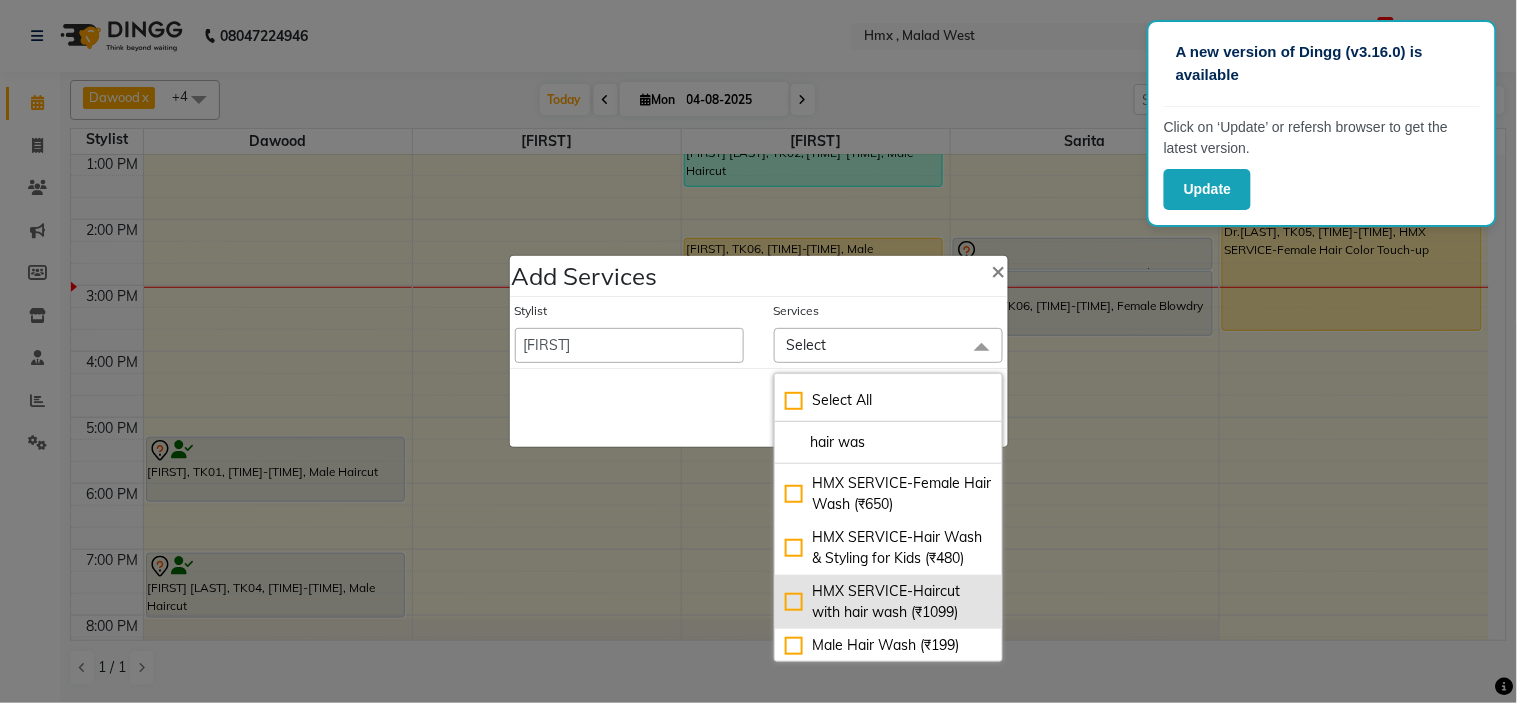 scroll, scrollTop: 94, scrollLeft: 0, axis: vertical 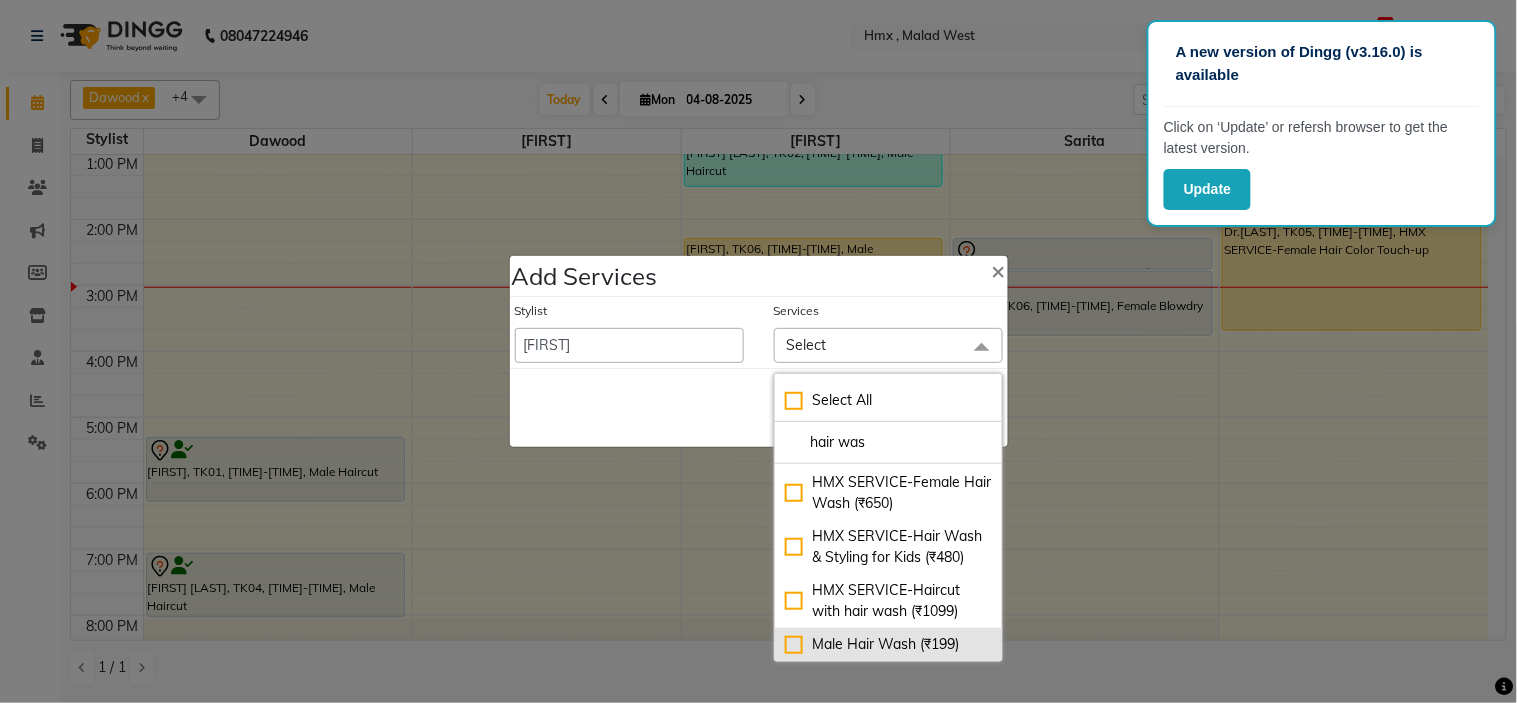 type on "hair was" 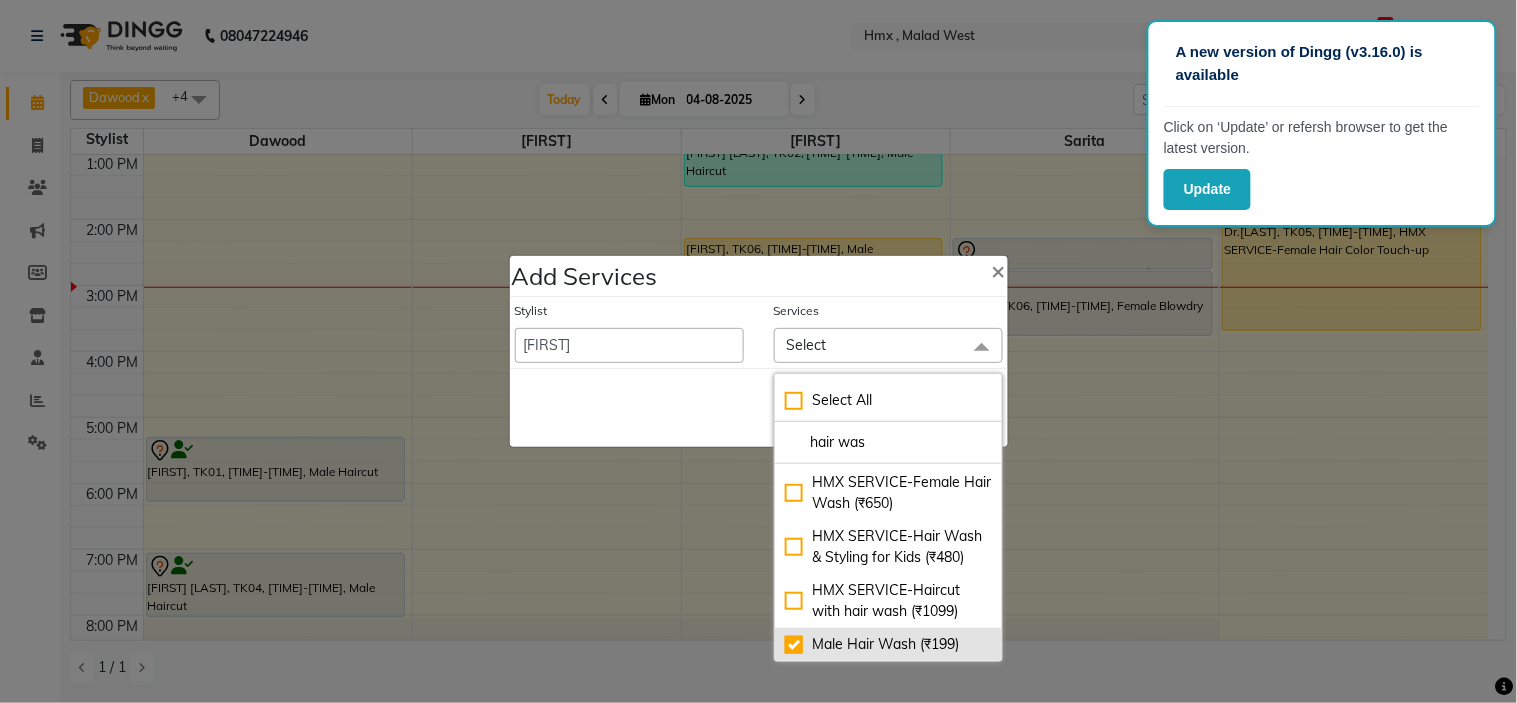 checkbox on "true" 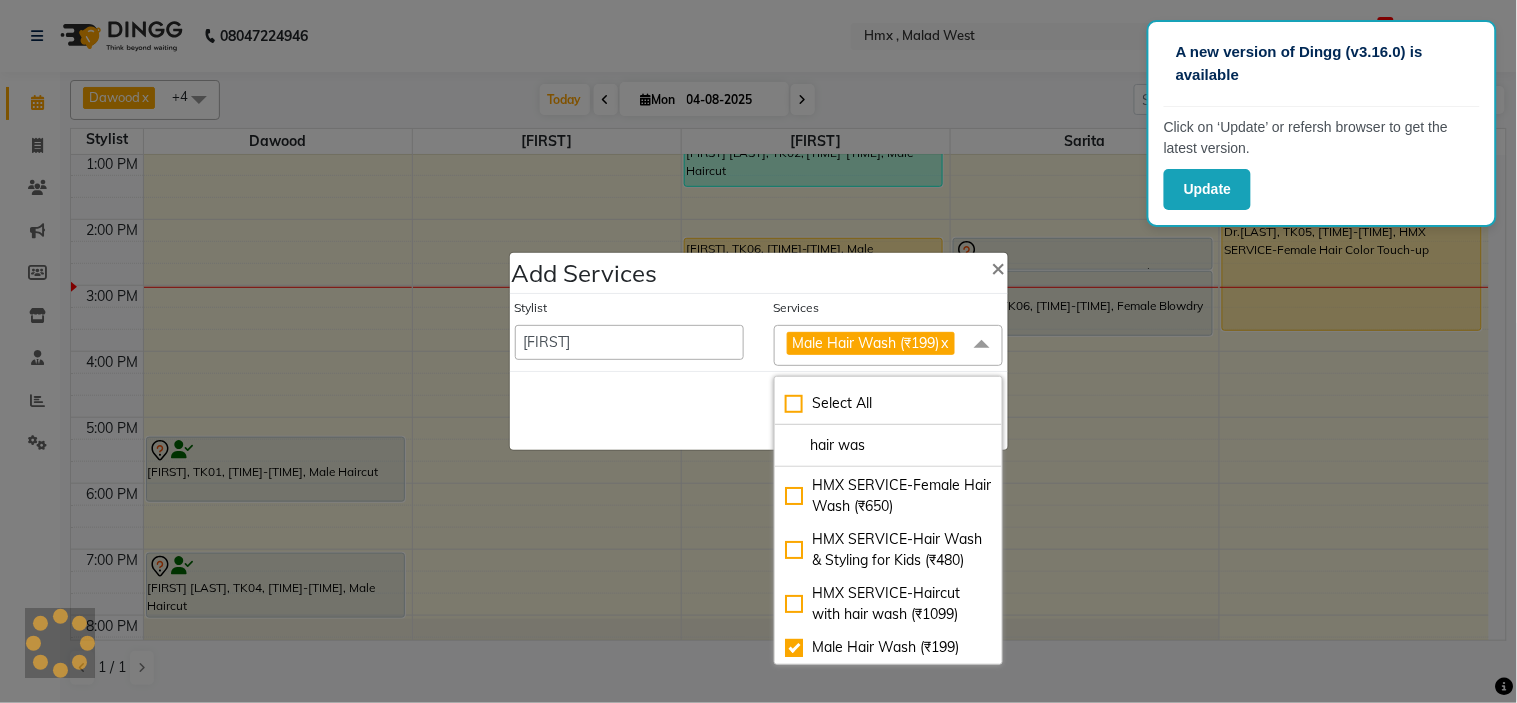 click on "Save   Cancel" 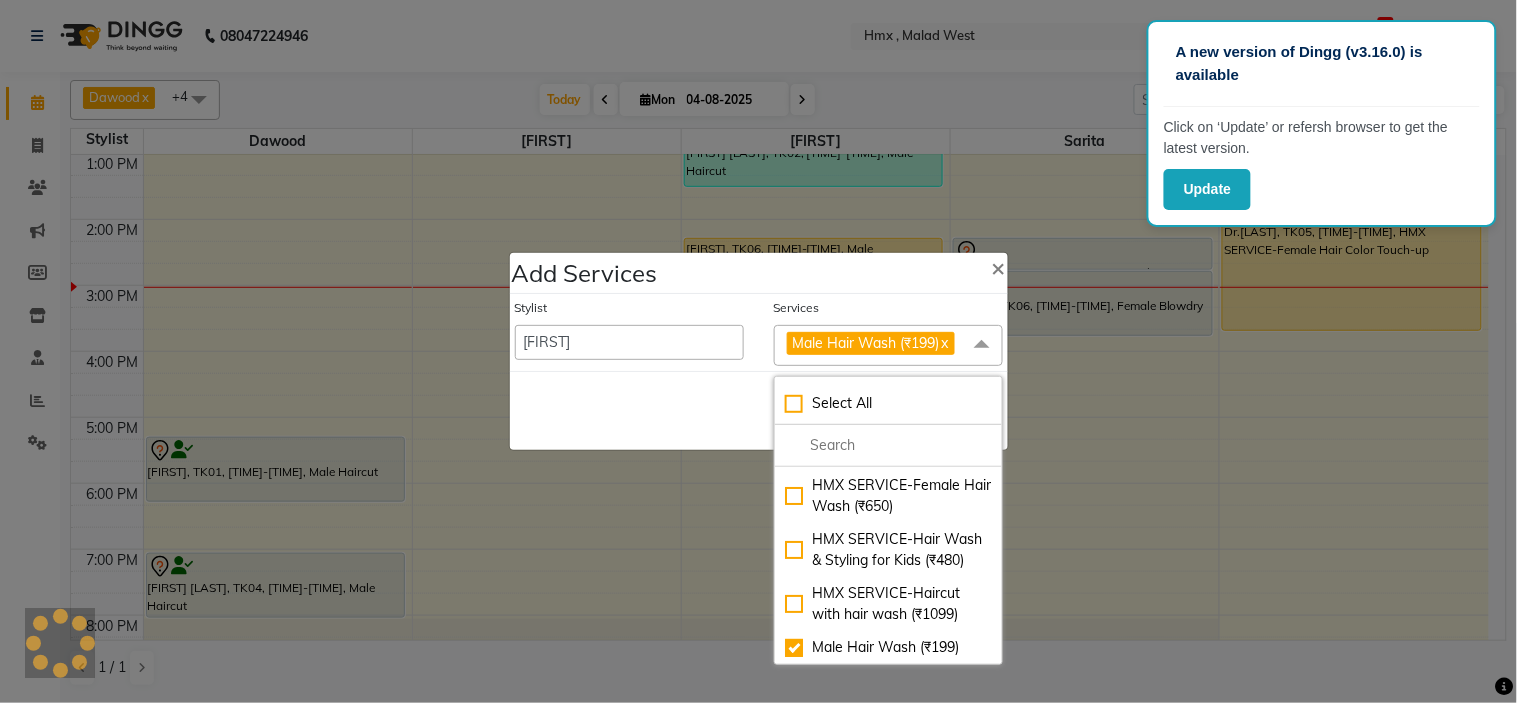 scroll, scrollTop: 0, scrollLeft: 0, axis: both 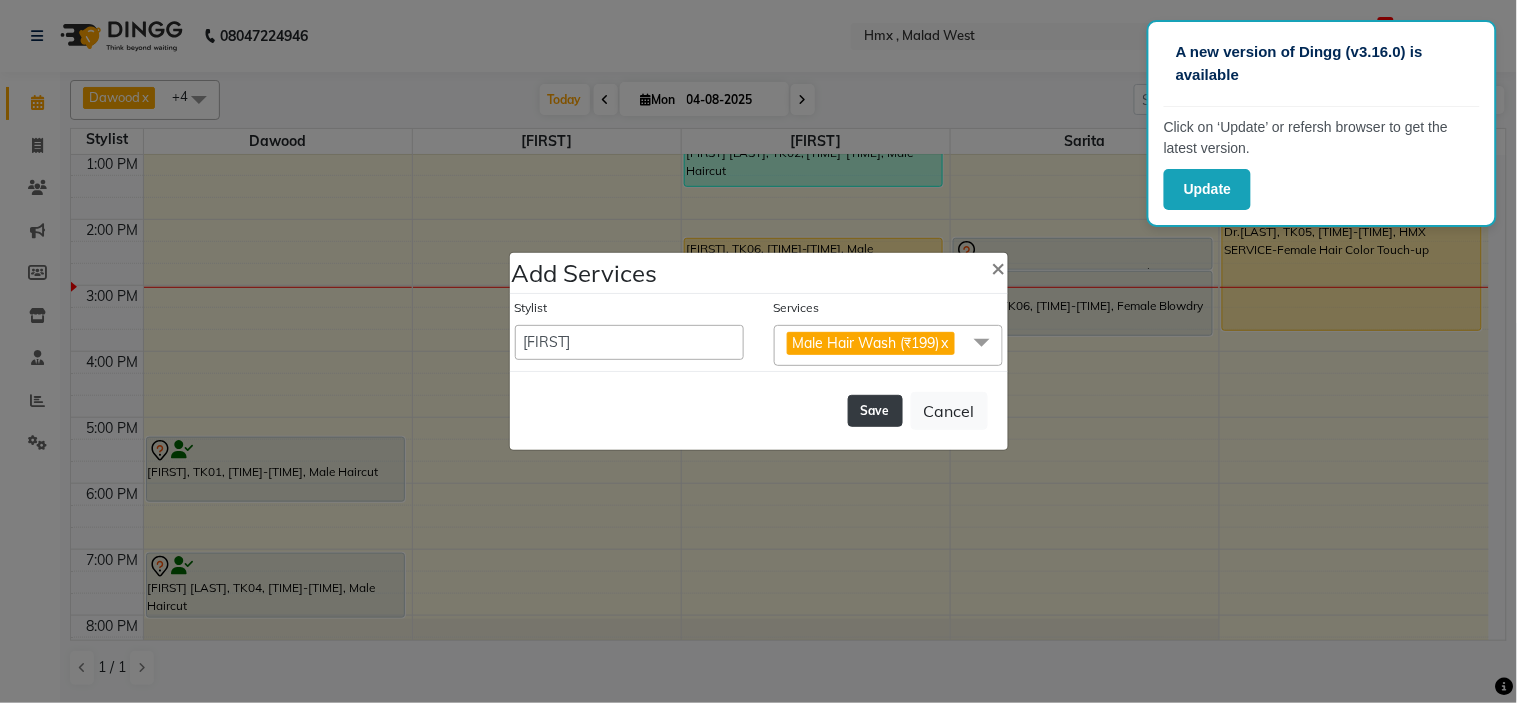 click on "Save" 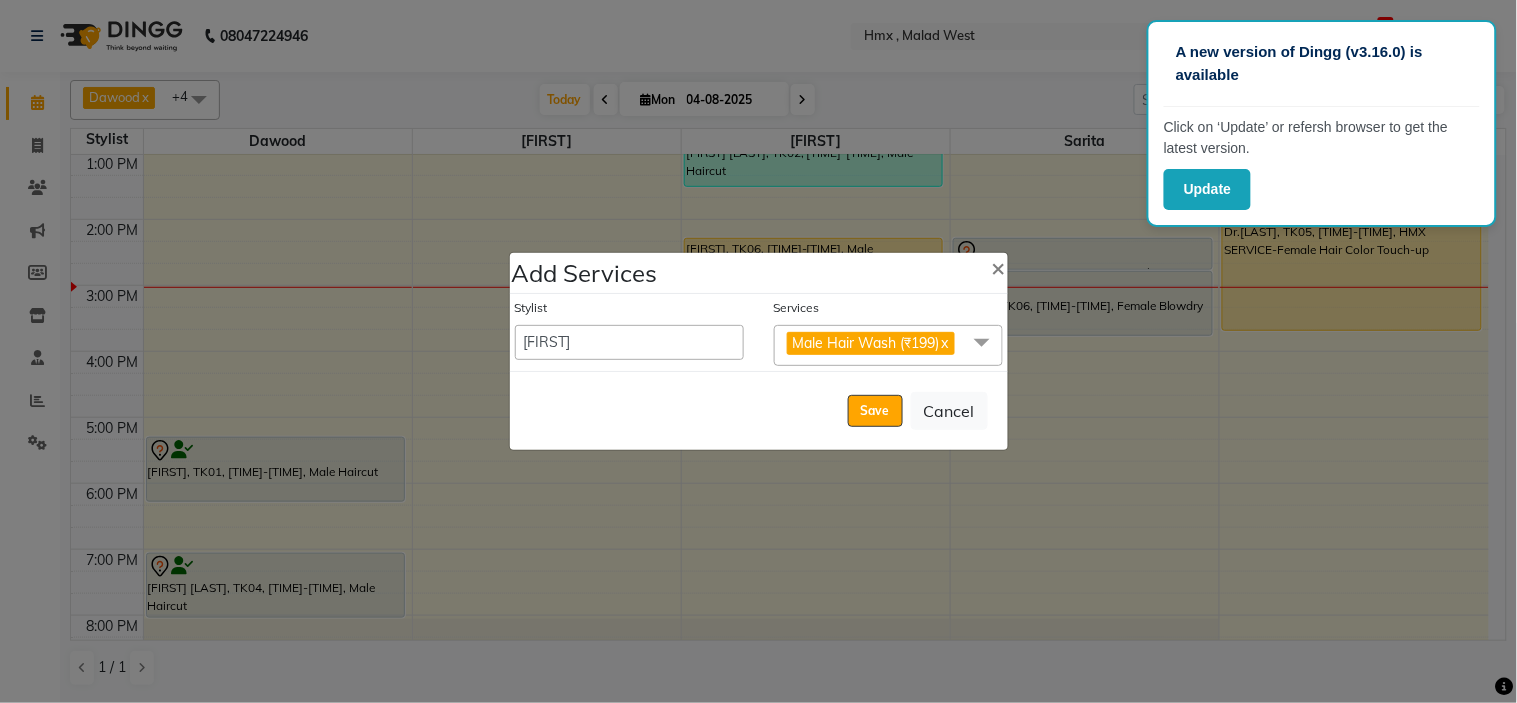 select on "81996" 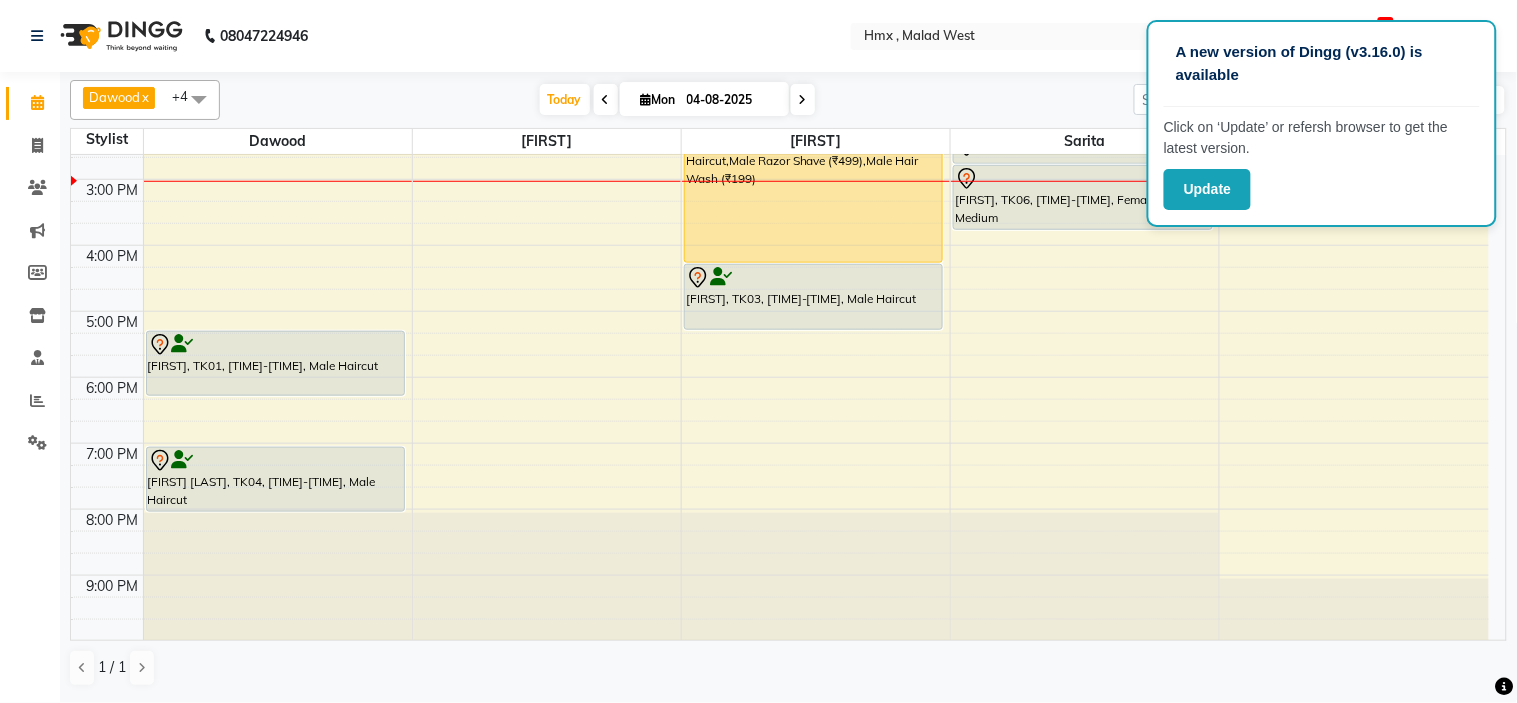 scroll, scrollTop: 442, scrollLeft: 0, axis: vertical 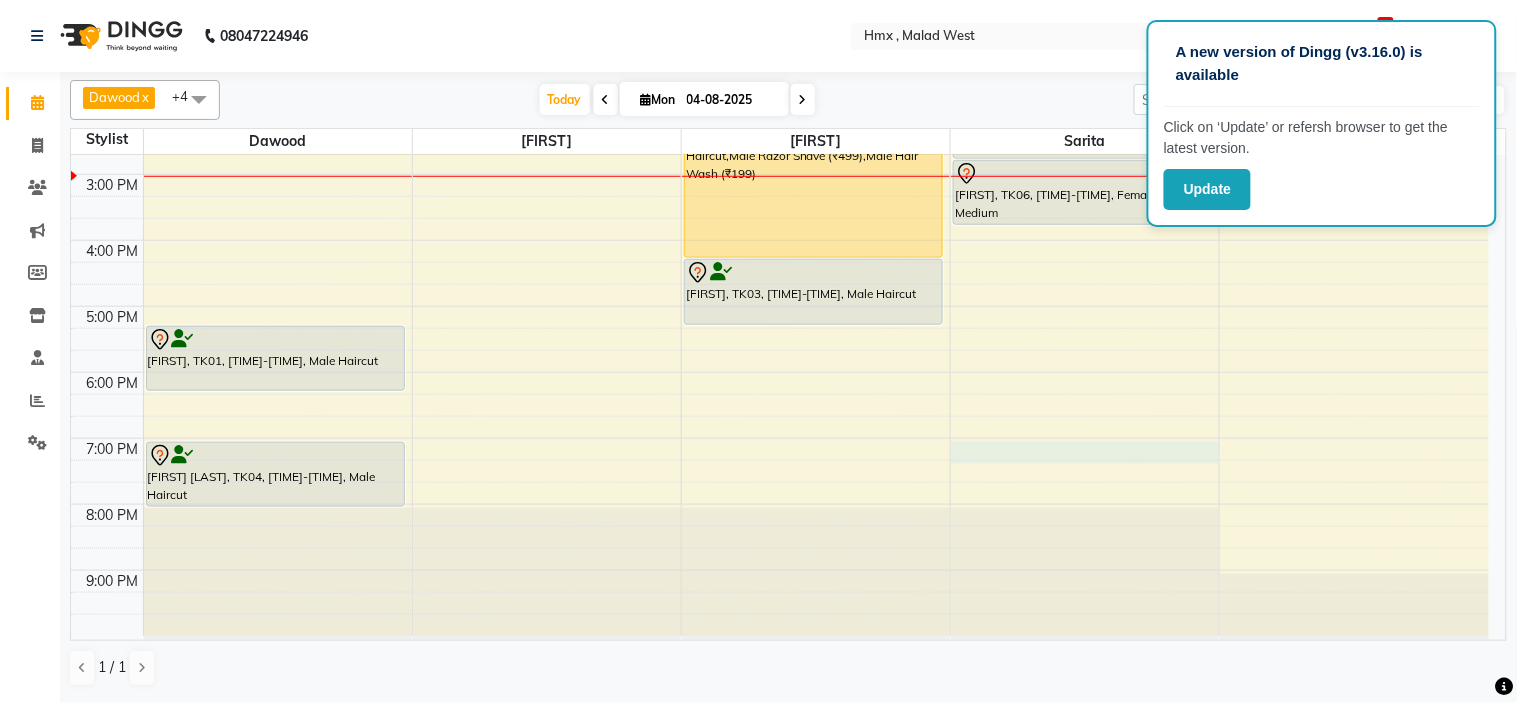 click on "8:00 AM 9:00 AM 10:00 AM 11:00 AM 12:00 PM 1:00 PM 2:00 PM 3:00 PM 4:00 PM 5:00 PM 6:00 PM 7:00 PM 8:00 PM 9:00 PM             [FIRST], TK01, [TIME]-[TIME], Male Haircut             [FIRST] [LAST], TK04, [TIME]-[TIME], Male Haircut     [FIRST] [LAST], TK02, [TIME]-[TIME], Male Haircut    [FIRST], TK06, [TIME]-[TIME], Male Haircut,Male Razor Shave (₹499),Male Hair Wash (₹199)             [FIRST], TK03, [TIME]-[TIME], Male Haircut             [FIRST], TK06, [TIME]-[TIME], Female Hairwash Medium             [FIRST], TK06, [TIME]-[TIME], Female Blowdry Medium    Dr.[LAST], TK05, [TIME]-[TIME], HMX SERVICE-Female Hair Color Touch-up" at bounding box center [780, 174] 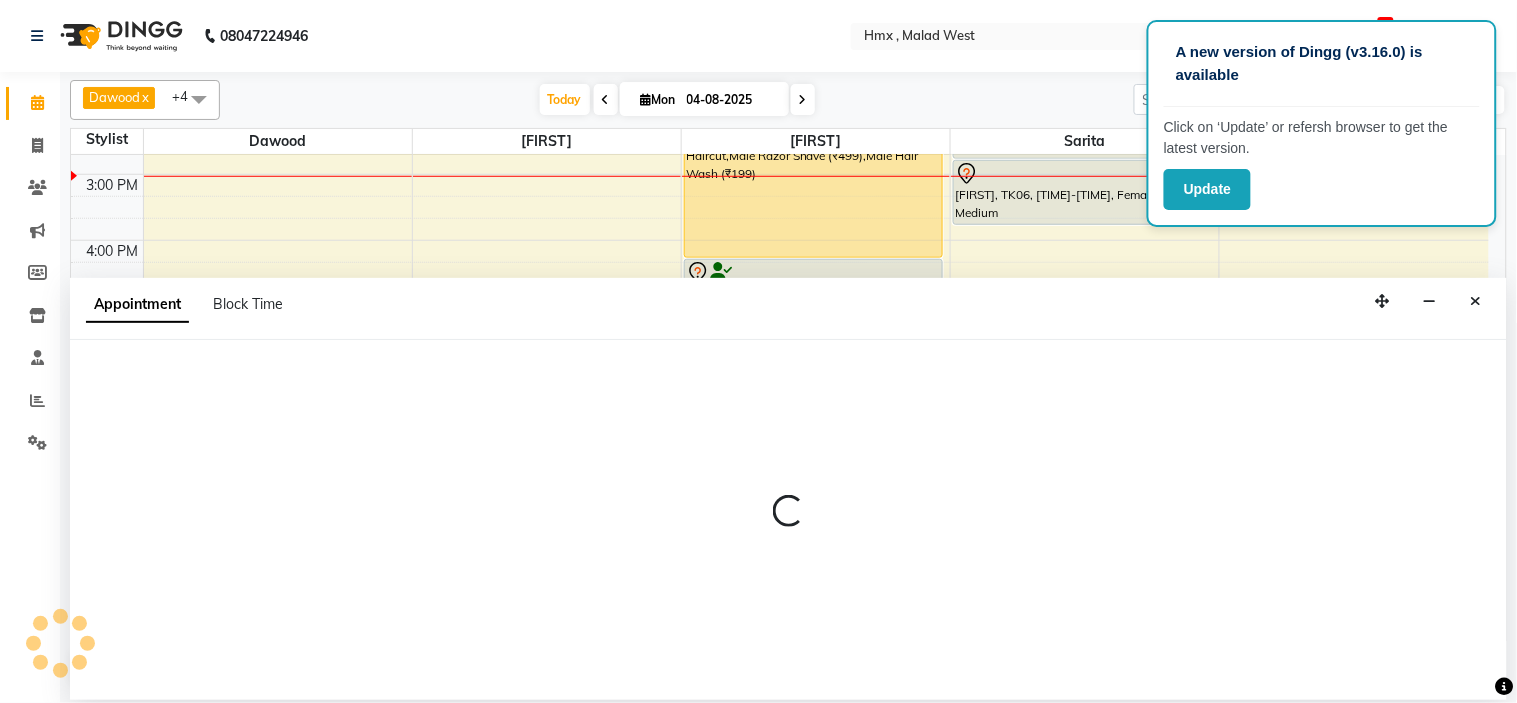 select on "39112" 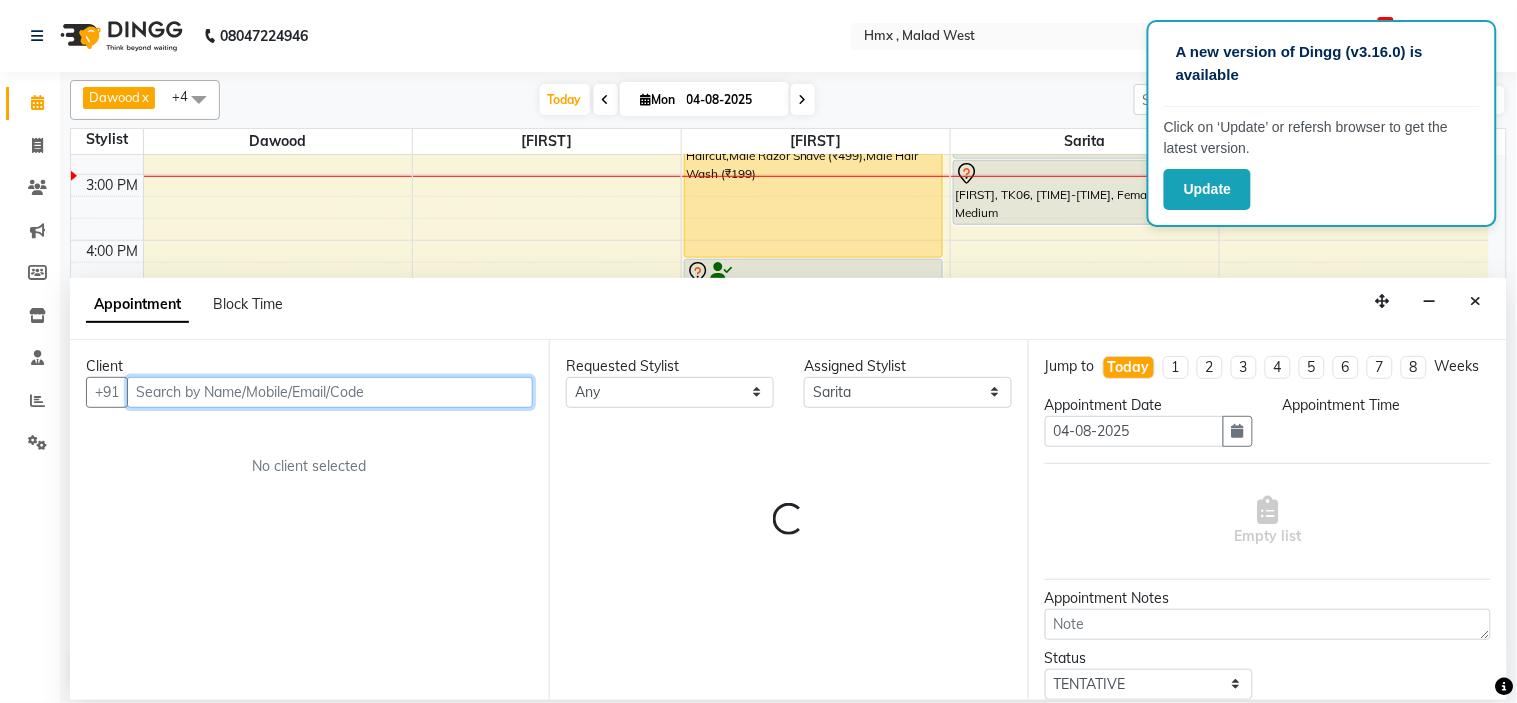 select on "1140" 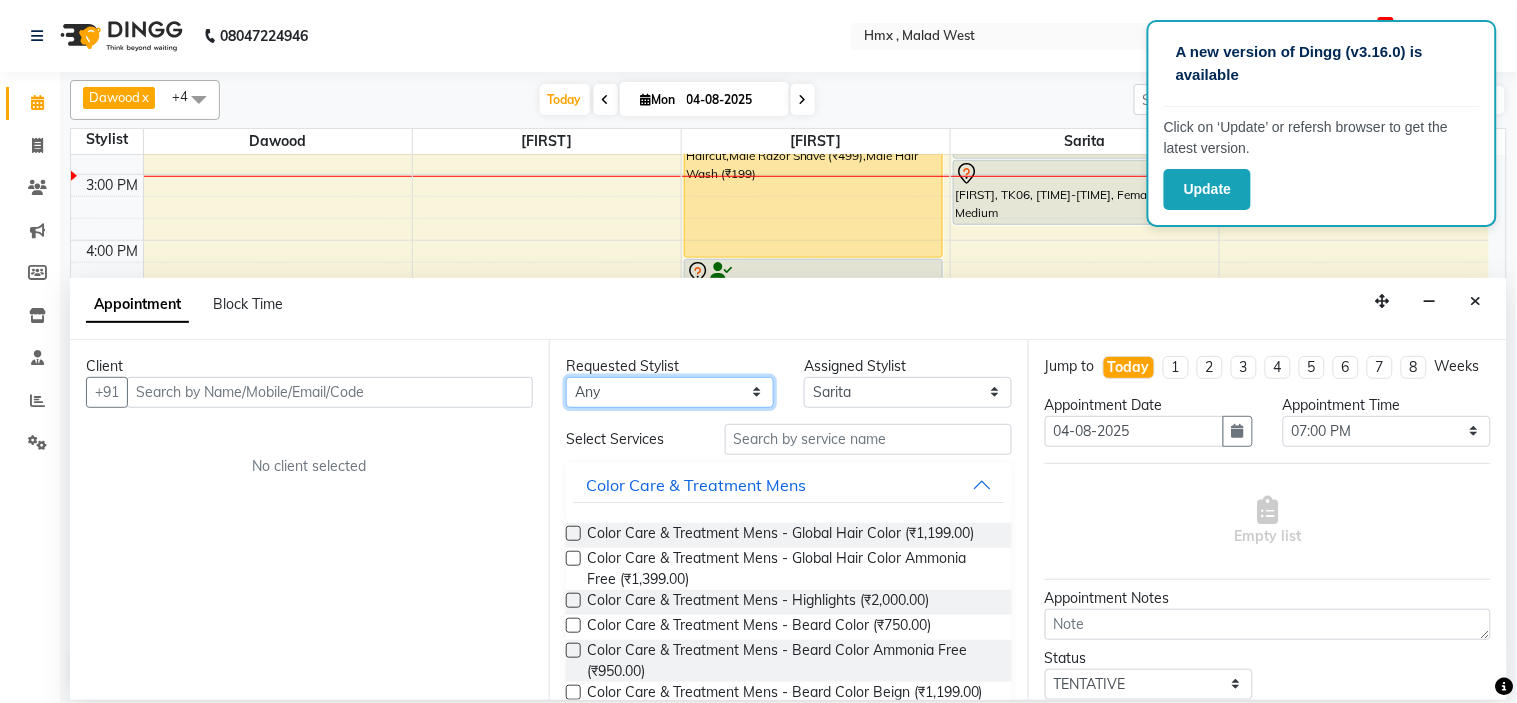 click on "Any [FIRST] [FIRST] [FIRST] [FIRST] [FIRST] [FIRST] [FIRST] [FIRST] [FIRST] [FIRST] [FIRST] [FIRST] [FIRST] [FIRST]" at bounding box center (670, 392) 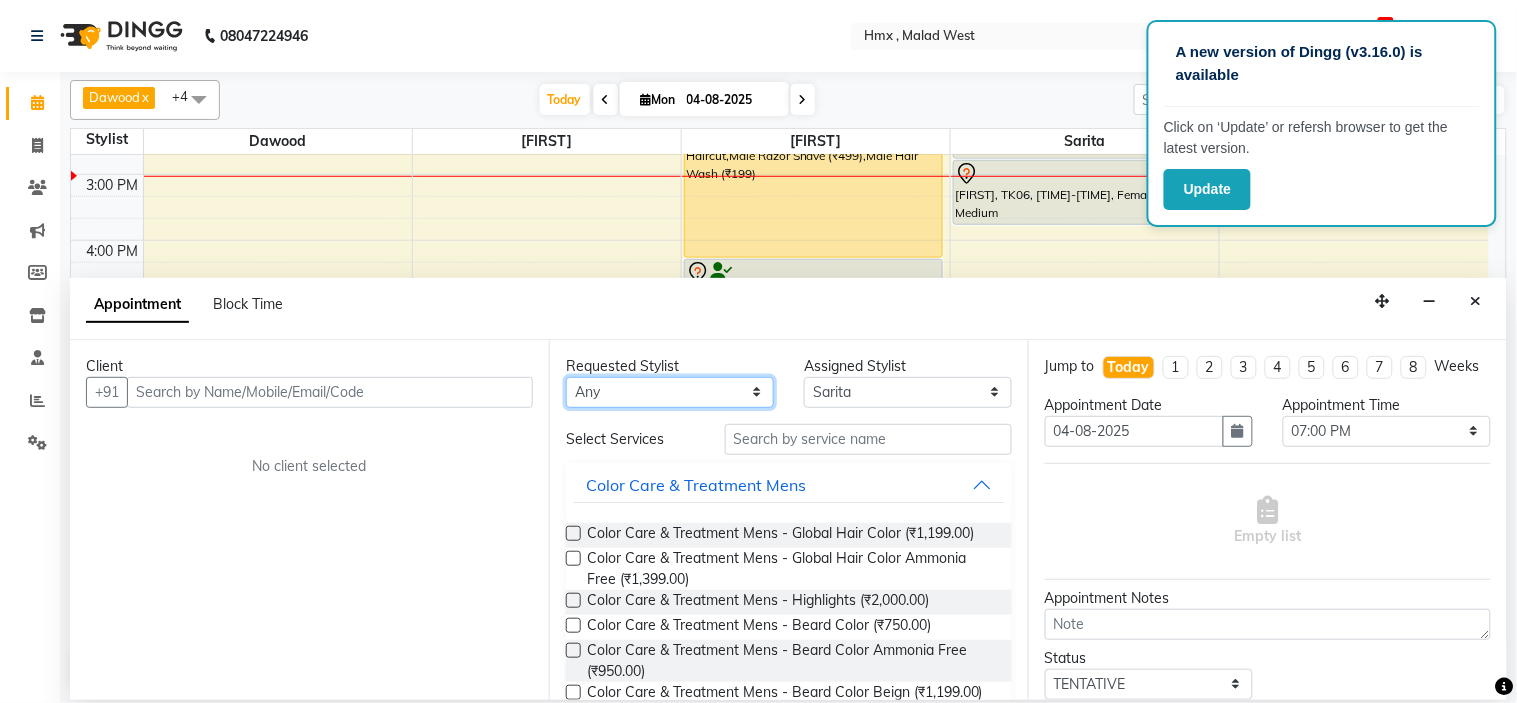 select on "39112" 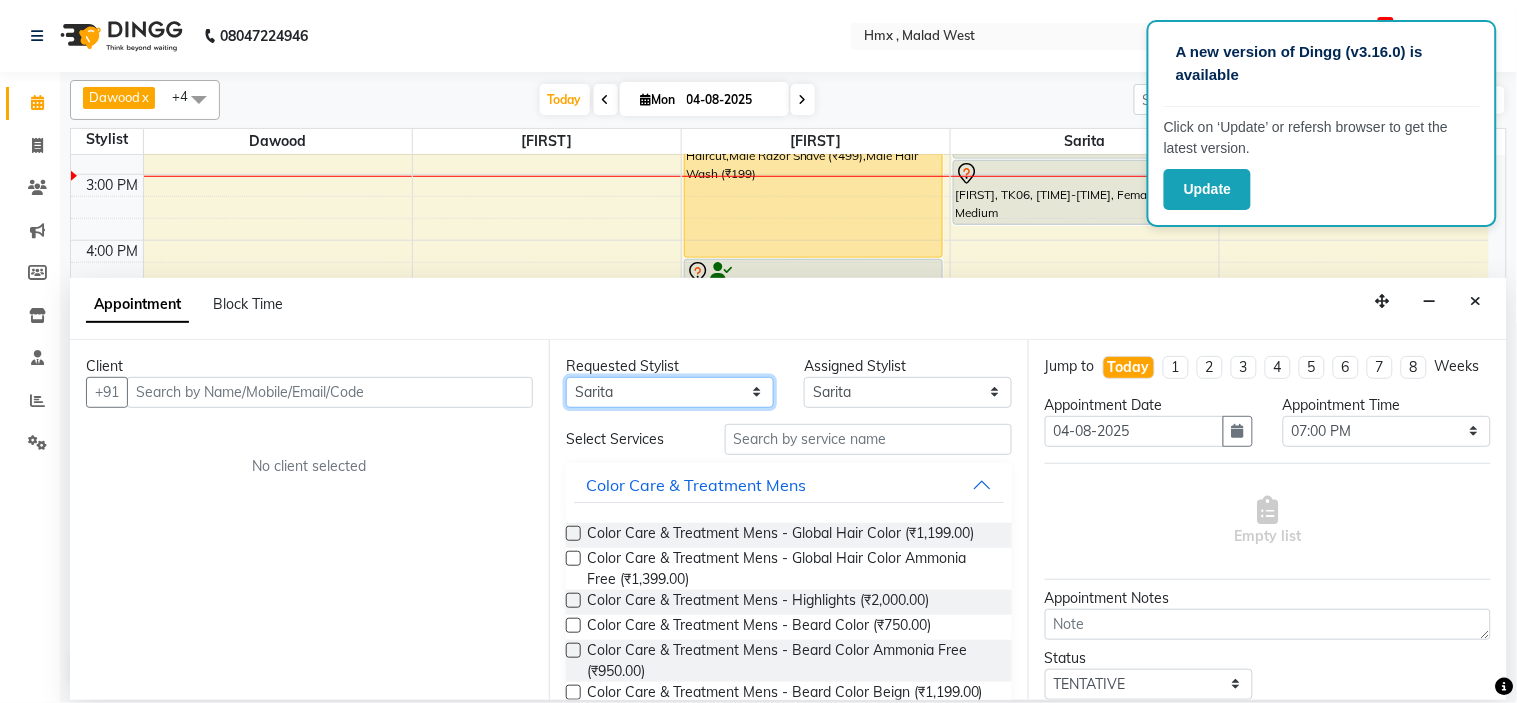 click on "Any [FIRST] [FIRST] [FIRST] [FIRST] [FIRST] [FIRST] [FIRST] [FIRST] [FIRST] [FIRST] [FIRST] [FIRST] [FIRST] [FIRST]" at bounding box center (670, 392) 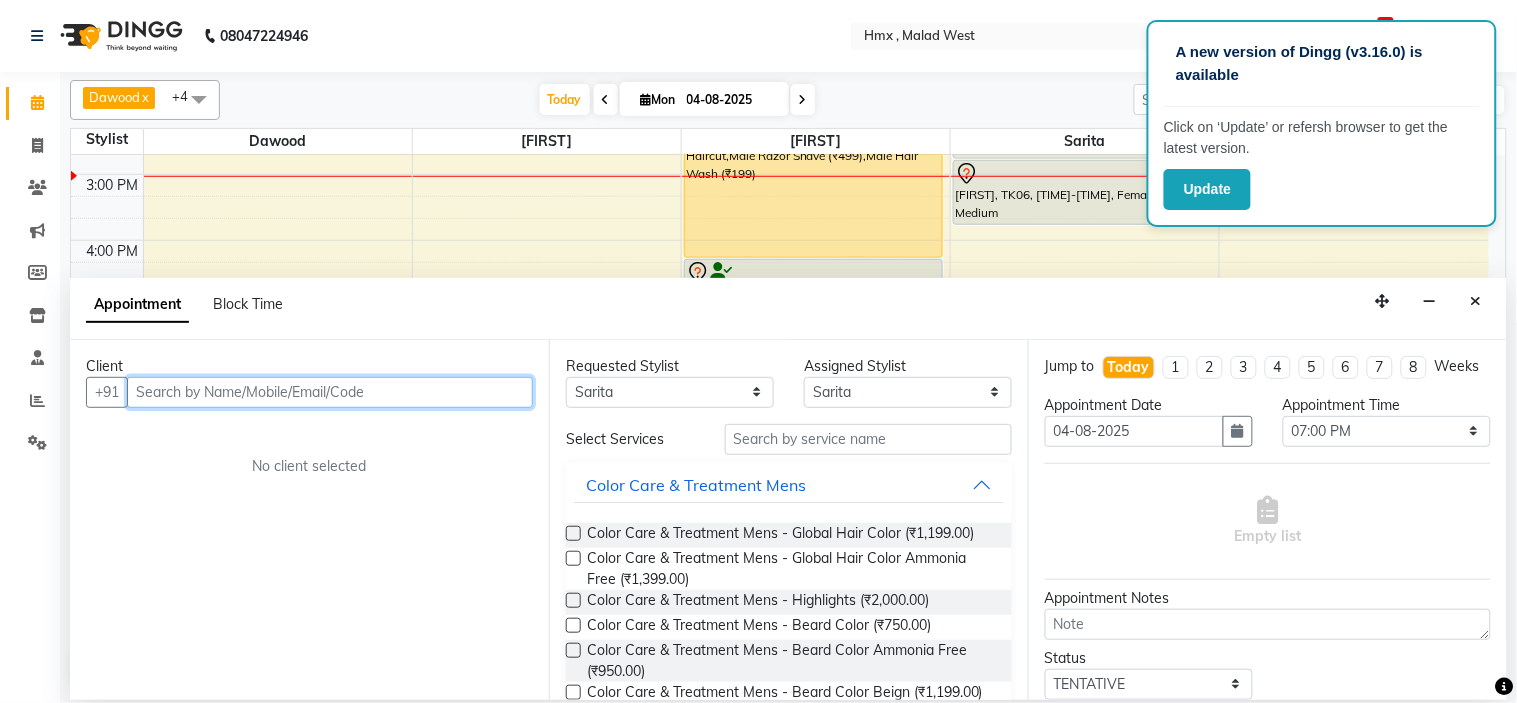 click at bounding box center [330, 392] 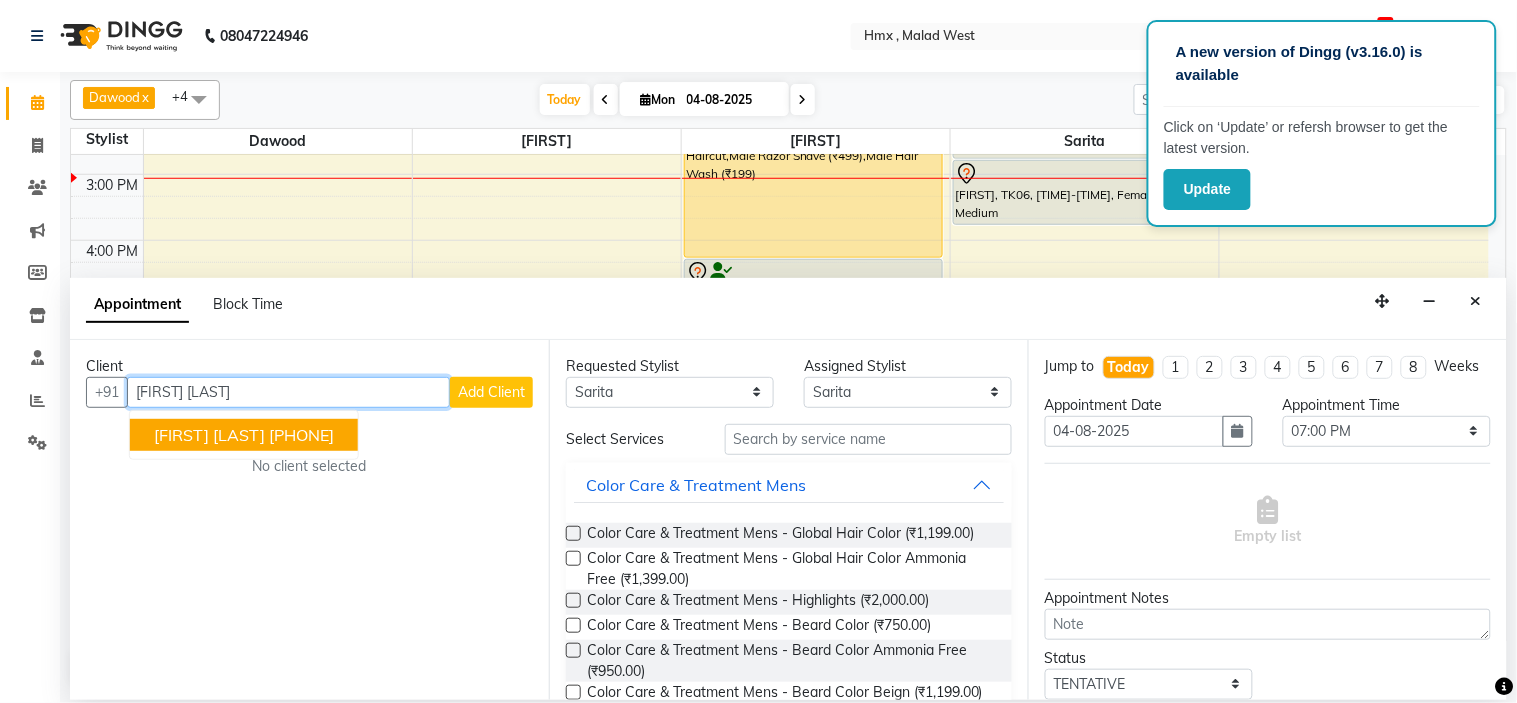 click on "[PHONE]" at bounding box center [301, 435] 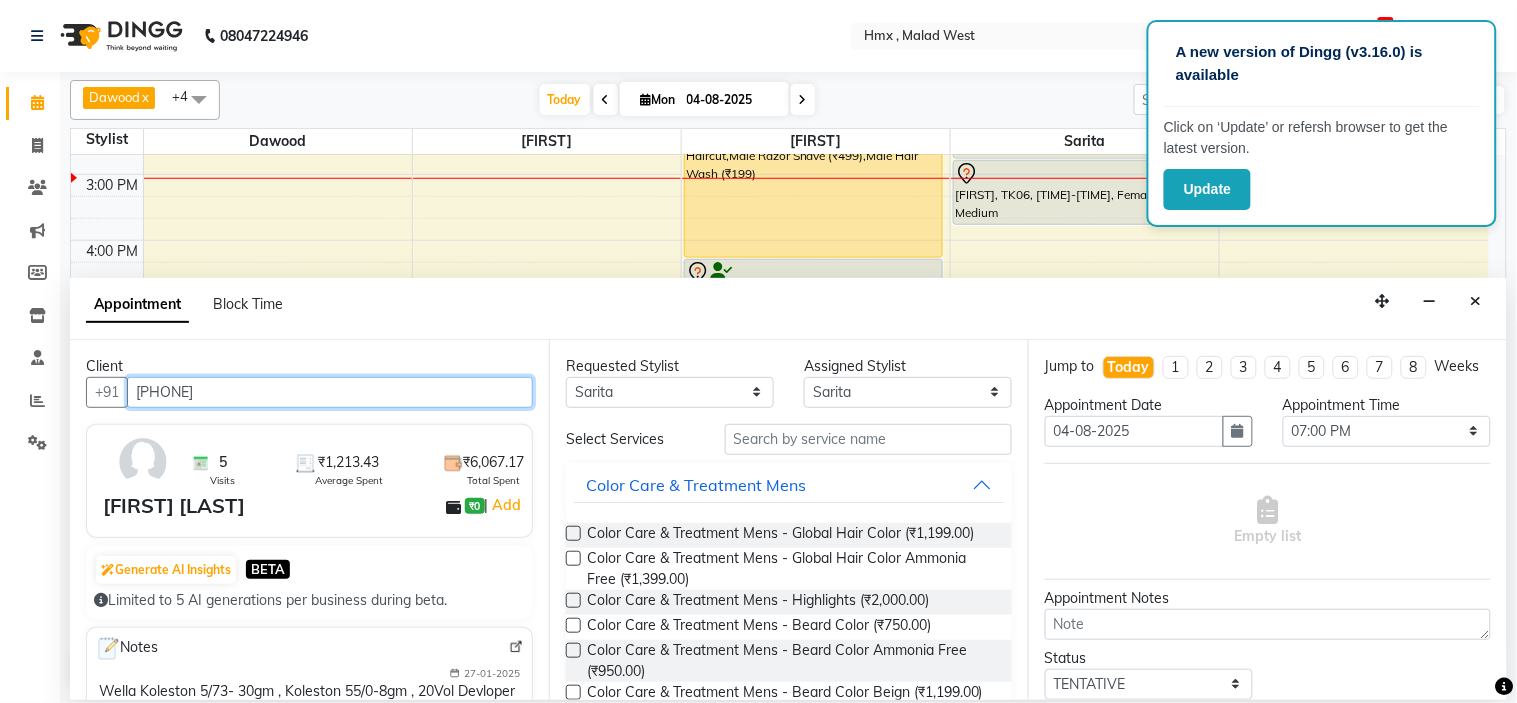type on "[PHONE]" 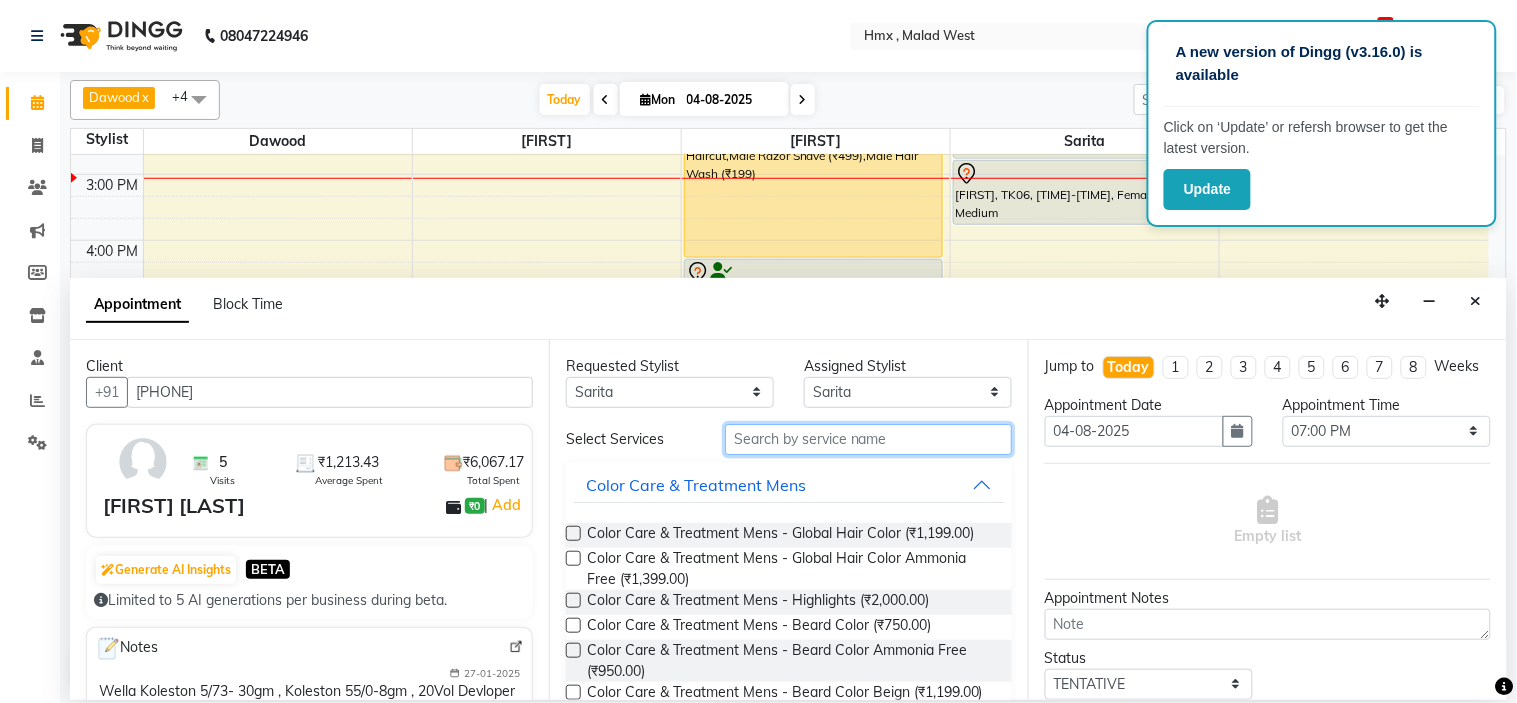 click at bounding box center [868, 439] 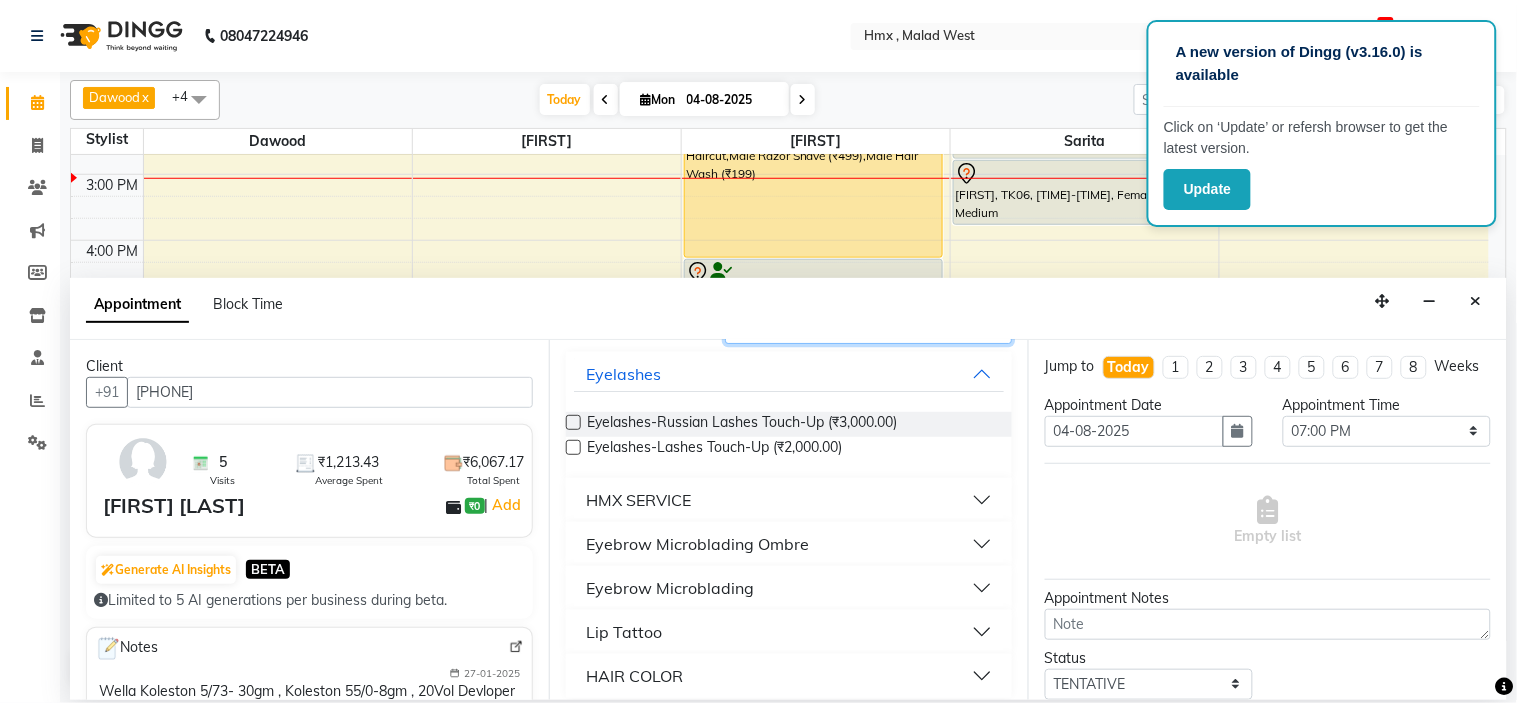 scroll, scrollTop: 0, scrollLeft: 0, axis: both 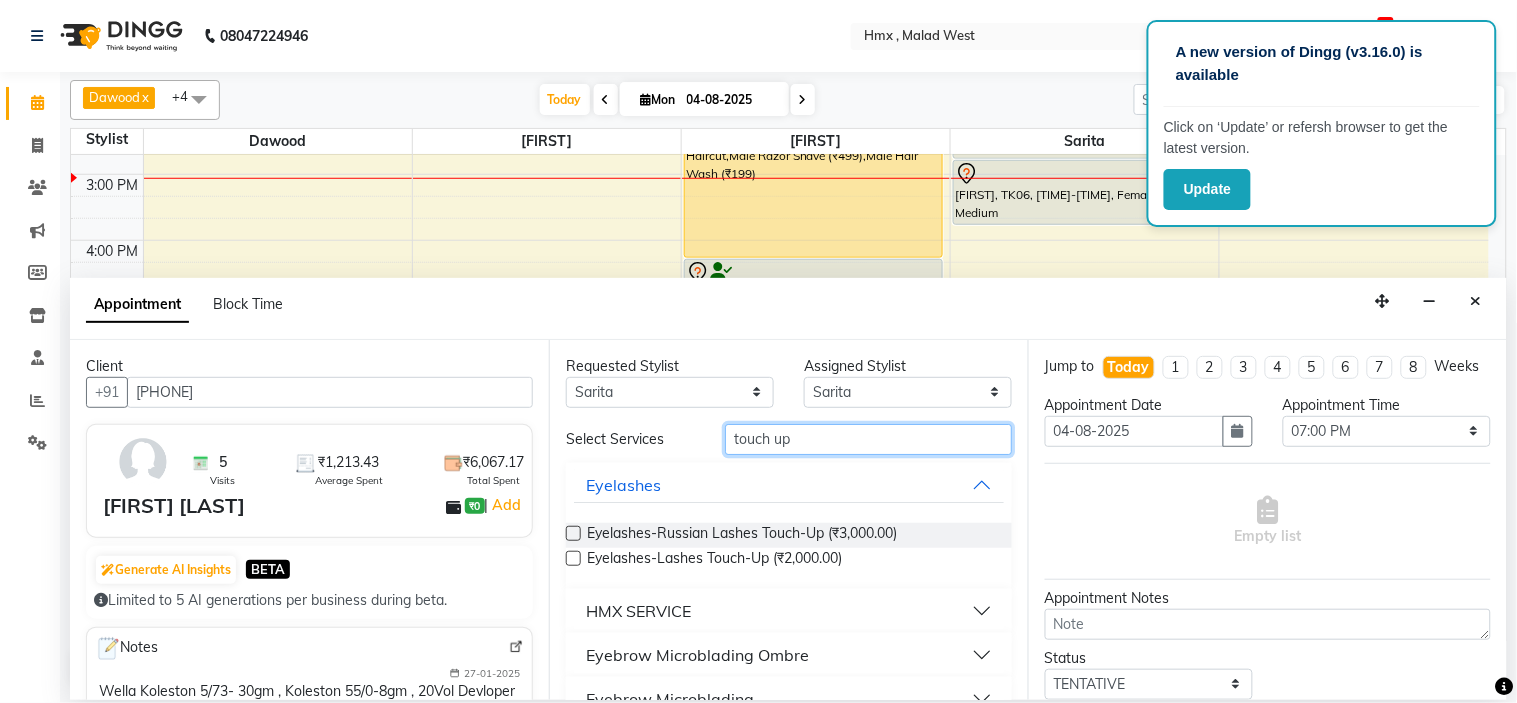 type on "touch up" 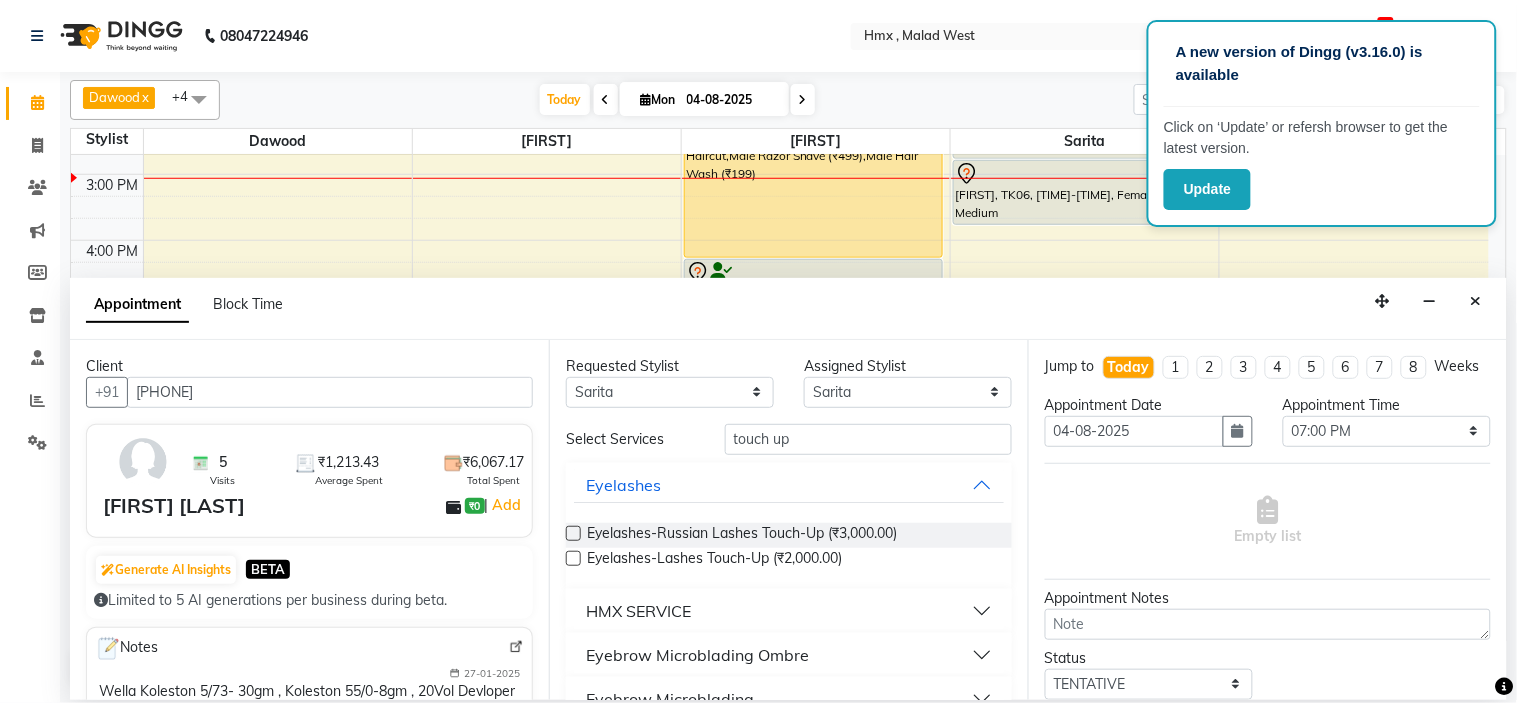 click on "HMX SERVICE" at bounding box center [789, 611] 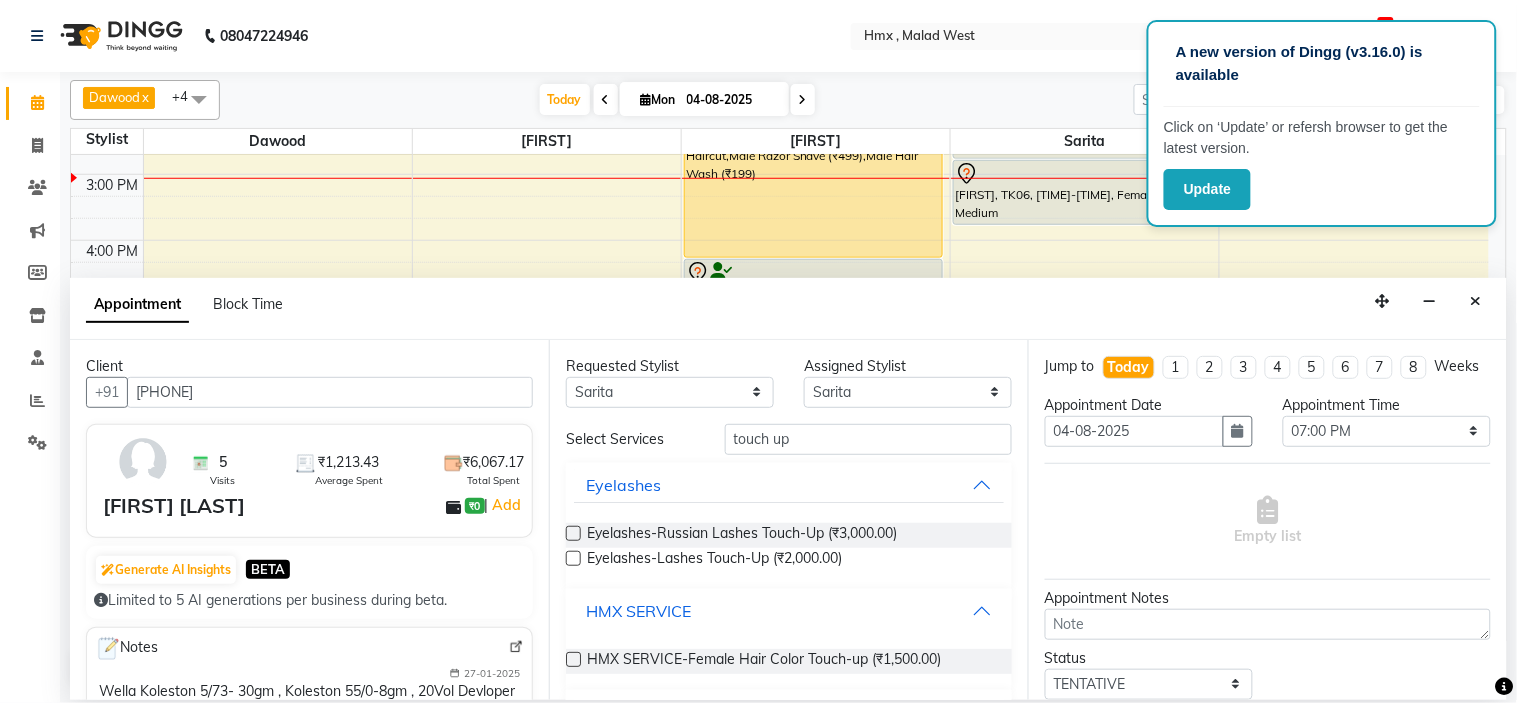 scroll, scrollTop: 111, scrollLeft: 0, axis: vertical 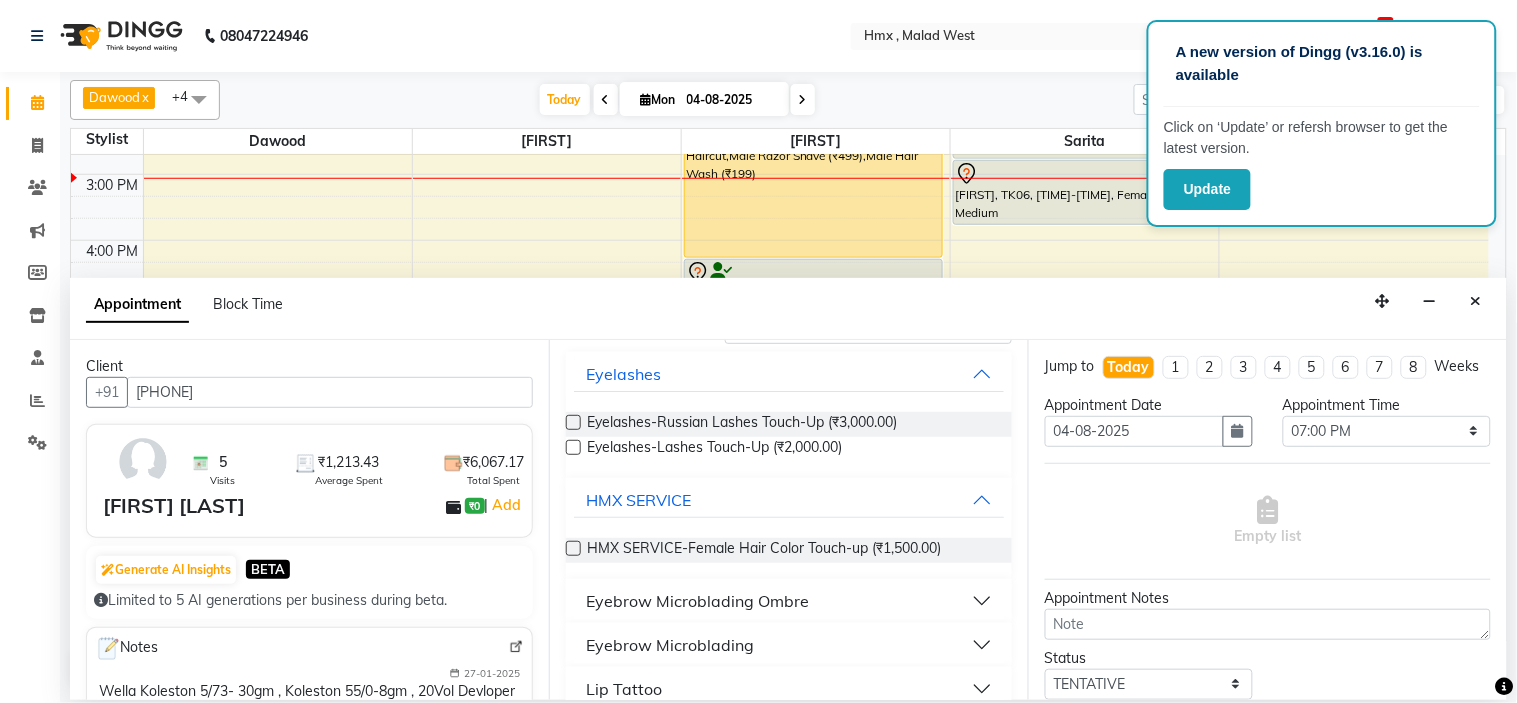 click at bounding box center [573, 548] 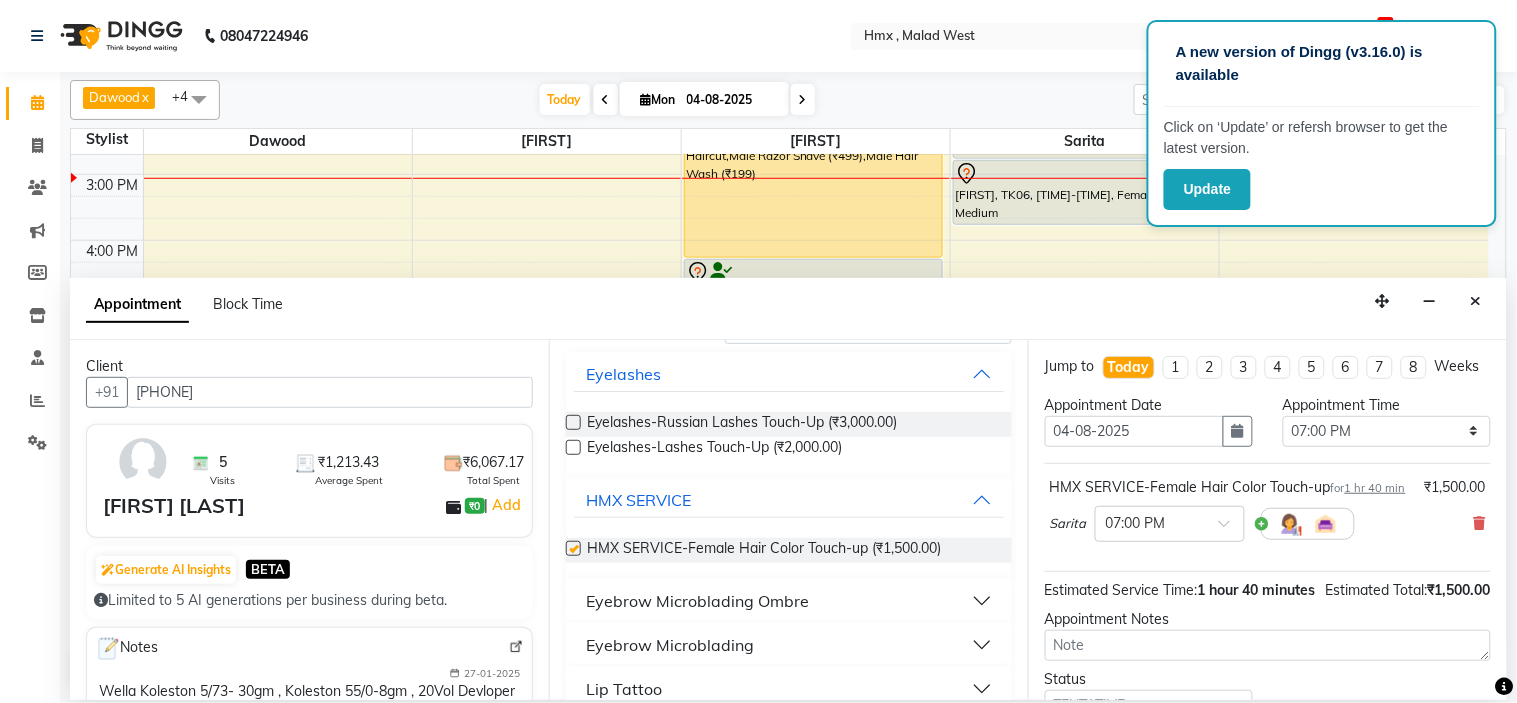 checkbox on "false" 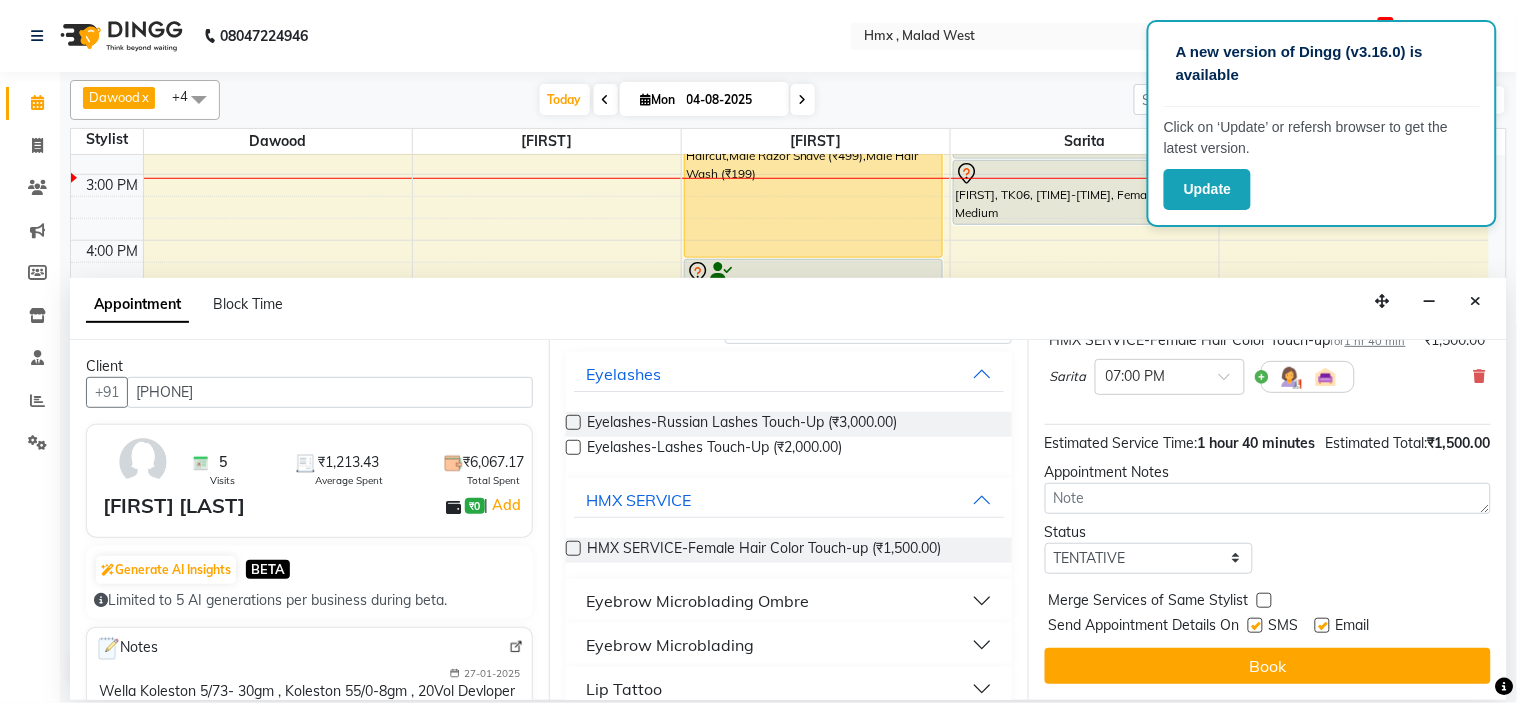 scroll, scrollTop: 207, scrollLeft: 0, axis: vertical 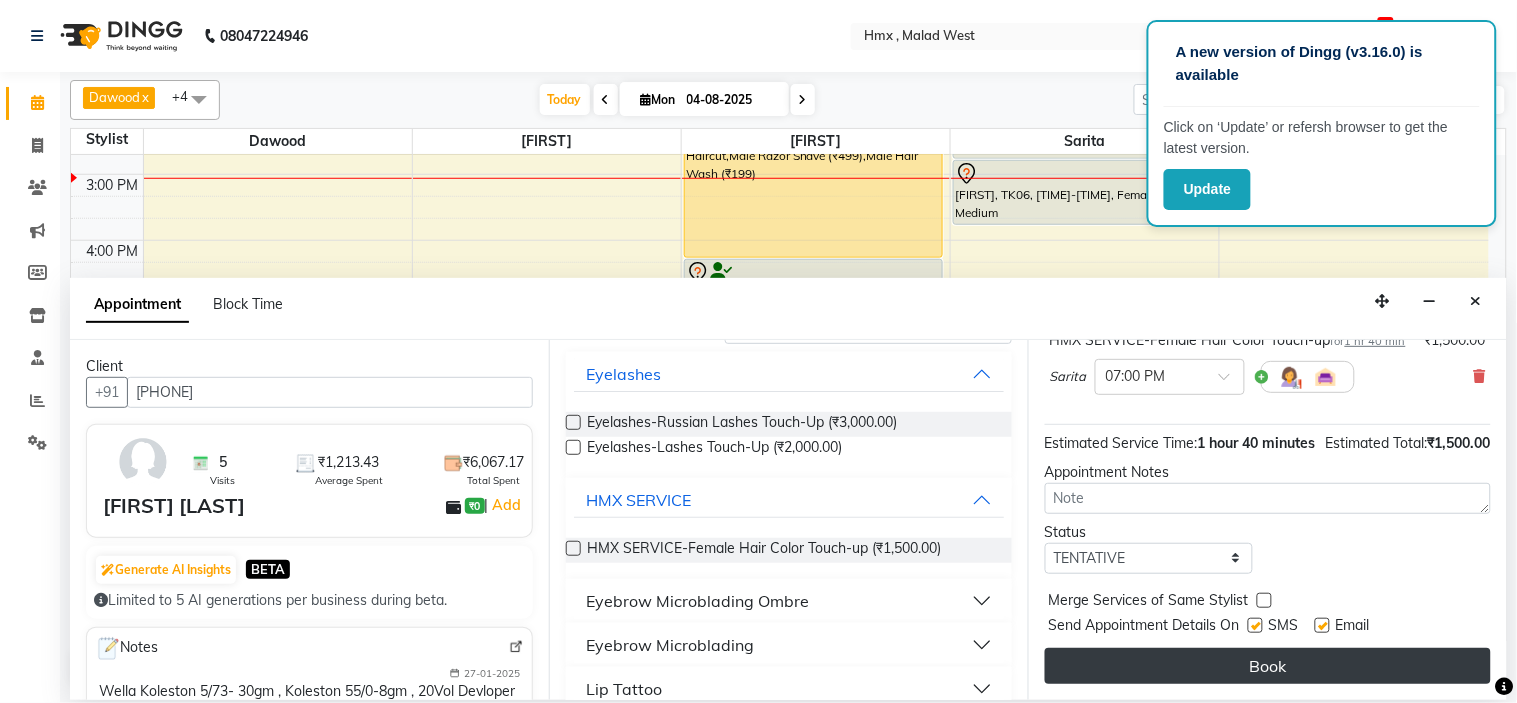 click on "Book" at bounding box center (1268, 666) 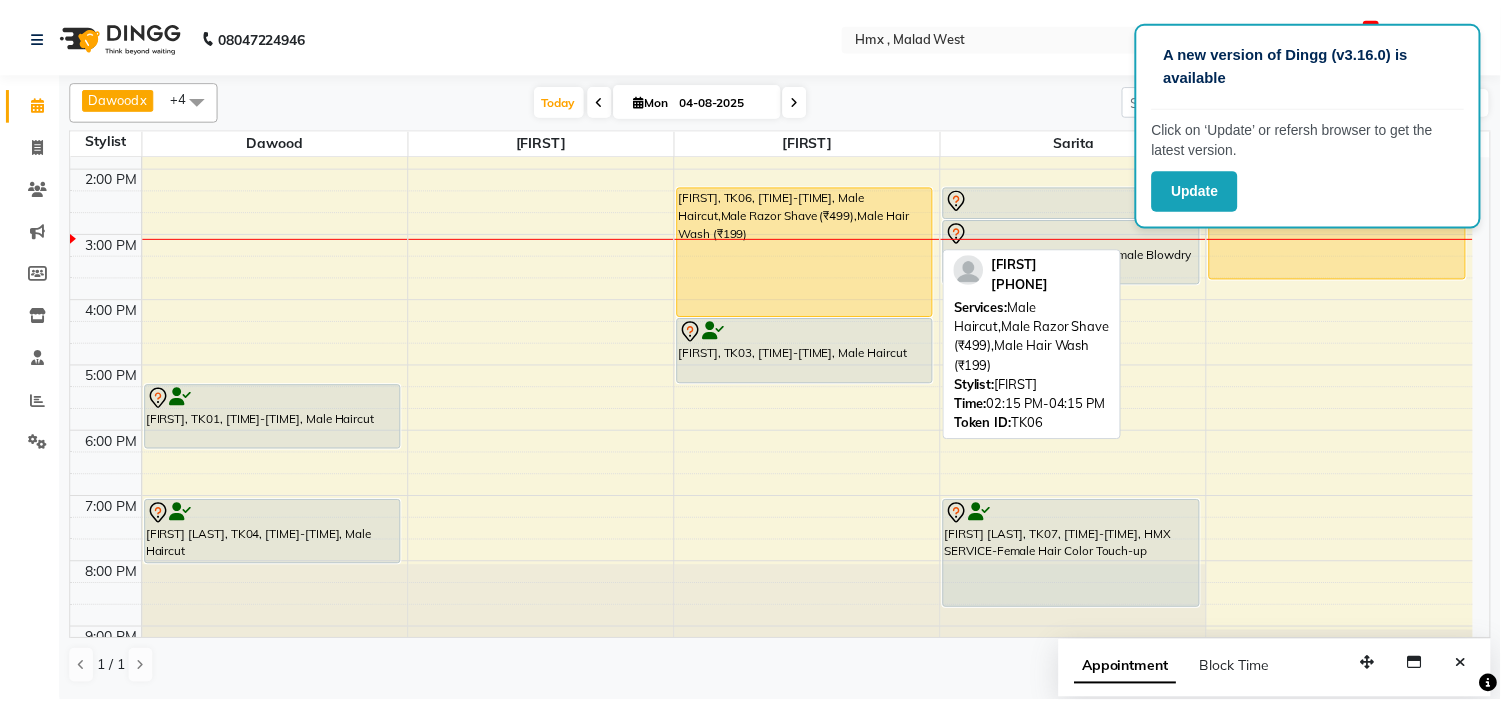 scroll, scrollTop: 331, scrollLeft: 0, axis: vertical 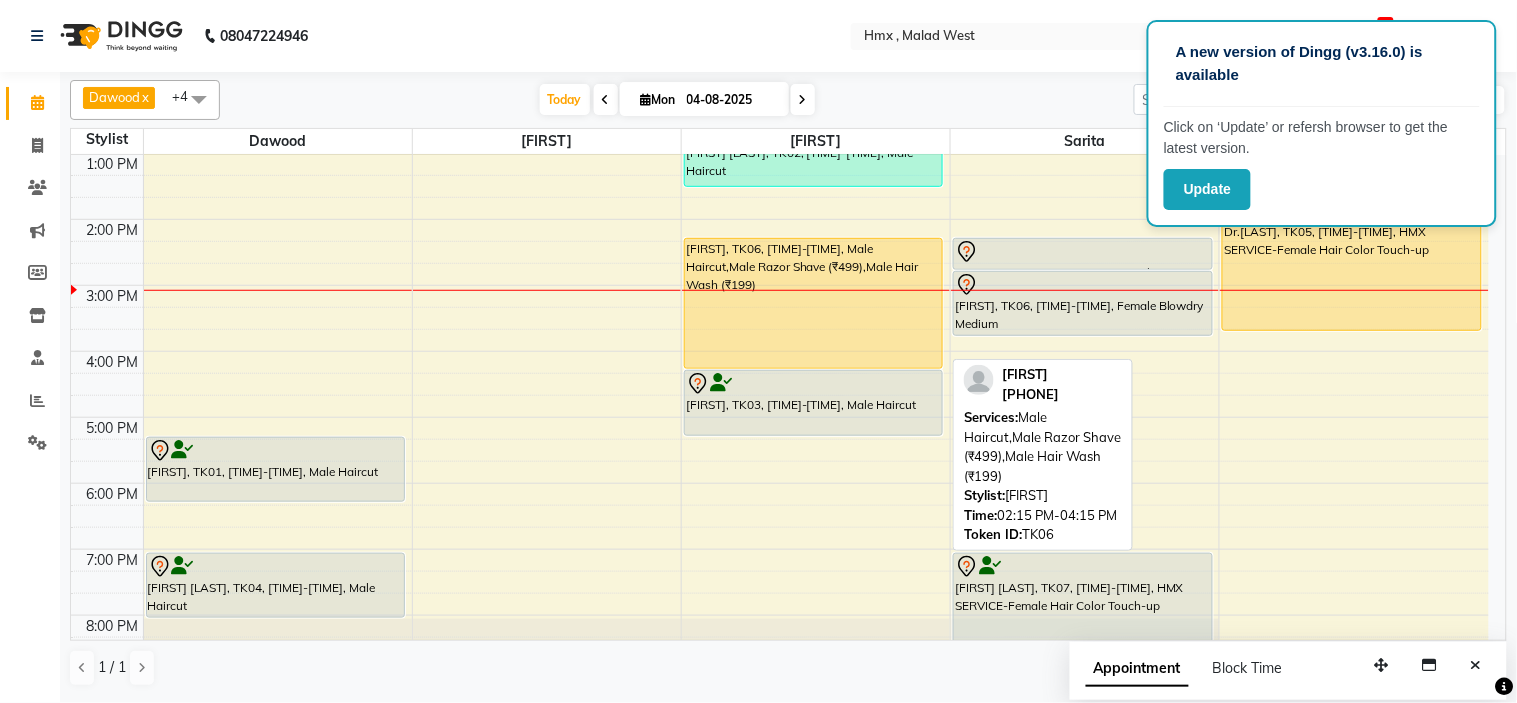 click on "[FIRST], TK06, [TIME]-[TIME], Male Haircut,Male Razor Shave (₹499),Male Hair Wash (₹199)" at bounding box center [813, 303] 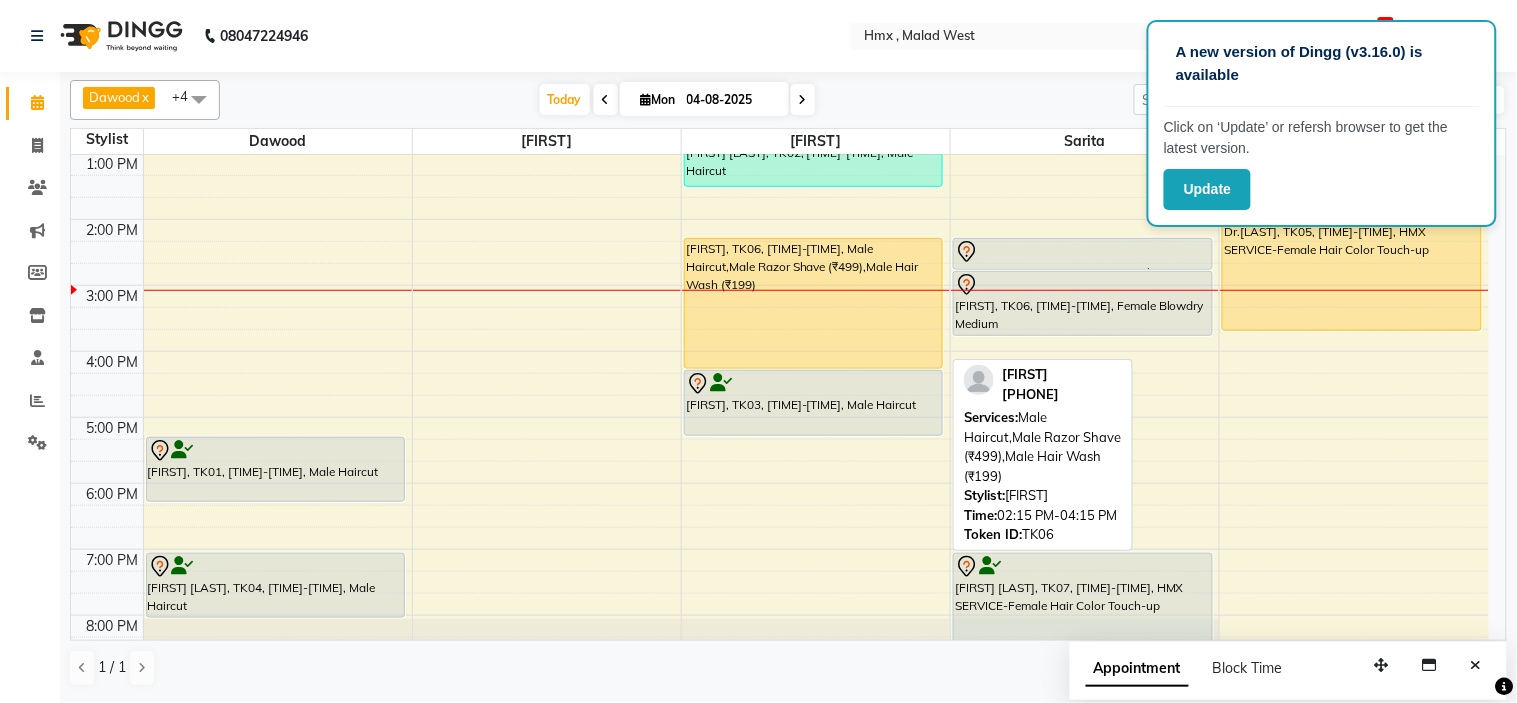 click on "[FIRST], TK06, [TIME]-[TIME], Male Haircut,Male Razor Shave (₹499),Male Hair Wash (₹199)" at bounding box center (813, 303) 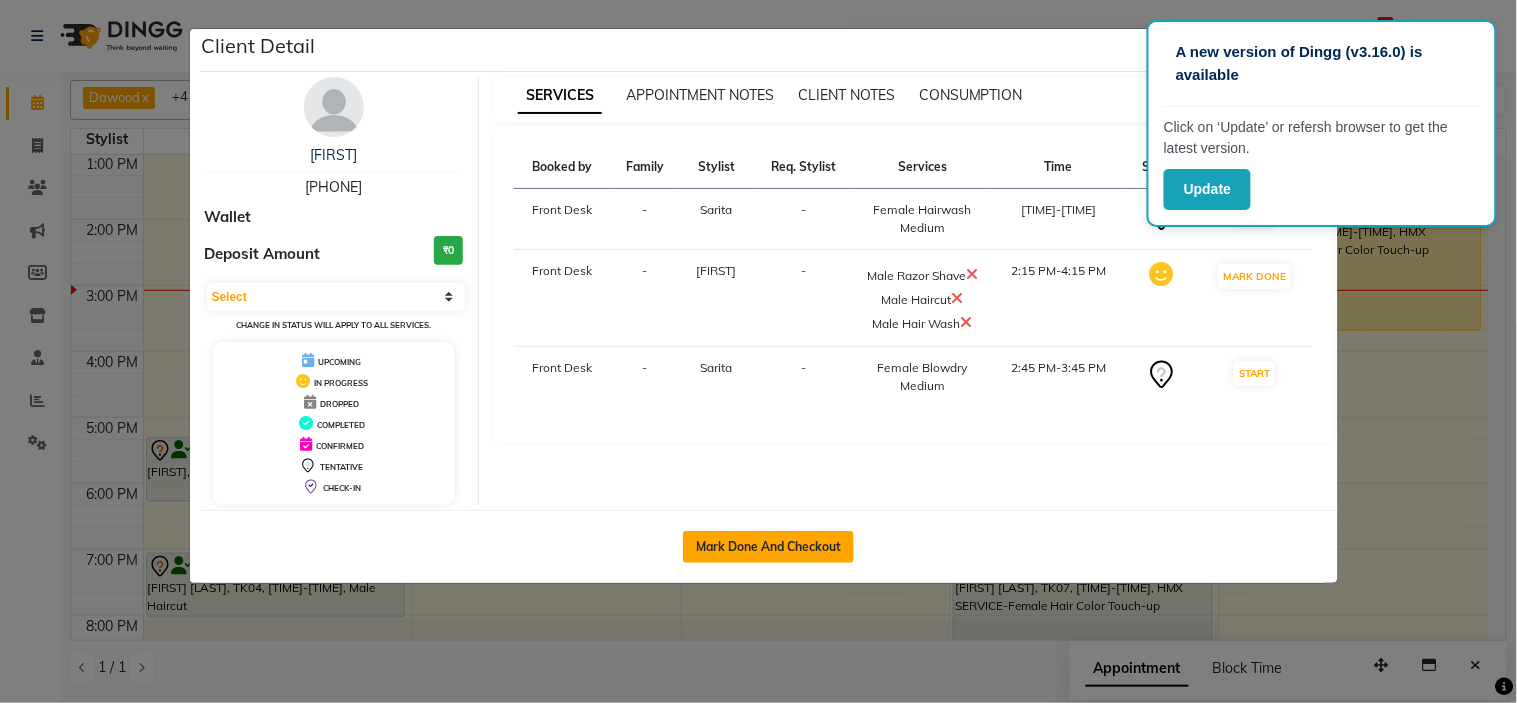 click on "Mark Done And Checkout" 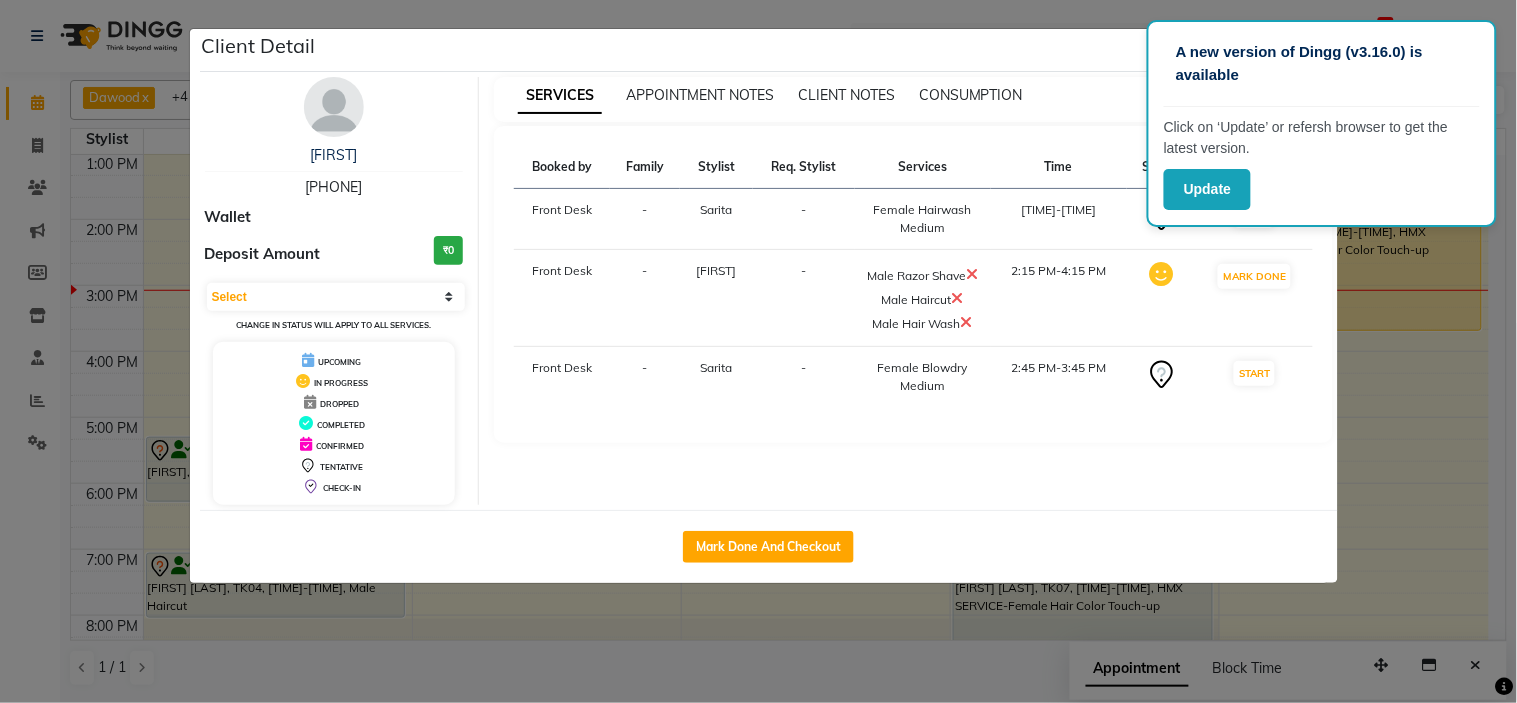 select on "service" 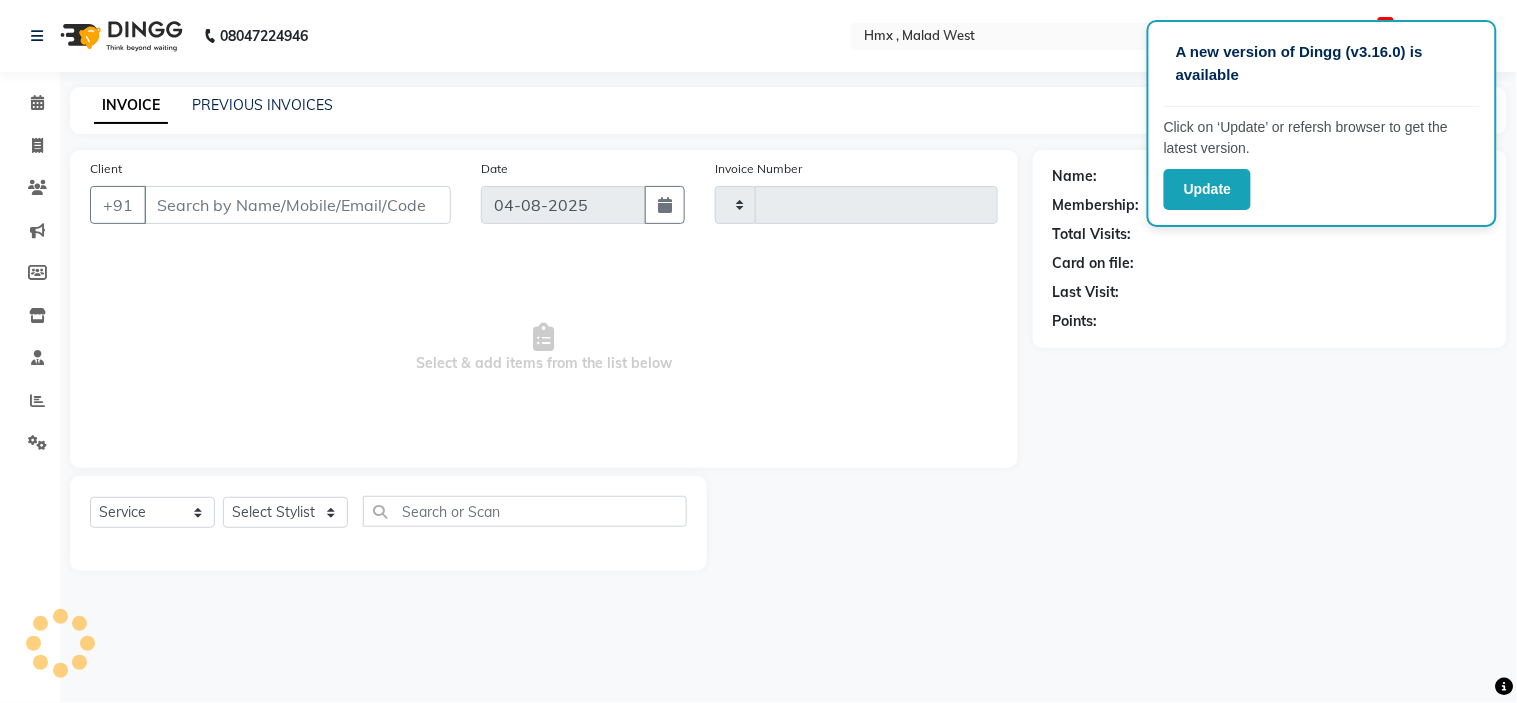 type on "1592" 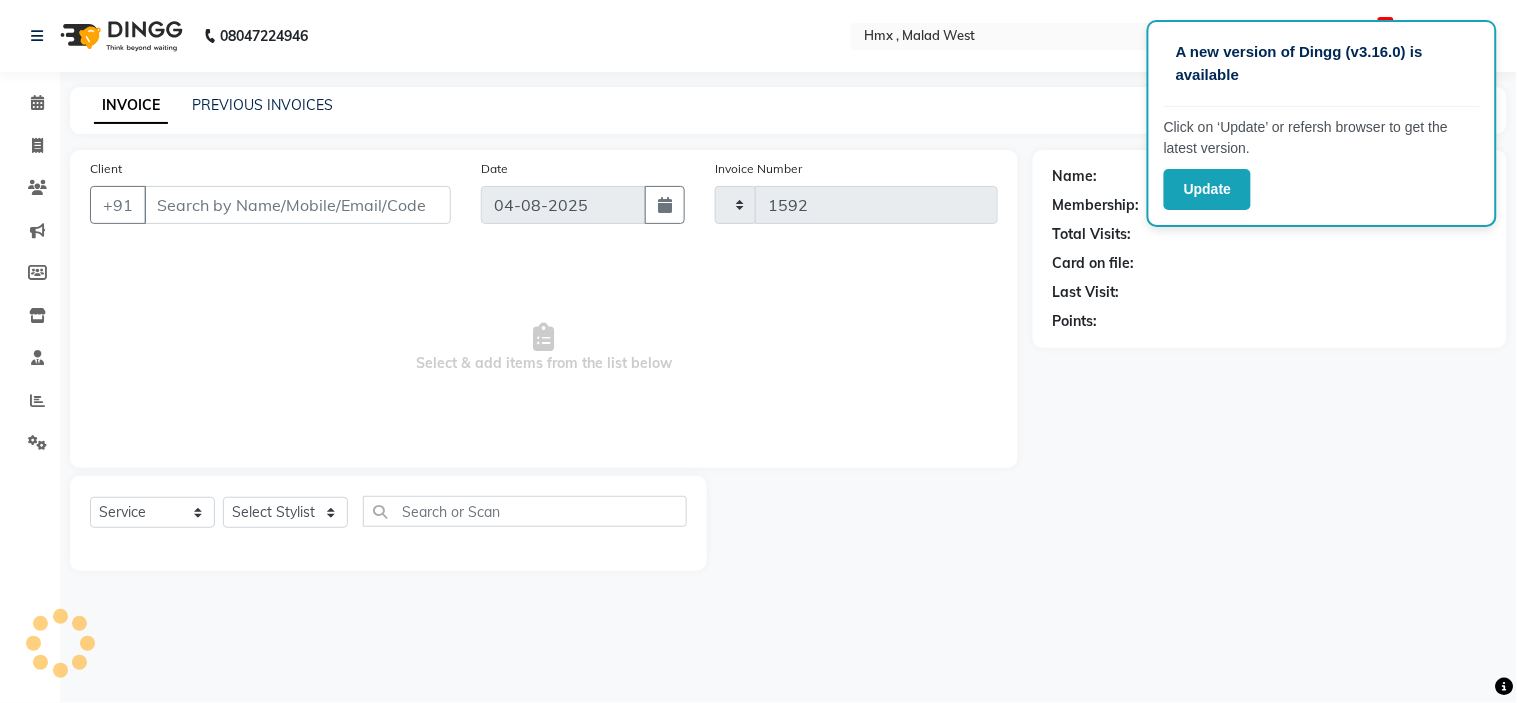 select on "5711" 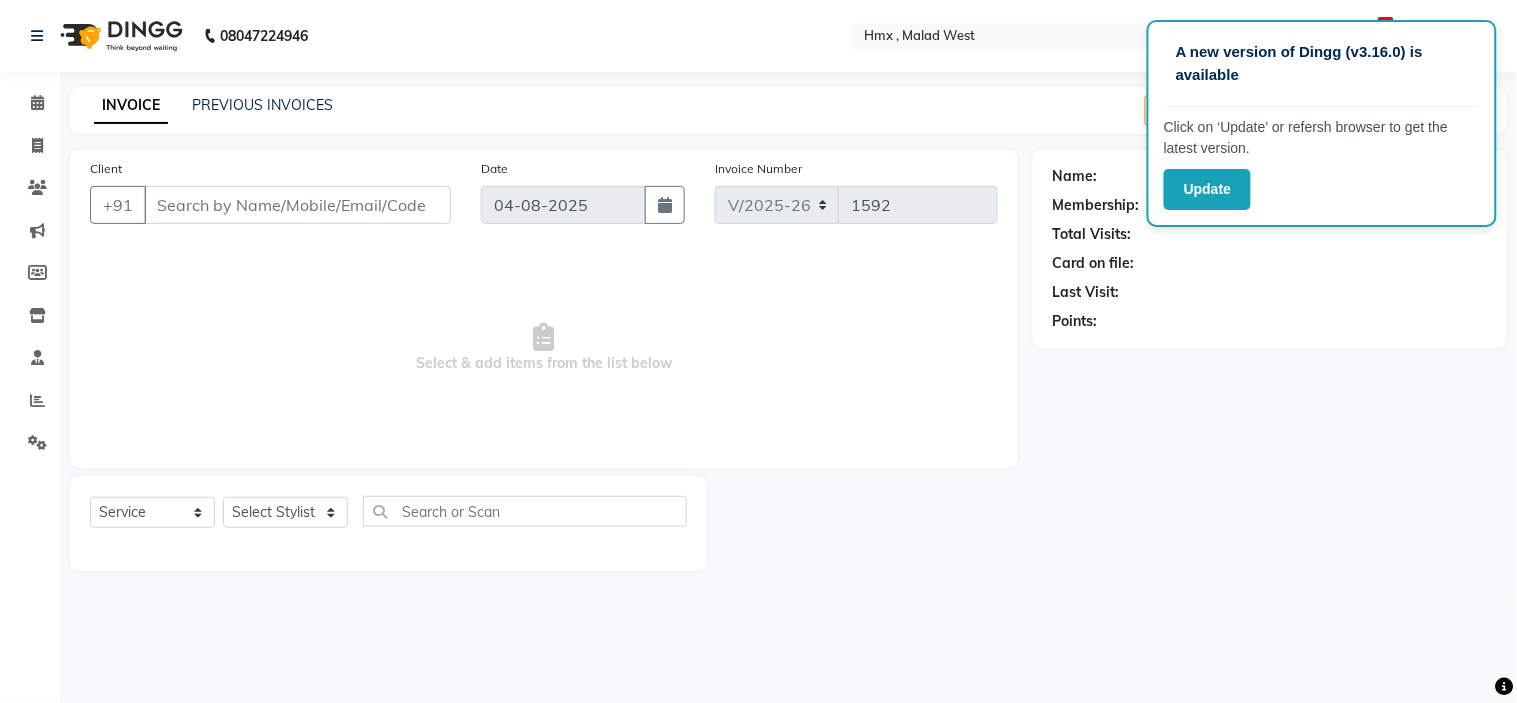 type on "[PHONE]" 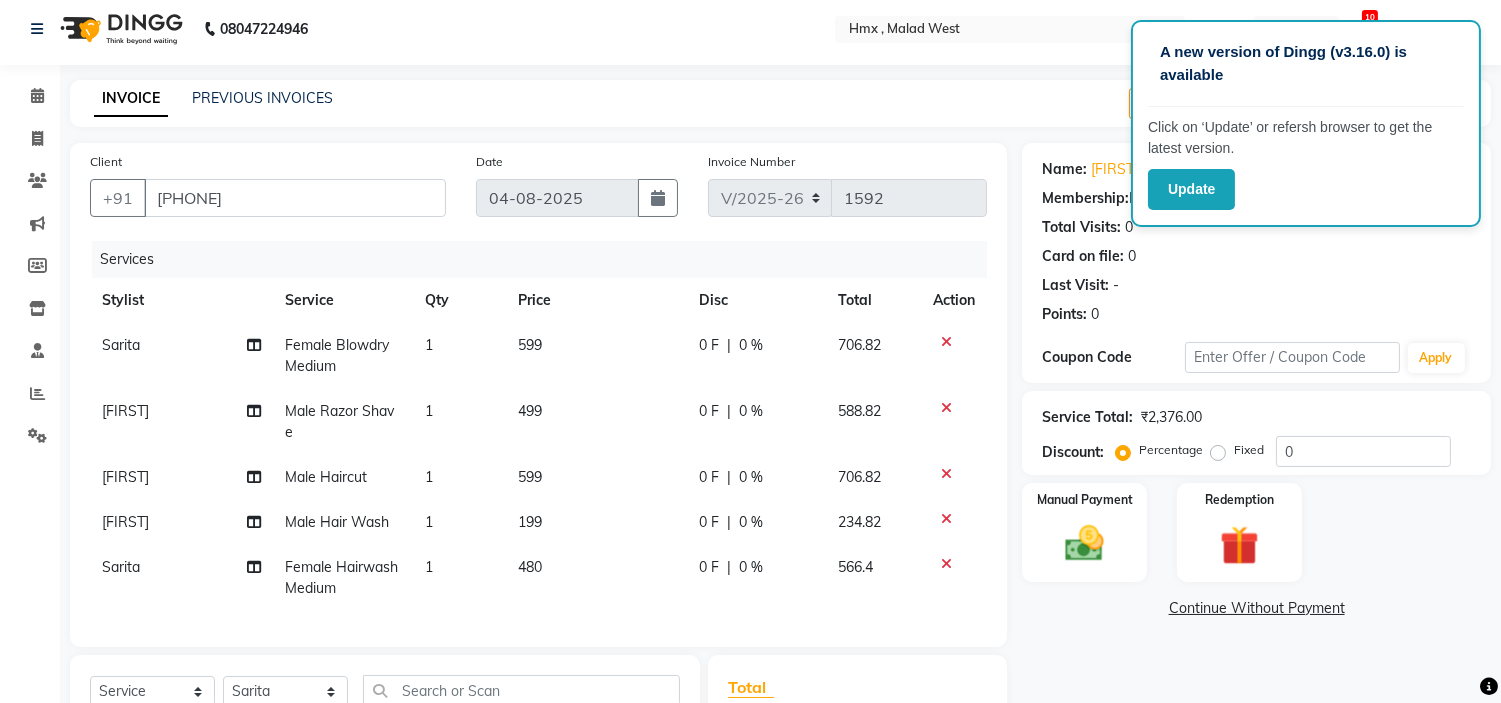 scroll, scrollTop: 222, scrollLeft: 0, axis: vertical 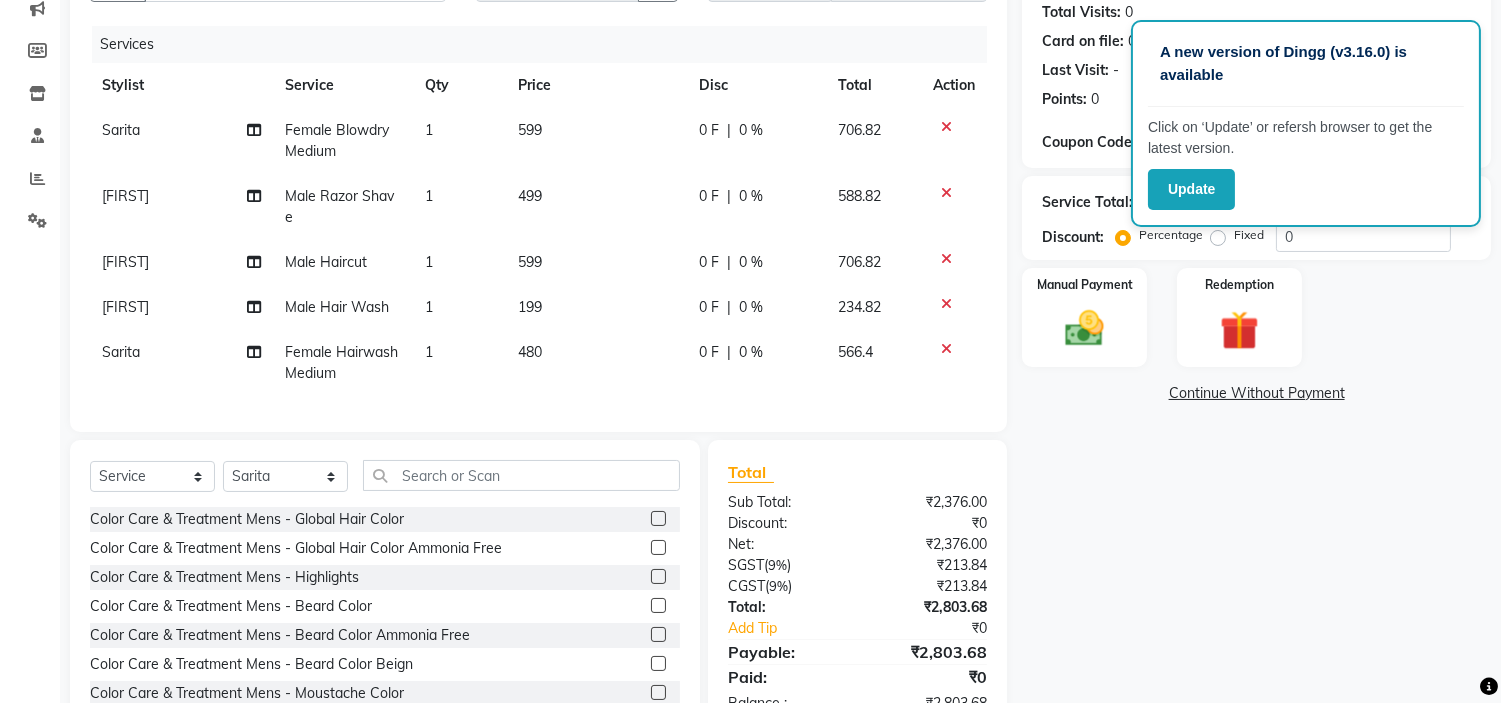click on "Sarita" 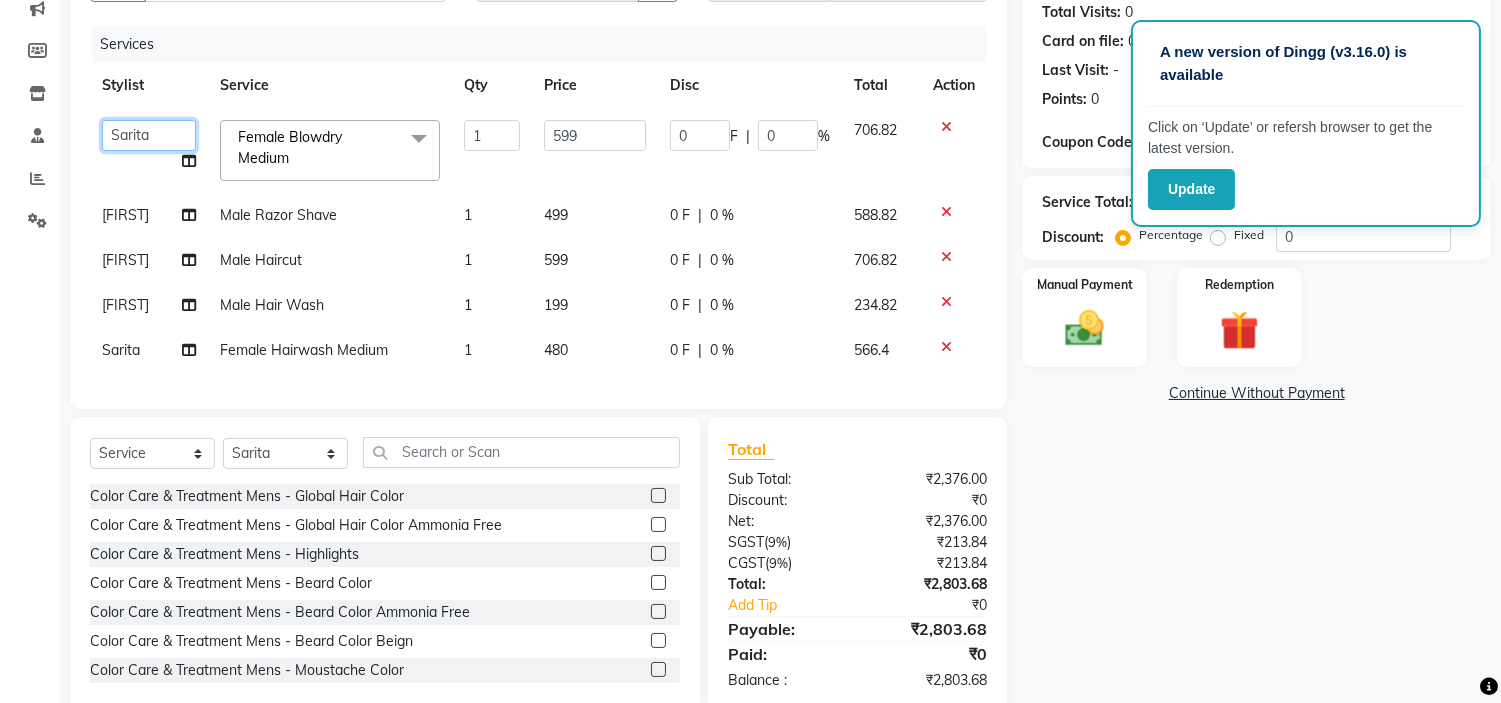 click on "[FIRST]   [FIRST]   [FIRST]   [FIRST]   Front Desk   [FIRST] [LAST]   [FIRST]   [FIRST]   [FIRST]   [FIRST]   [FIRST]   [FIRST]   [FIRST]   [FIRST]   [FIRST] [LAST]" 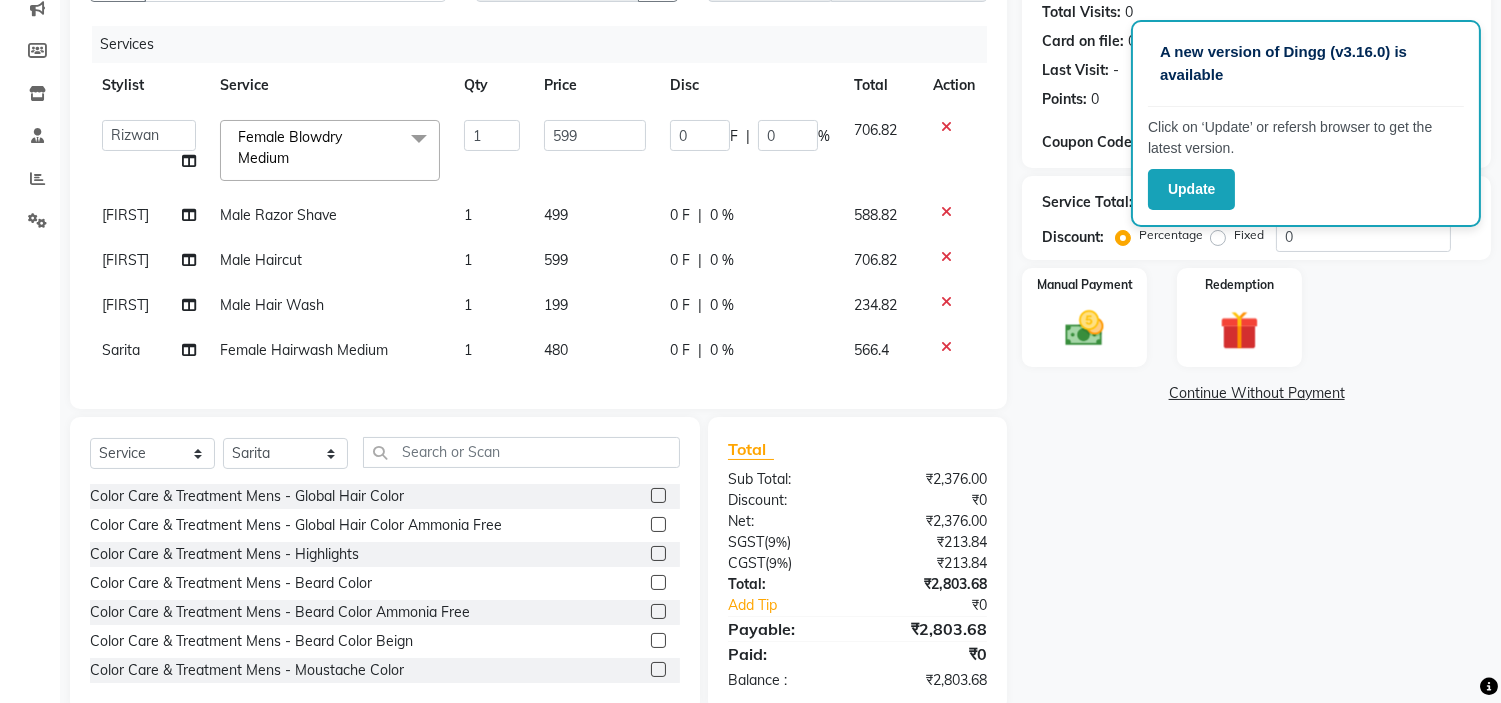 select on "76837" 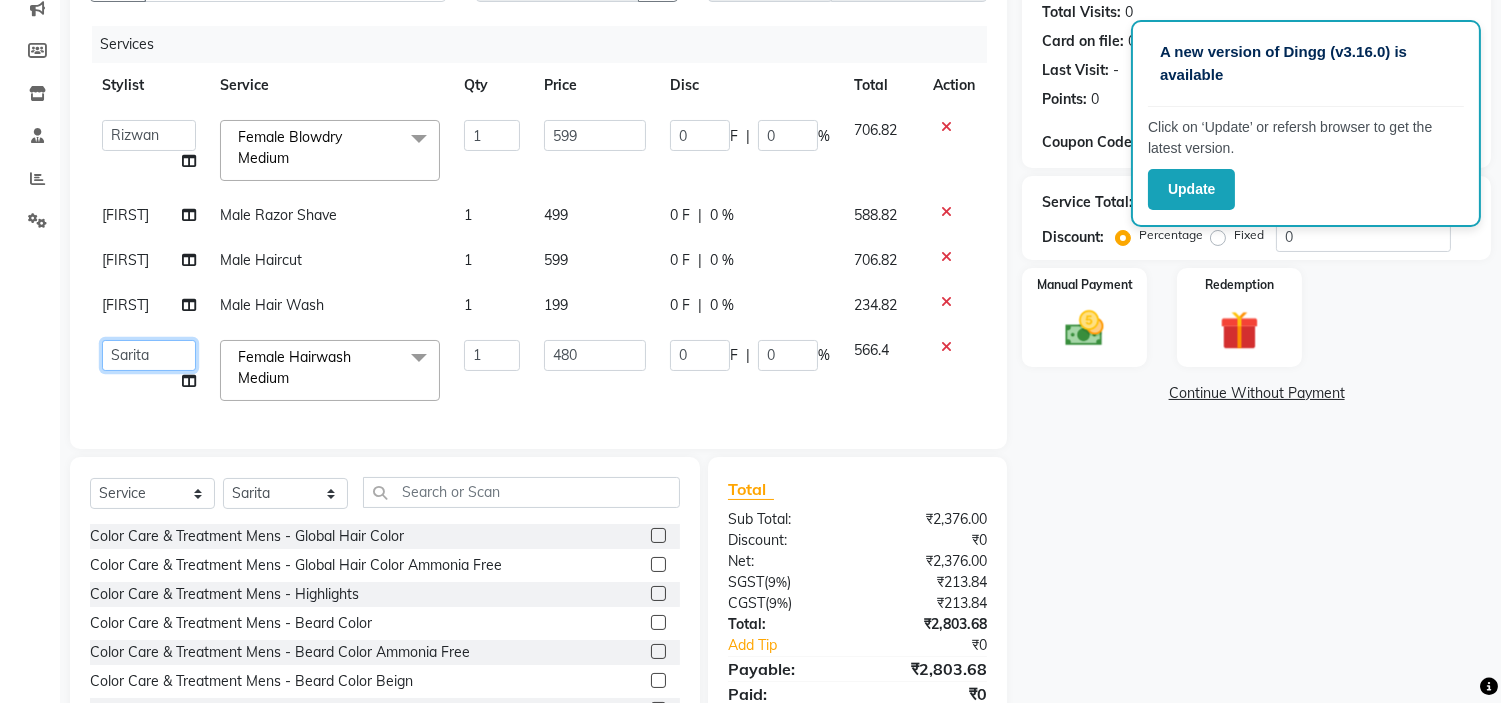 click on "[FIRST]   [FIRST]   [FIRST]   [FIRST]   Front Desk   [FIRST] [LAST]   [FIRST]   [FIRST]   [FIRST]   [FIRST]   [FIRST]   [FIRST]   [FIRST]   [FIRST]   [FIRST] [LAST]" 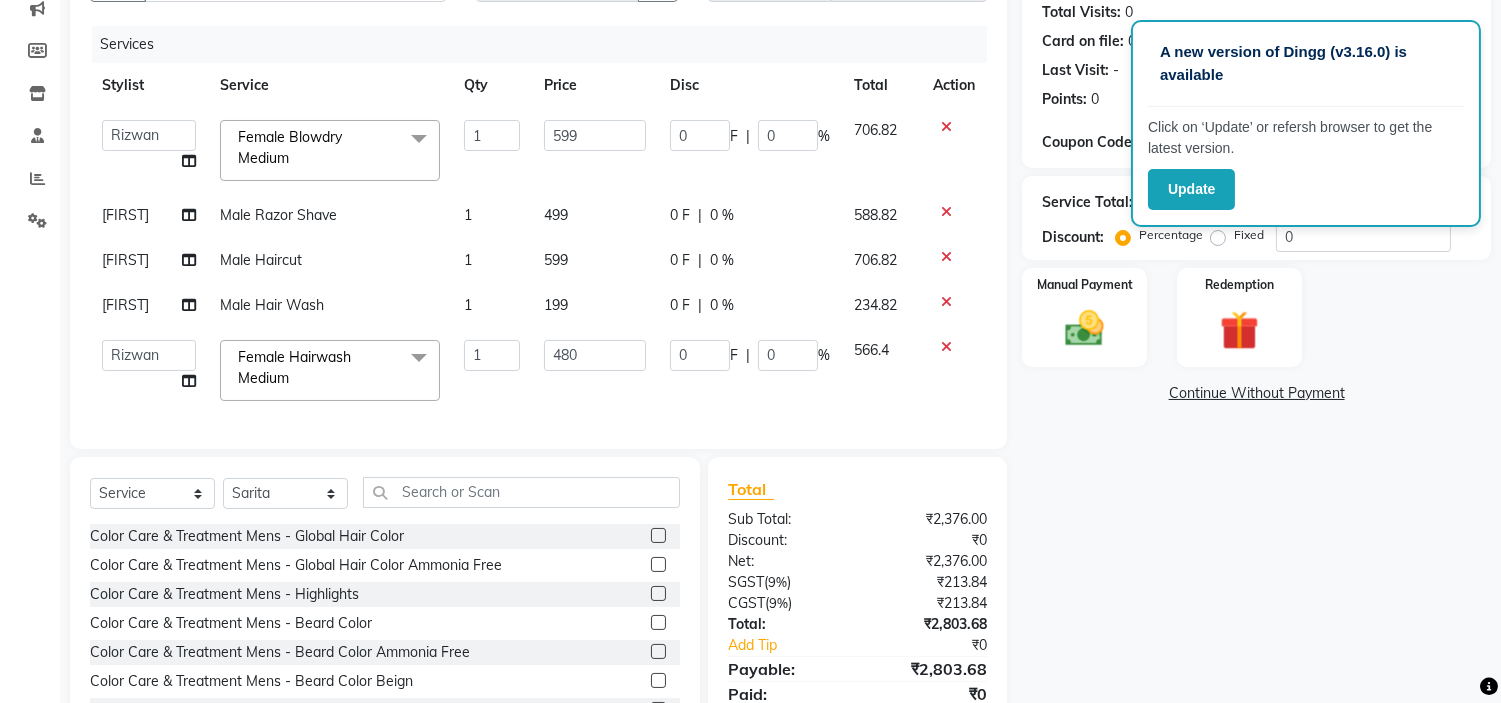 select on "76837" 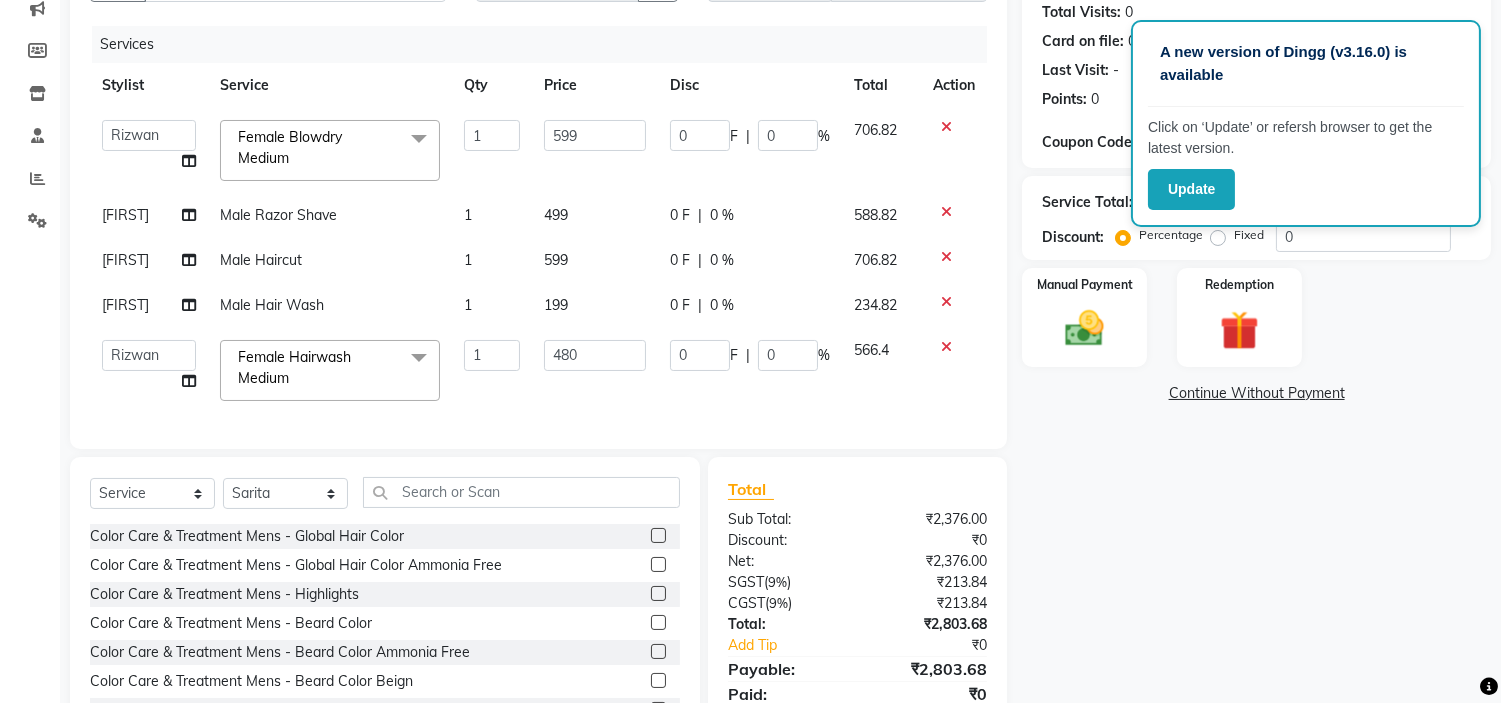 click on "480" 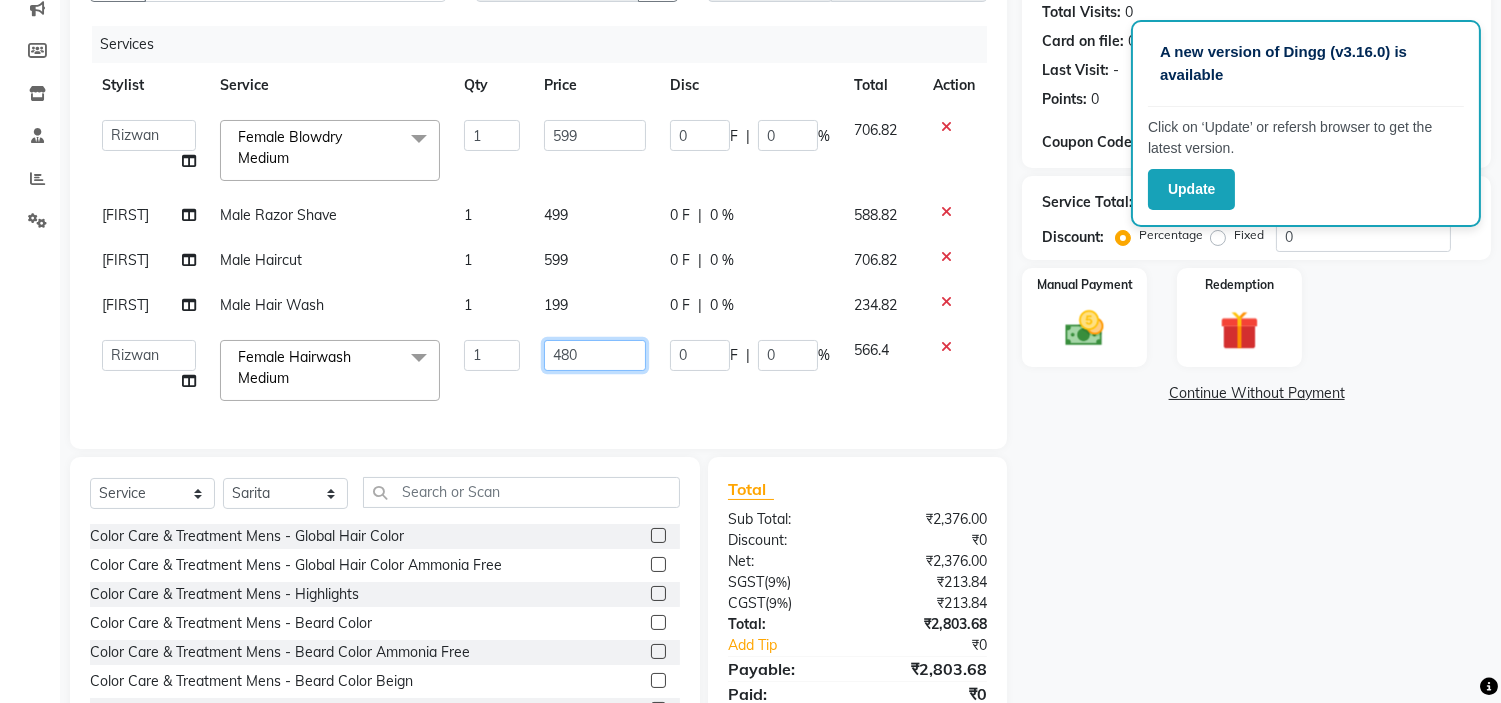 drag, startPoint x: 590, startPoint y: 361, endPoint x: 528, endPoint y: 361, distance: 62 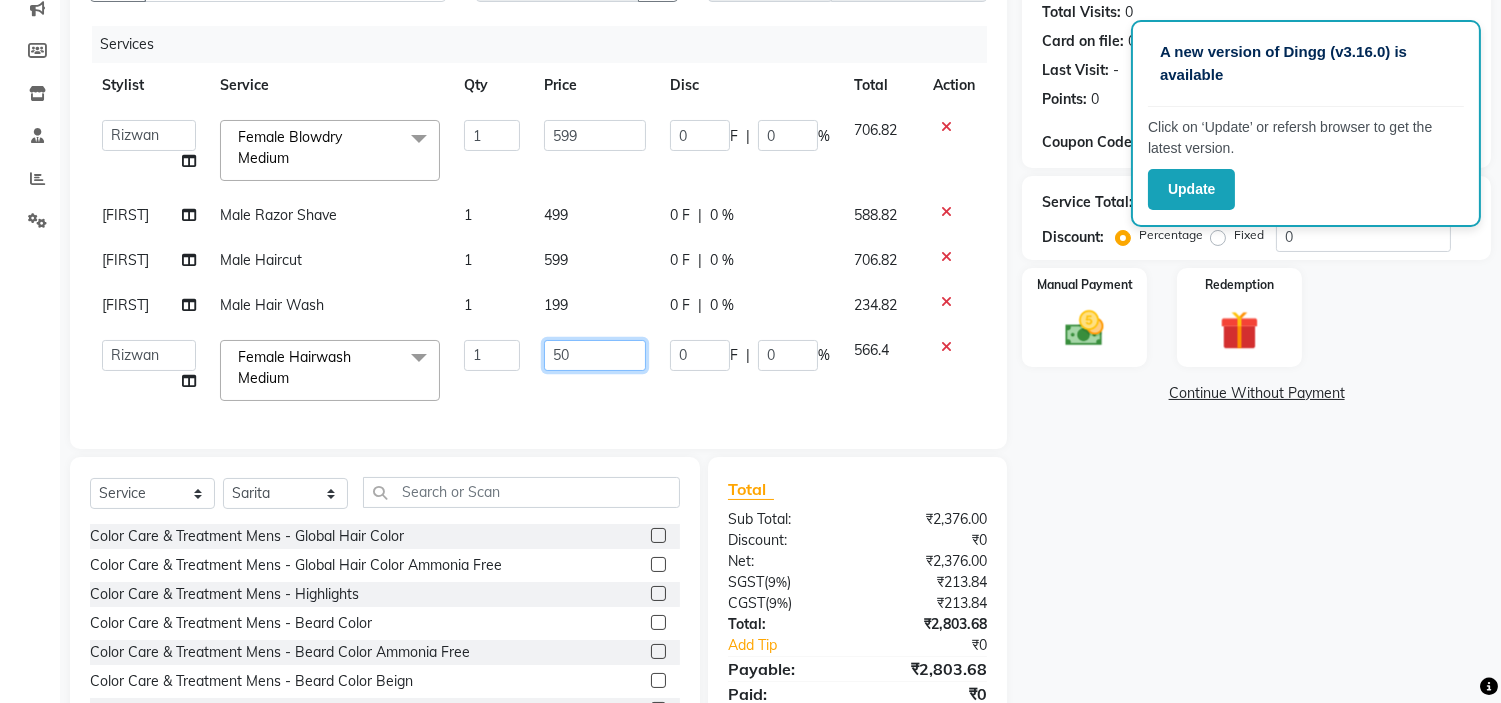 type on "500" 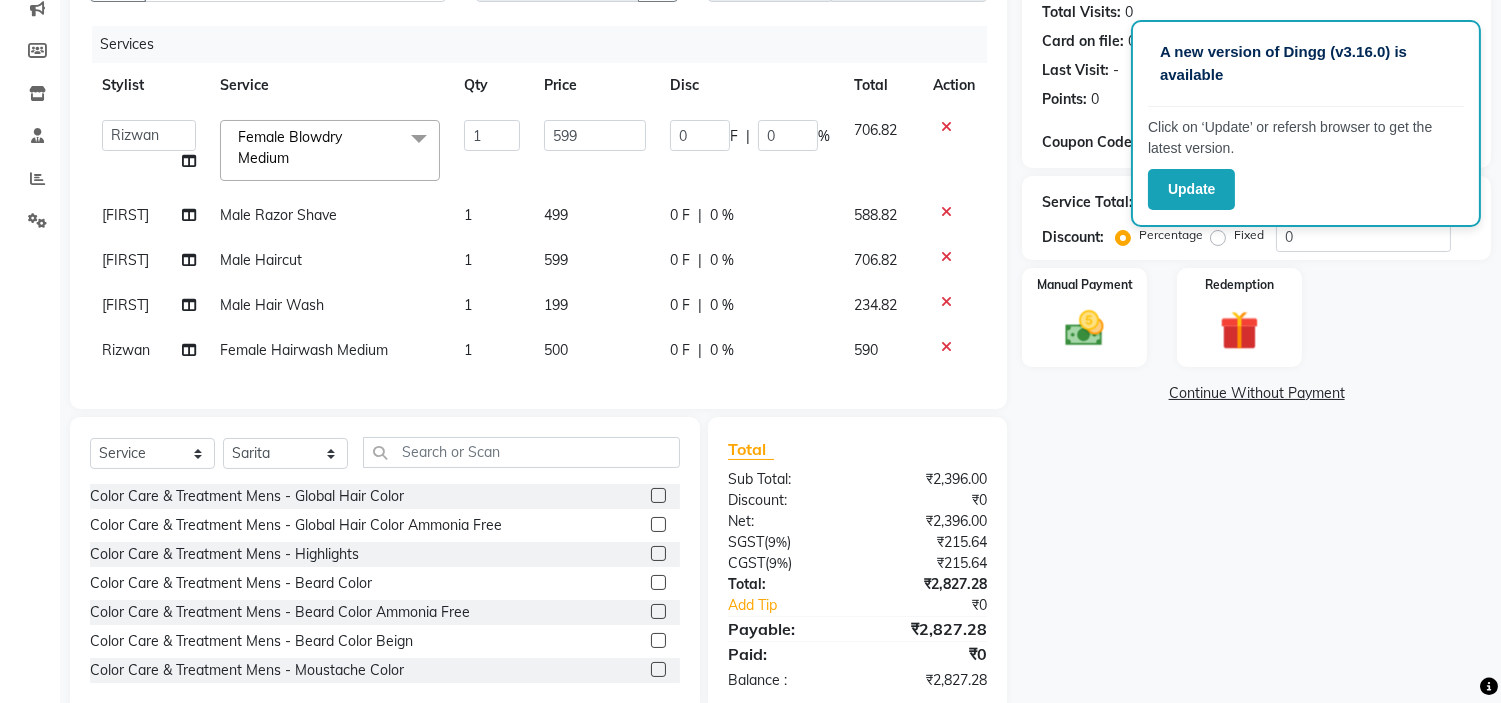 scroll, scrollTop: 277, scrollLeft: 0, axis: vertical 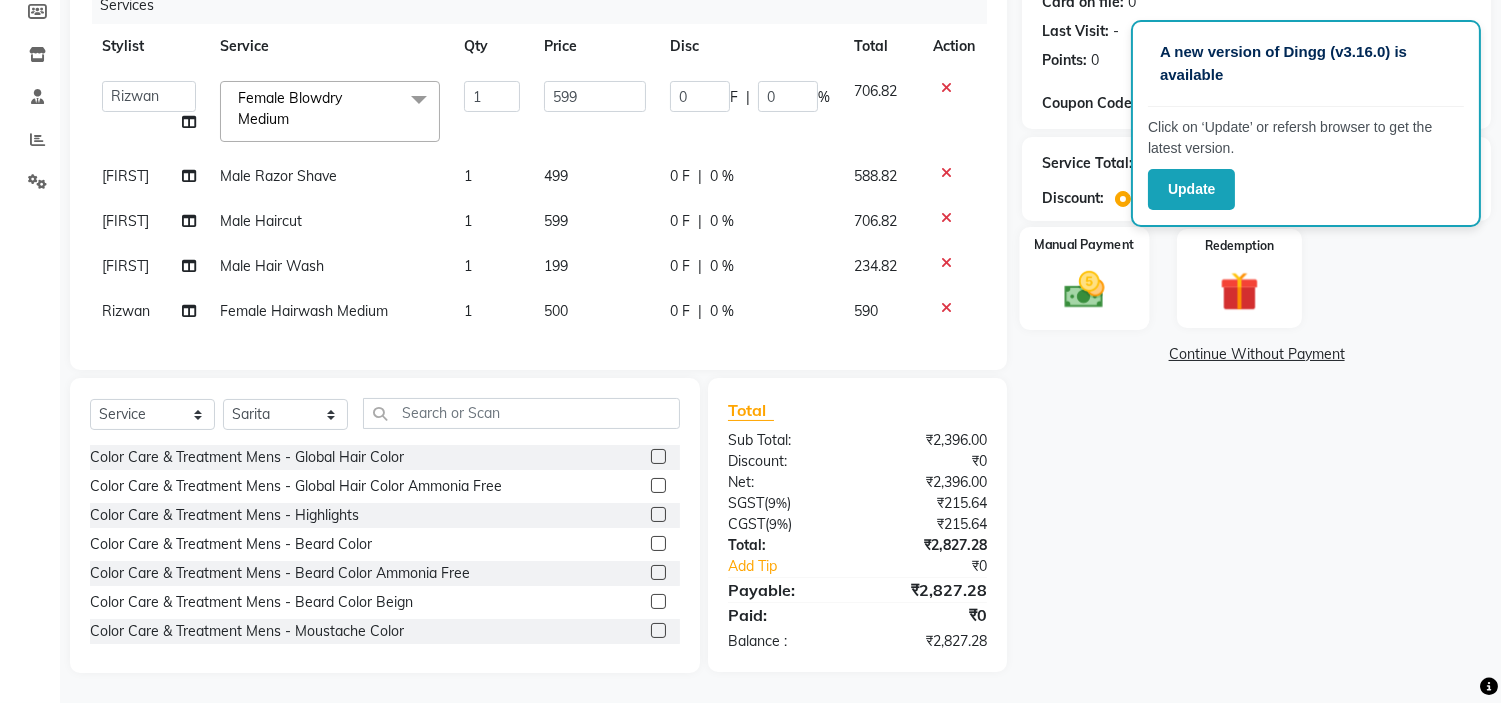 click on "Manual Payment" 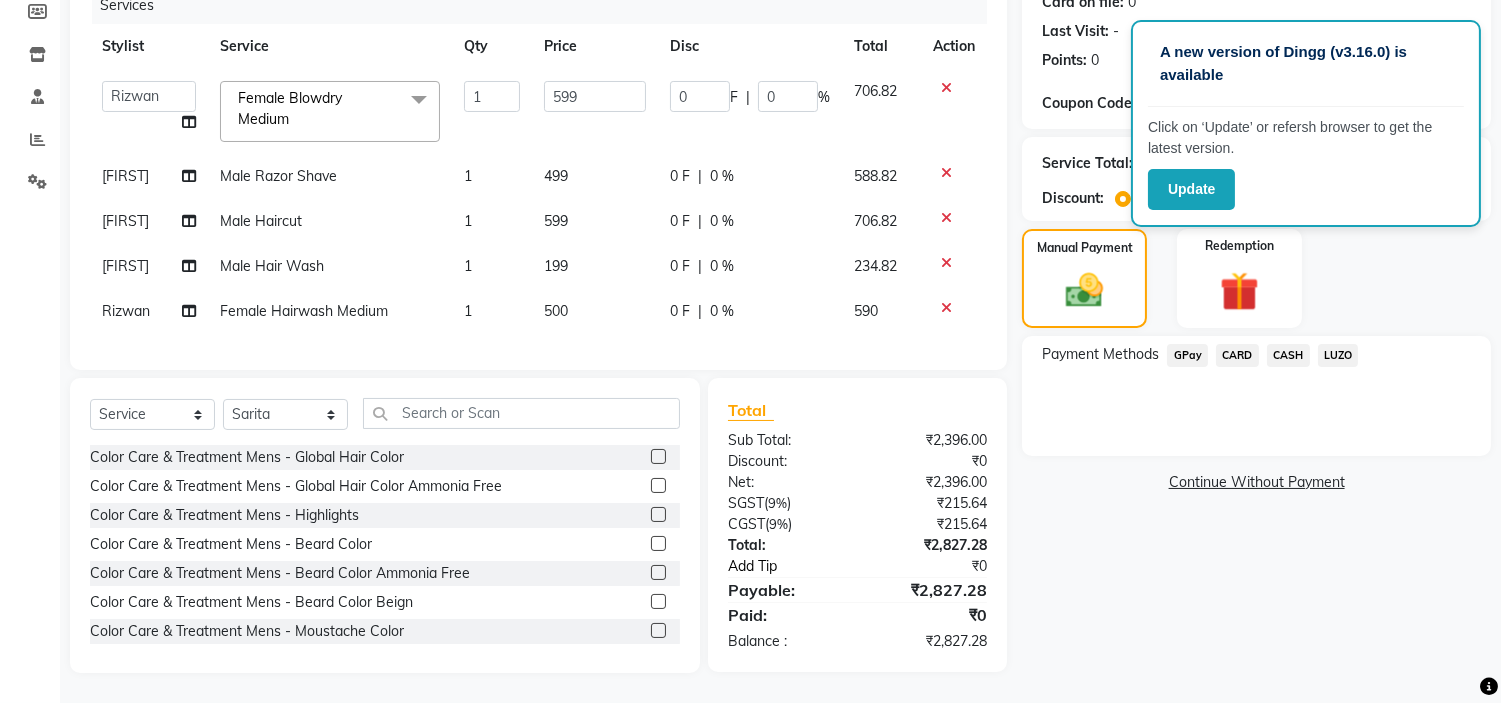 click on "Add Tip" 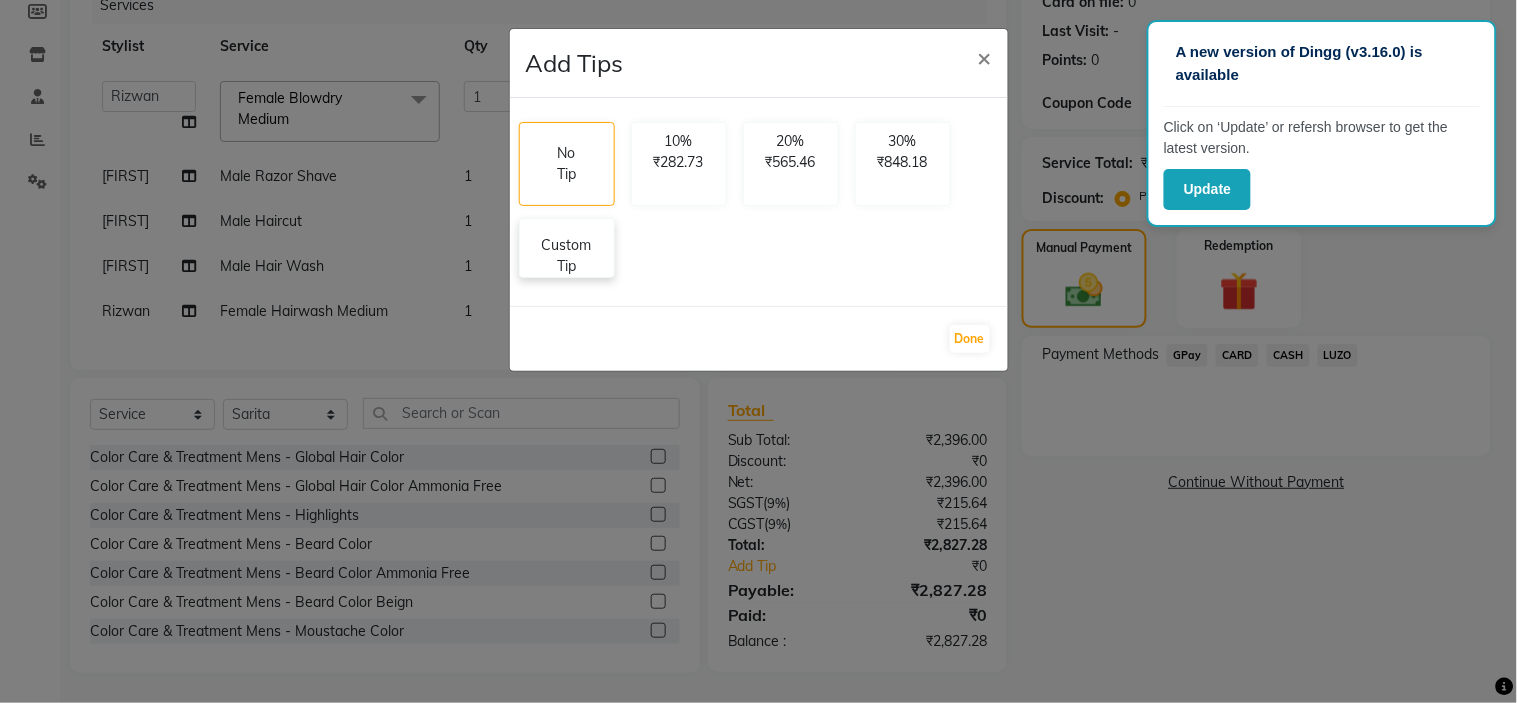 click on "Custom Tip" 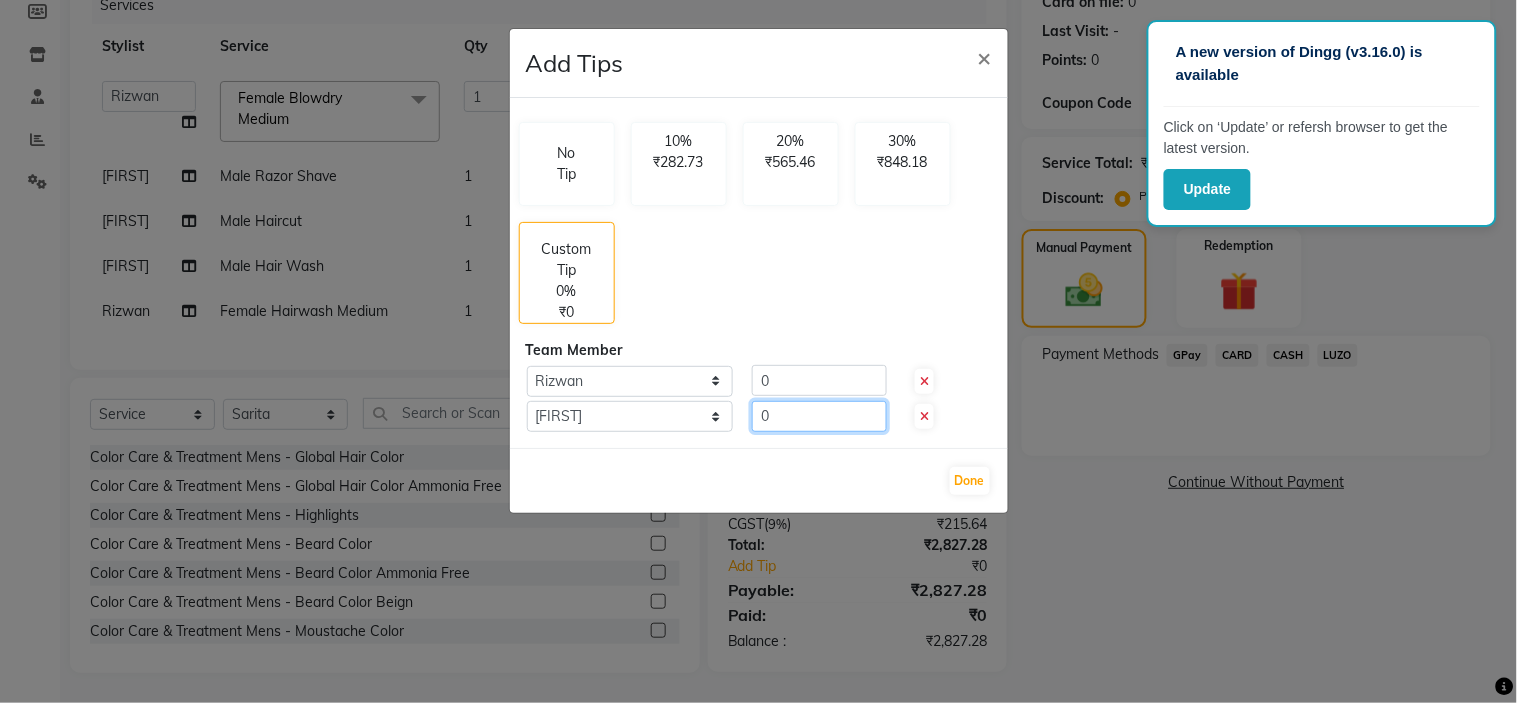 click on "0" 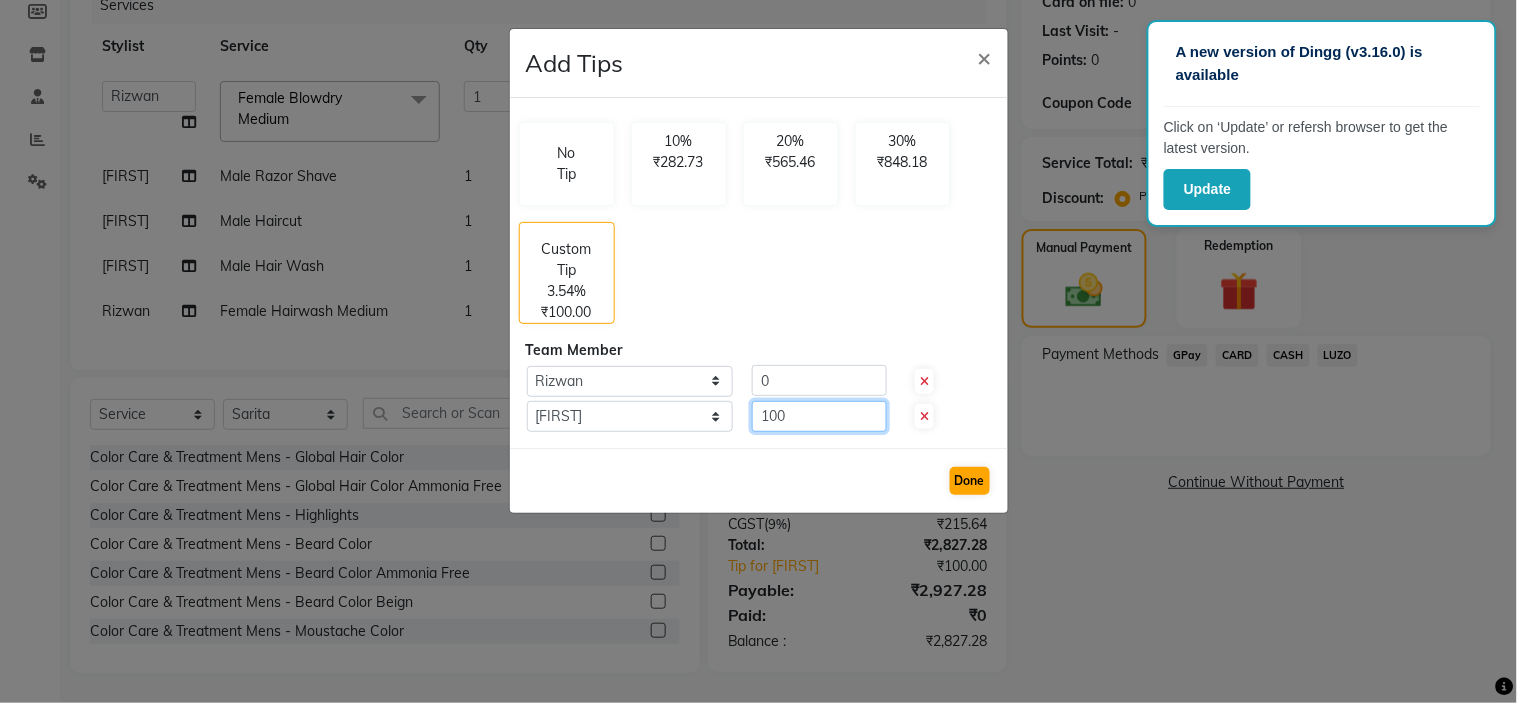 type on "100" 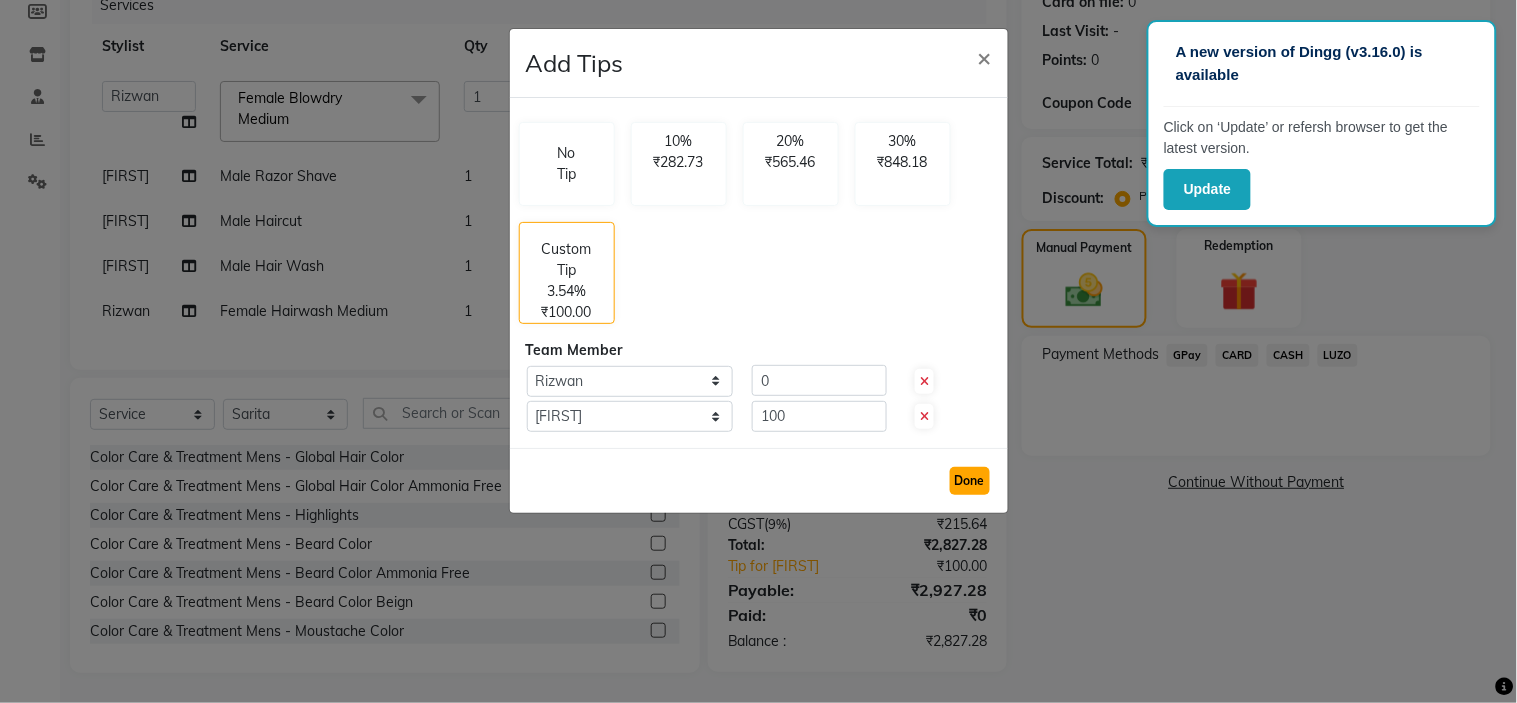 click on "Done" 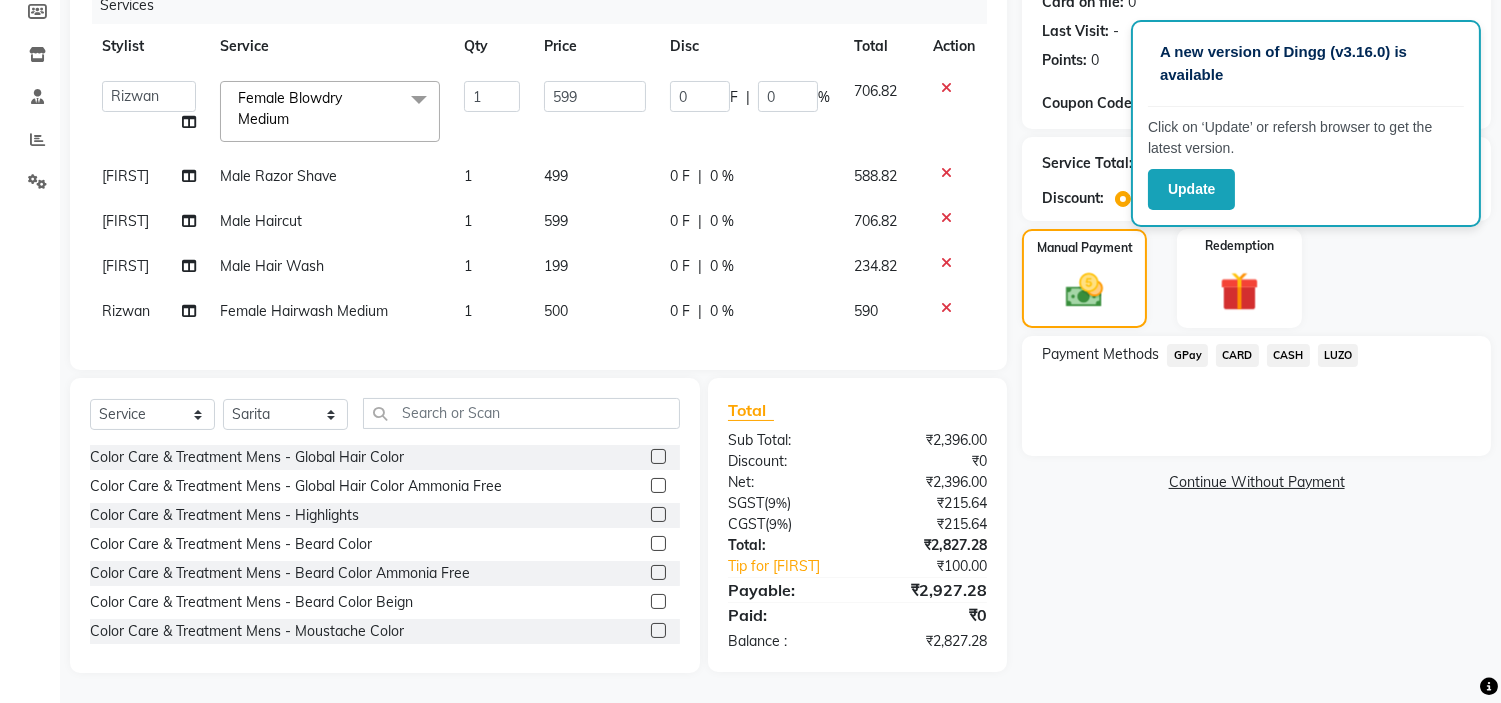 click on "CARD" 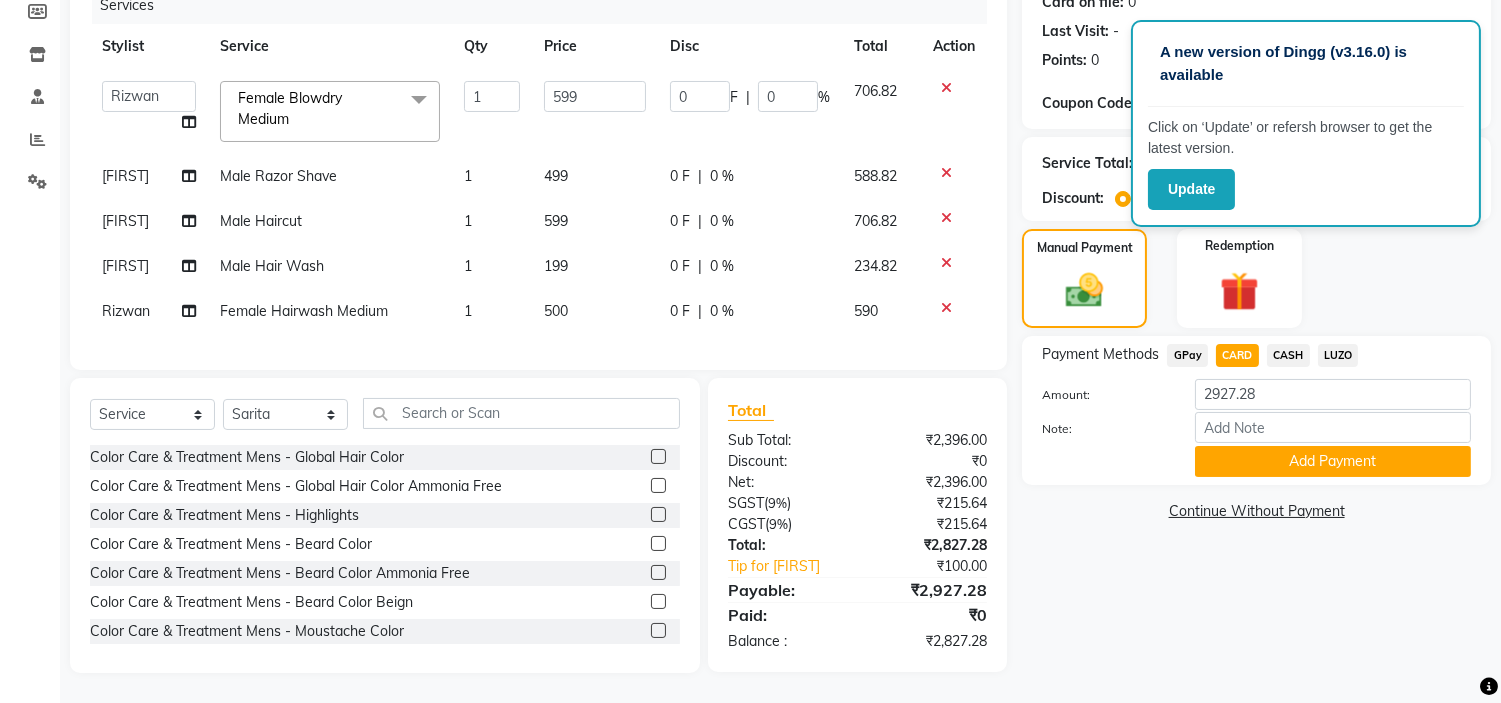 click on "Add Payment" 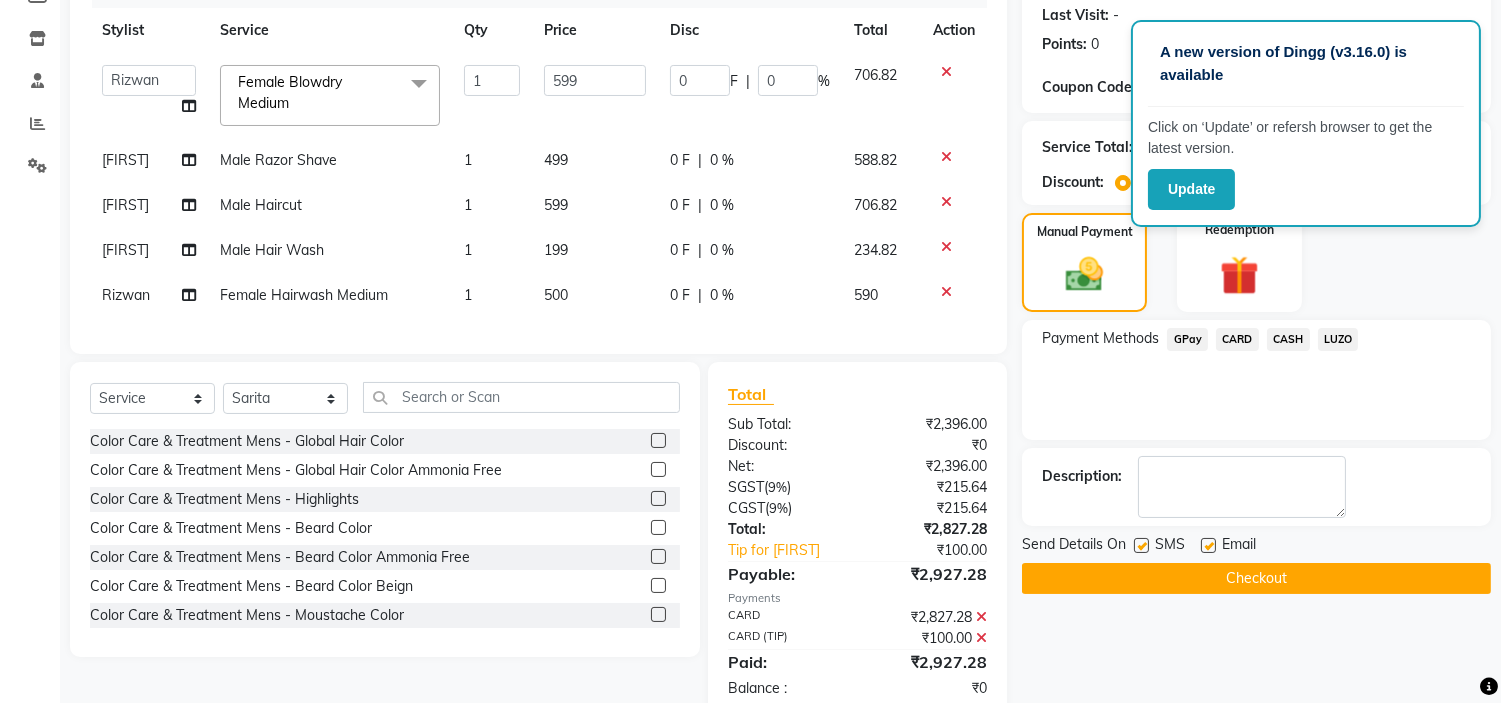 scroll, scrollTop: 338, scrollLeft: 0, axis: vertical 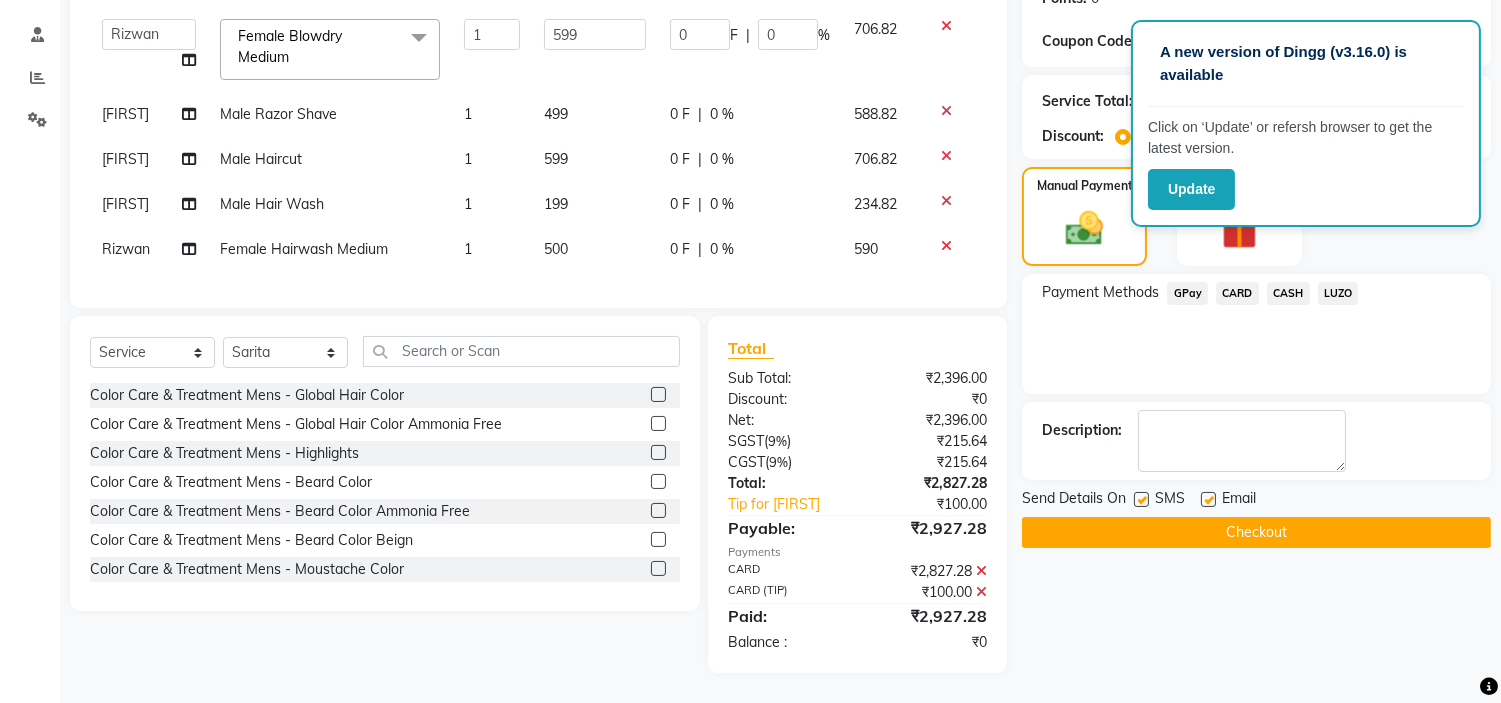 click on "Checkout" 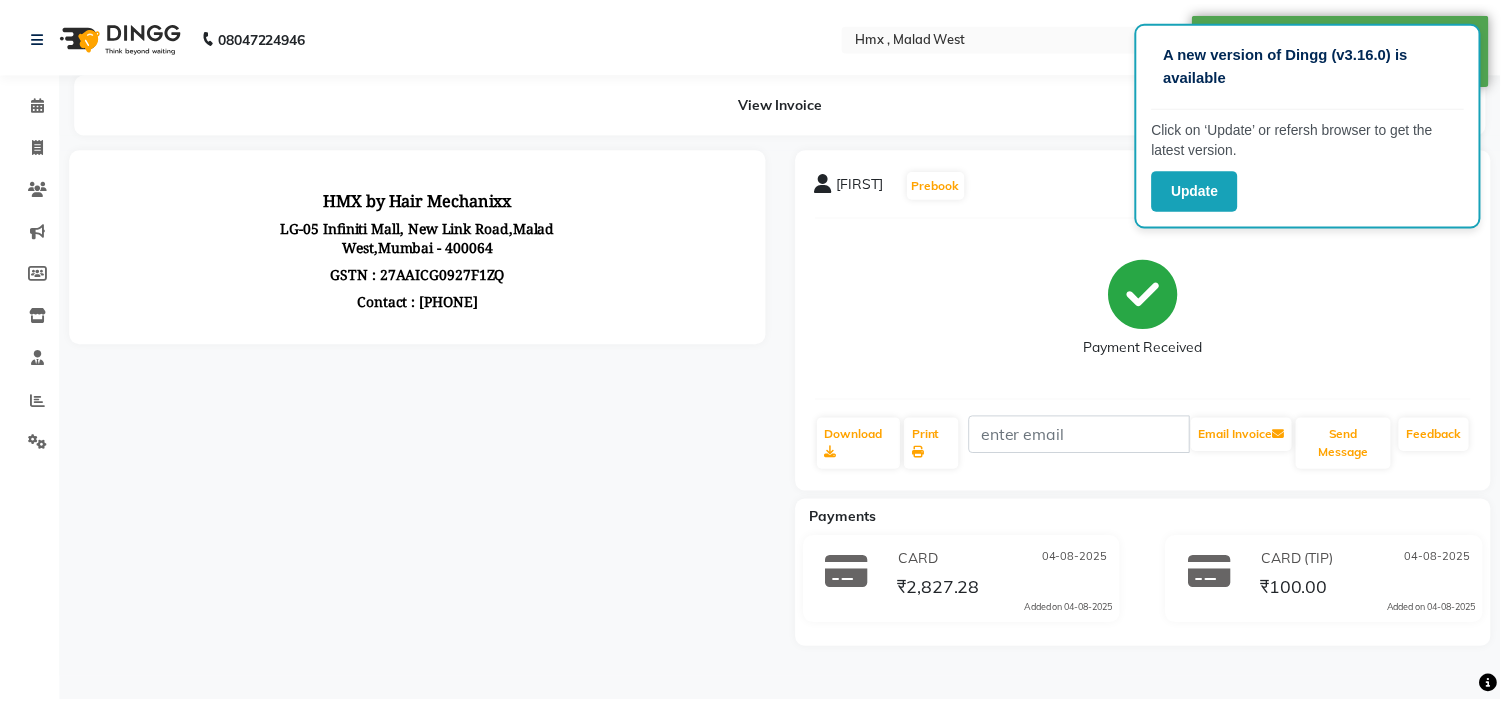 scroll, scrollTop: 0, scrollLeft: 0, axis: both 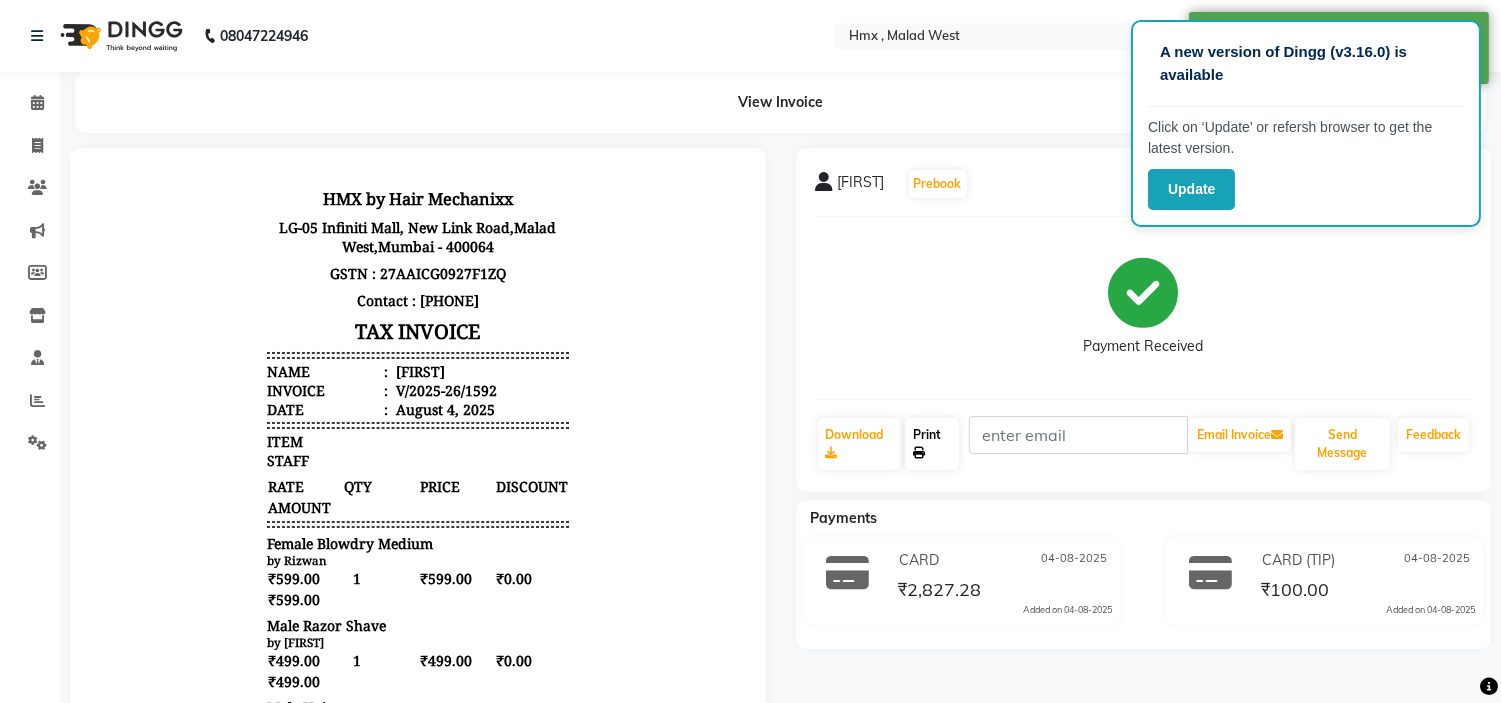 click on "Print" 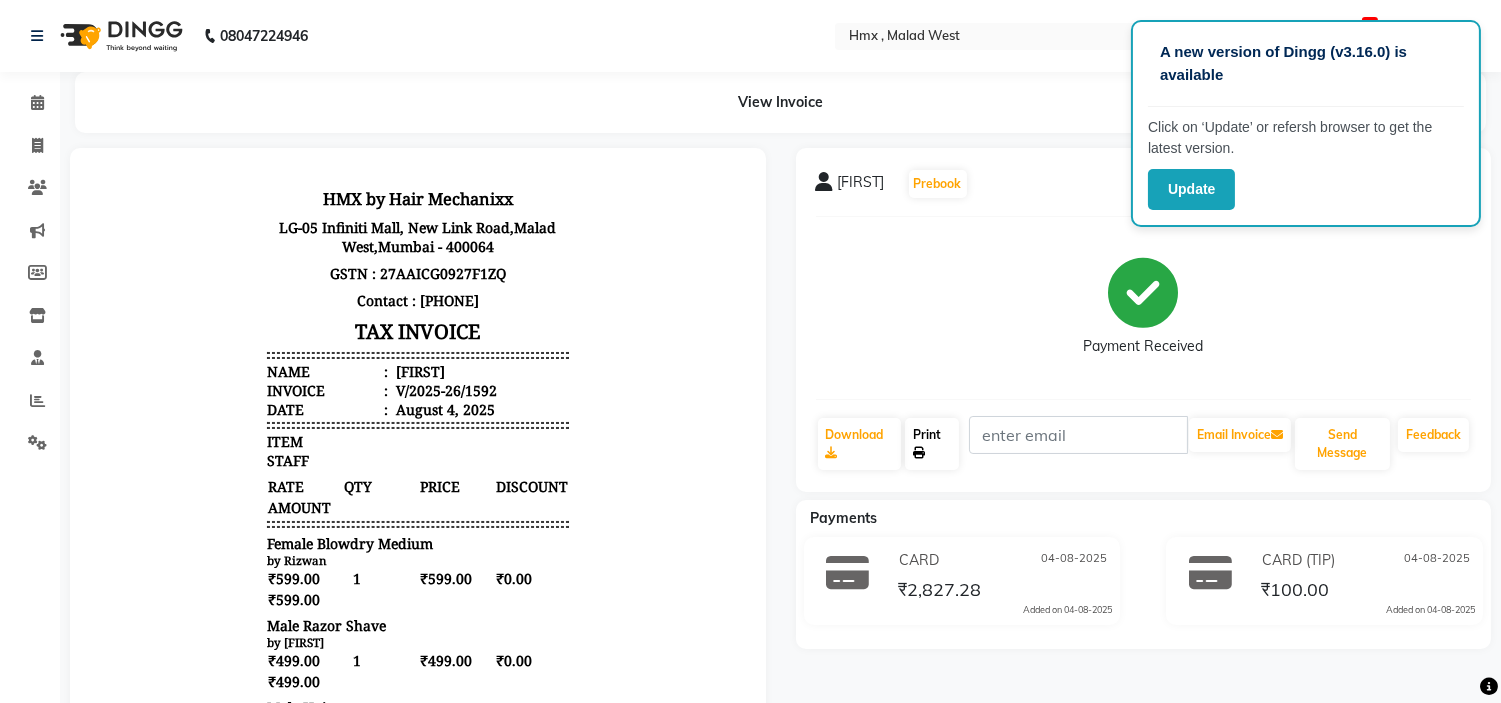 scroll, scrollTop: 591, scrollLeft: 0, axis: vertical 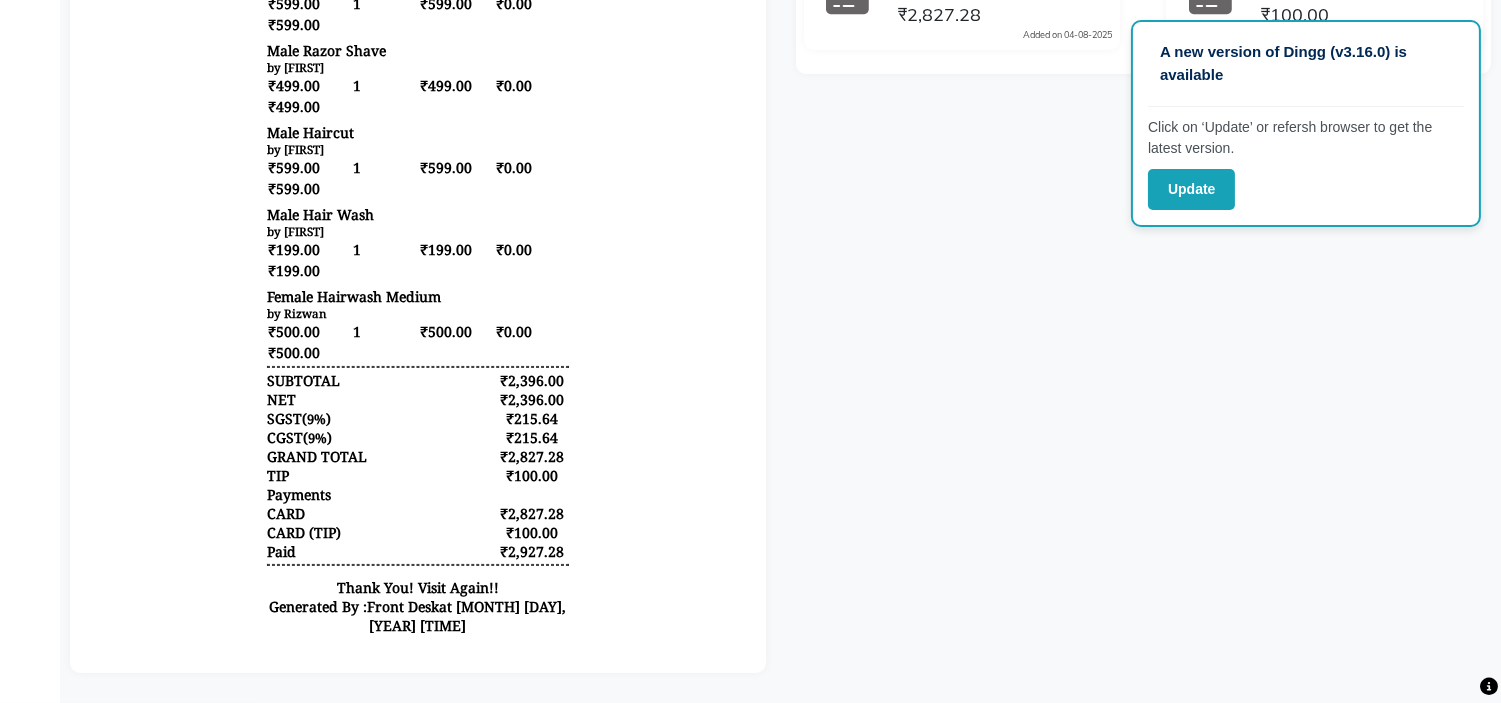 drag, startPoint x: 986, startPoint y: 211, endPoint x: 1273, endPoint y: 101, distance: 307.3581 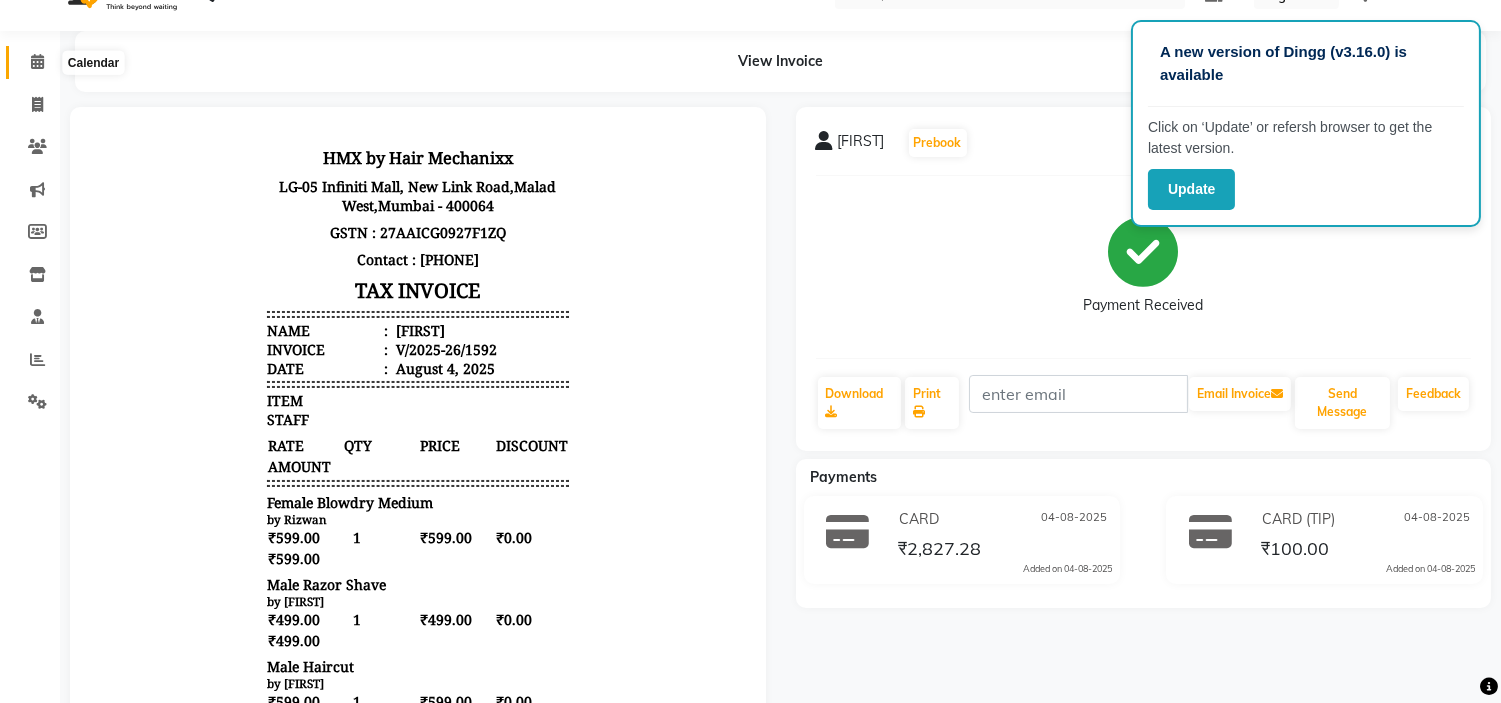 scroll, scrollTop: 35, scrollLeft: 0, axis: vertical 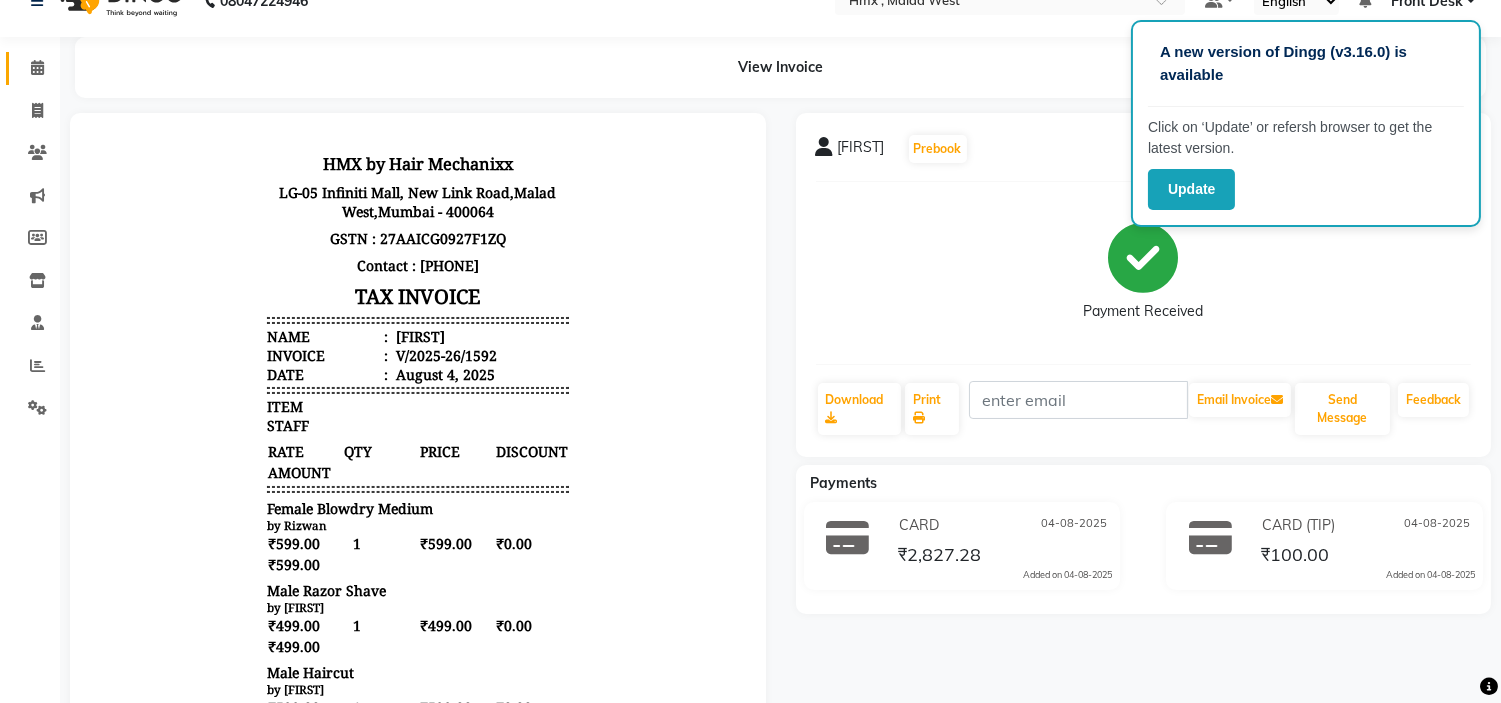 click 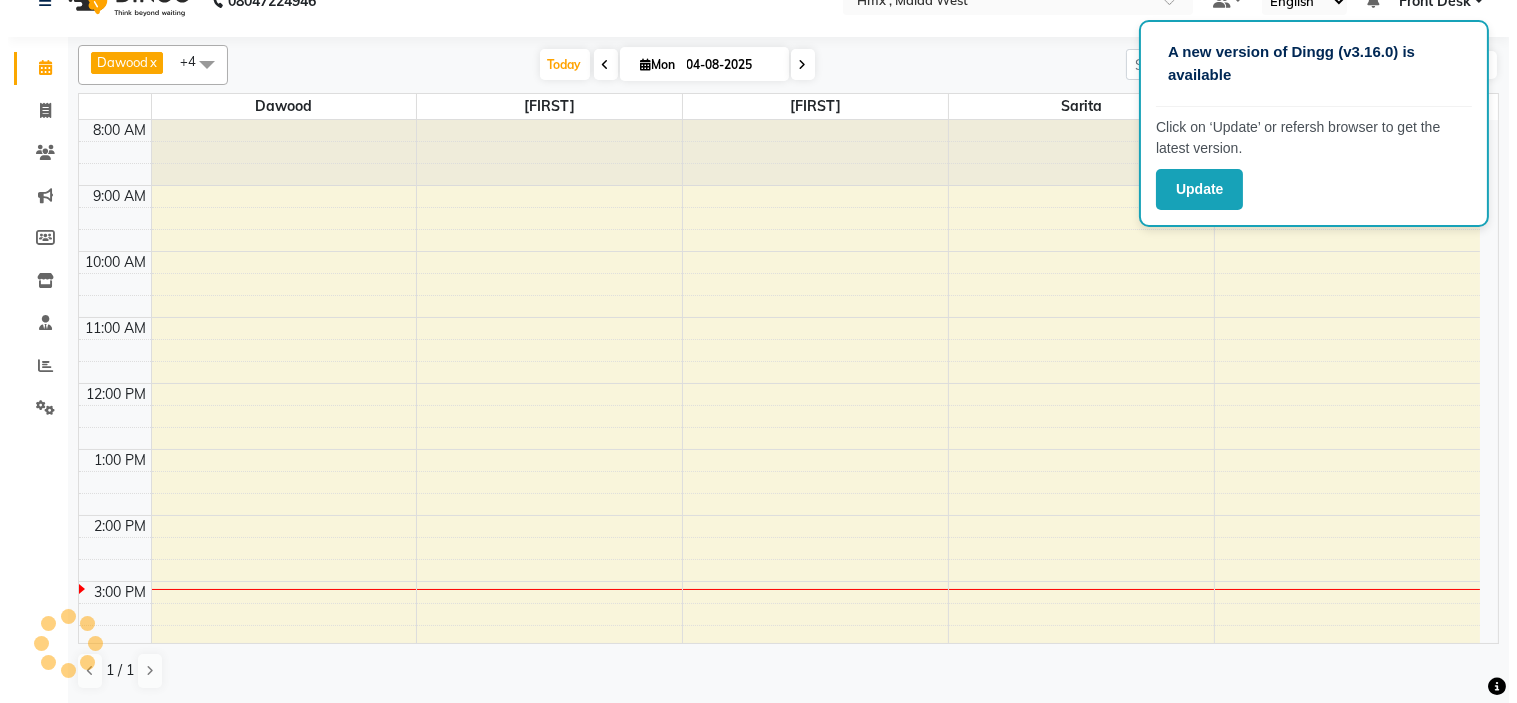 scroll, scrollTop: 0, scrollLeft: 0, axis: both 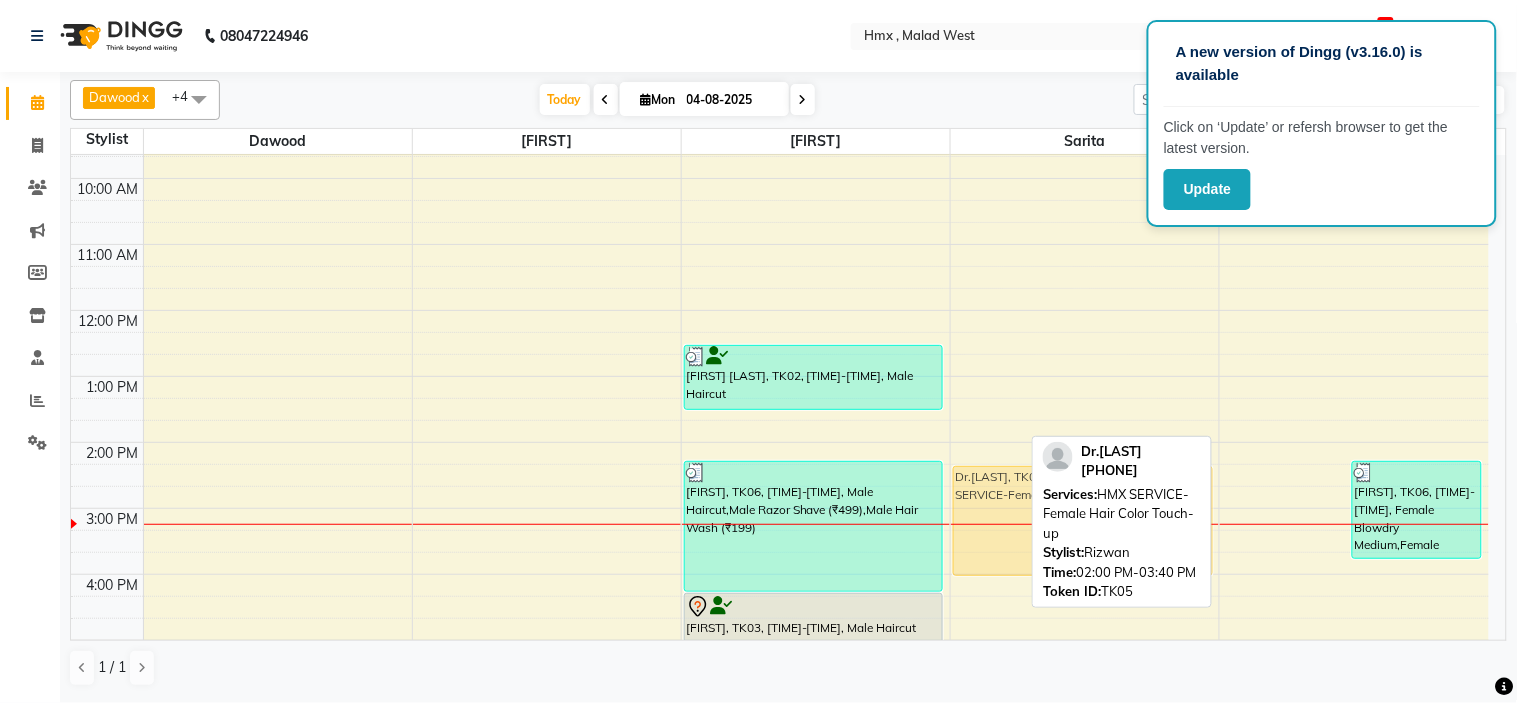drag, startPoint x: 1263, startPoint y: 468, endPoint x: 1164, endPoint y: 485, distance: 100.44899 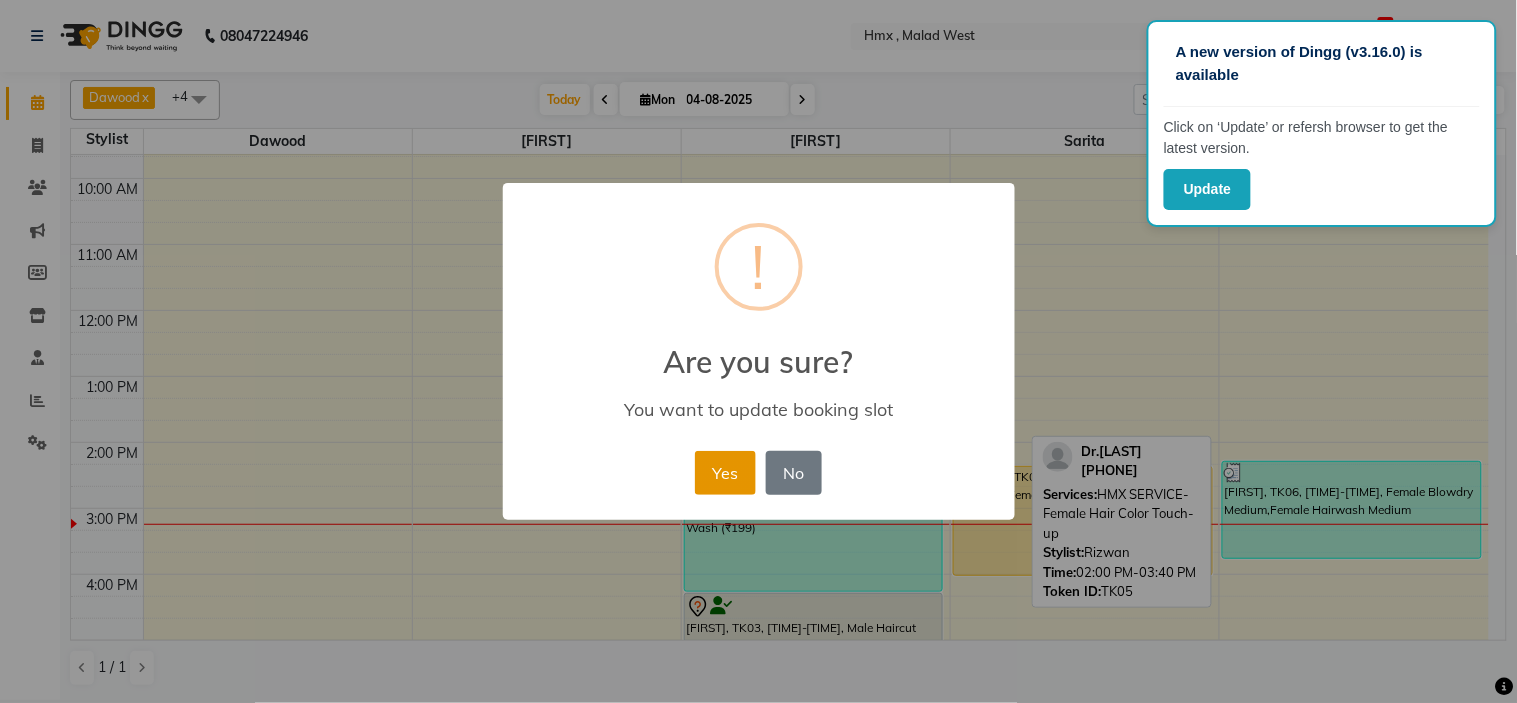 click on "Yes" at bounding box center (725, 473) 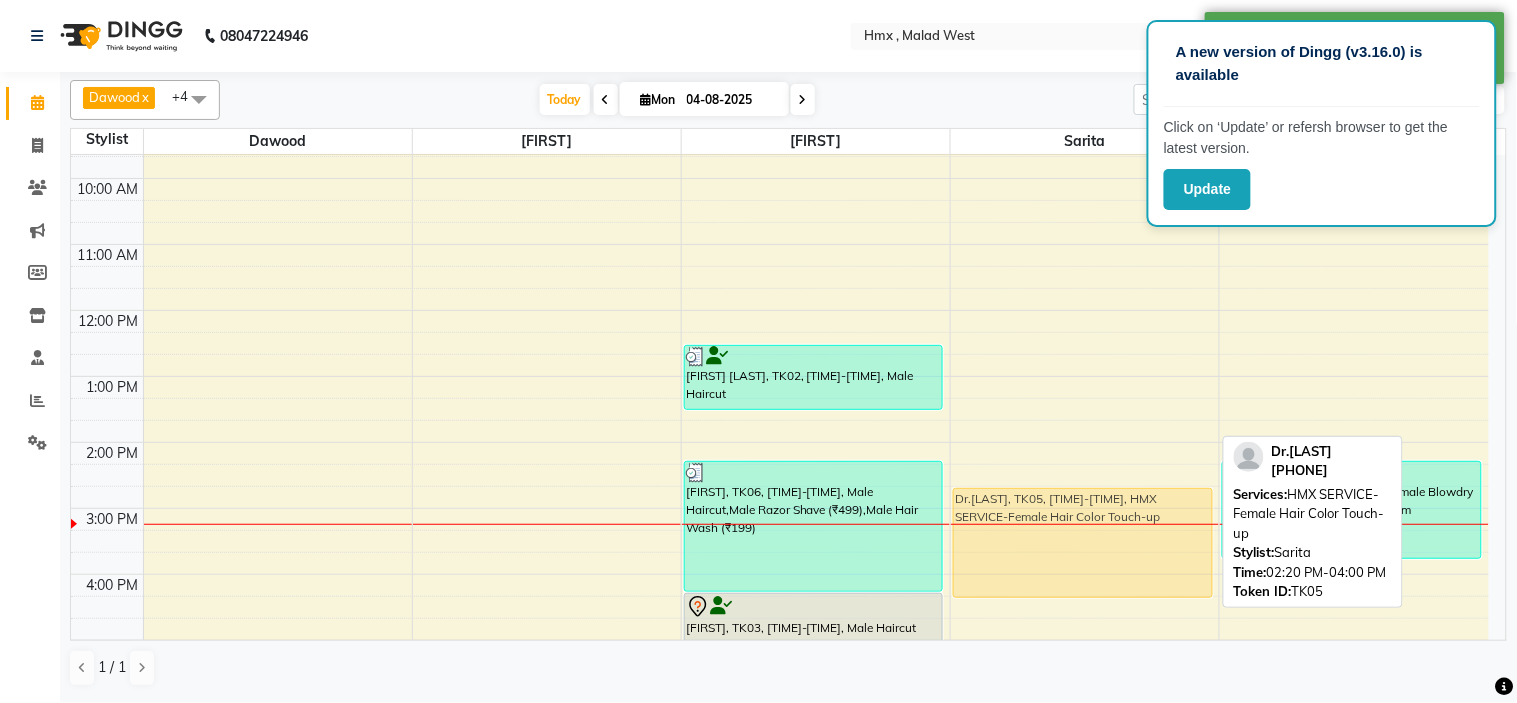 drag, startPoint x: 1031, startPoint y: 472, endPoint x: 1026, endPoint y: 490, distance: 18.681541 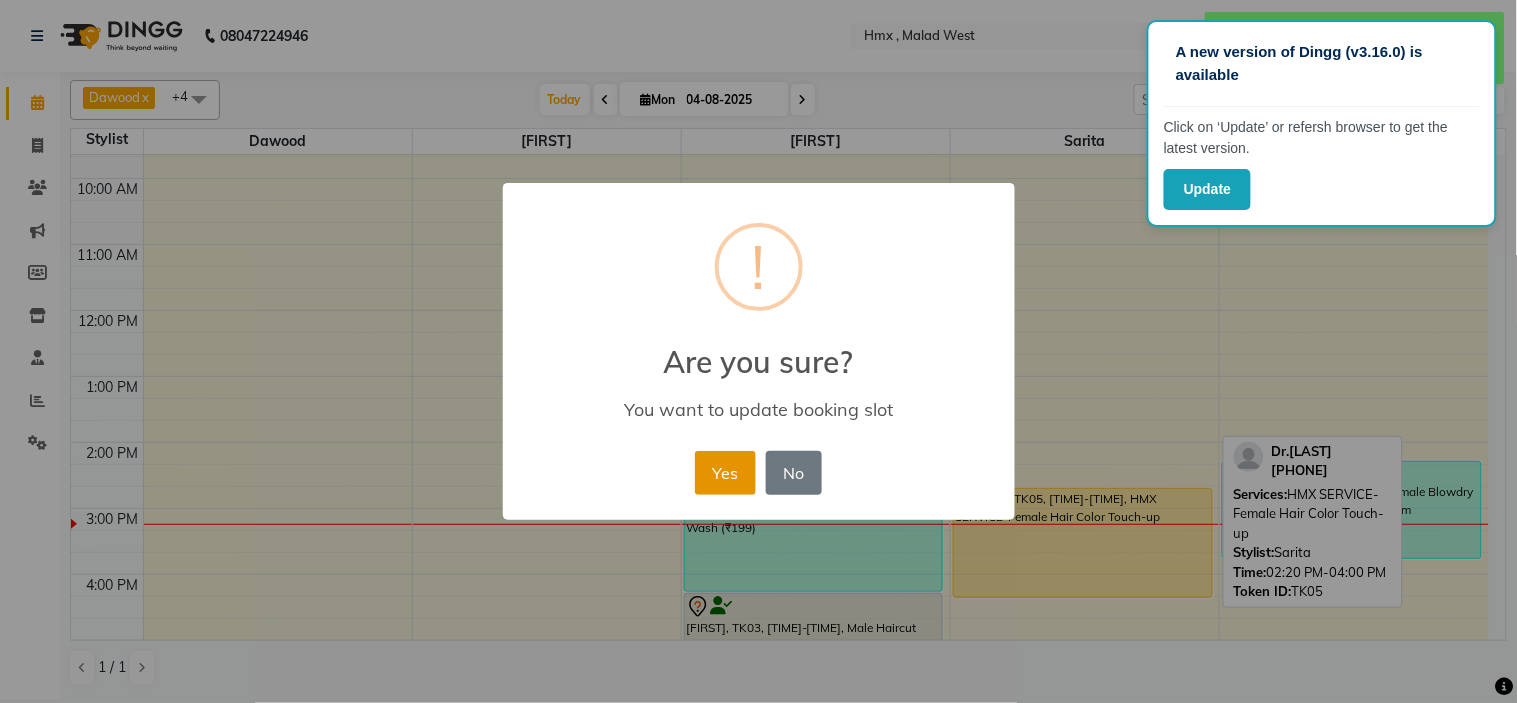 click on "Yes" at bounding box center [725, 473] 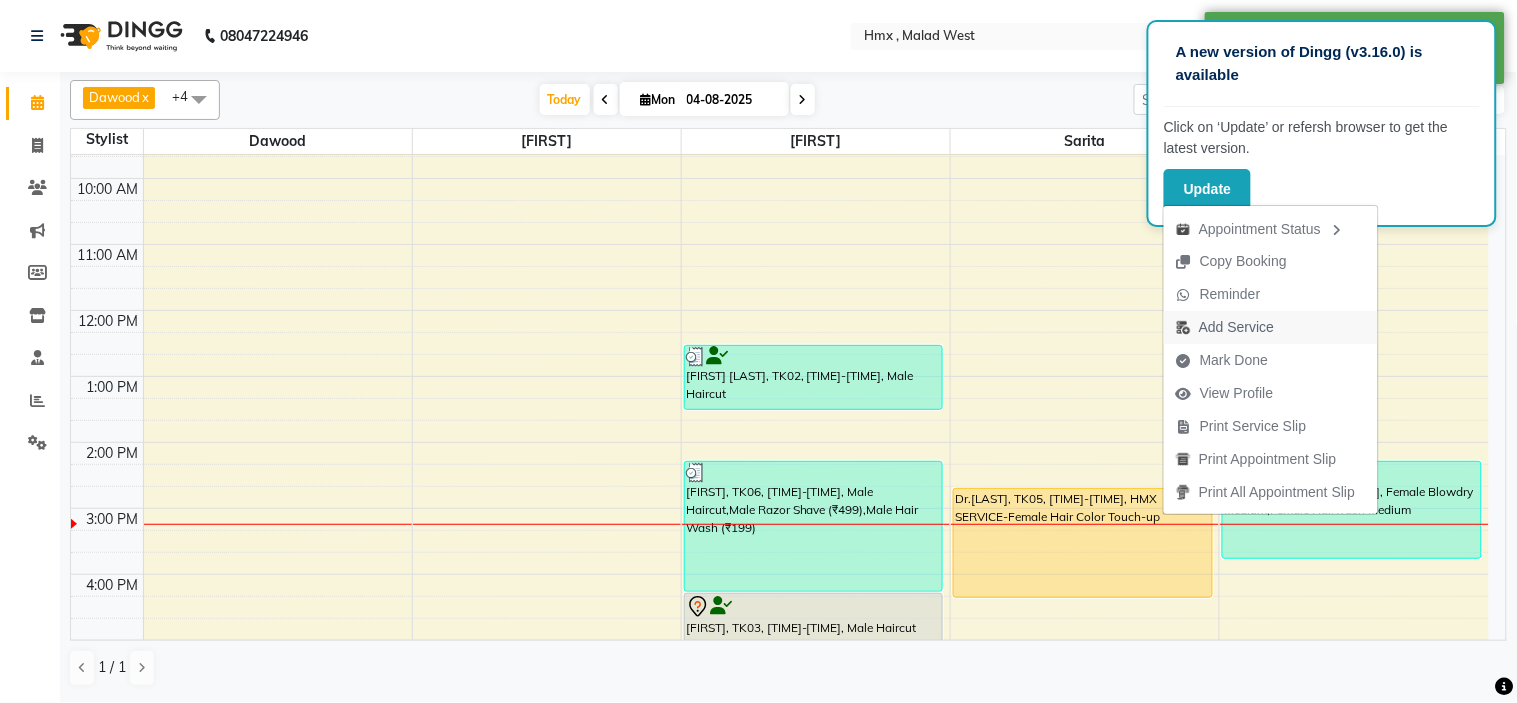 click on "Add Service" at bounding box center [1236, 327] 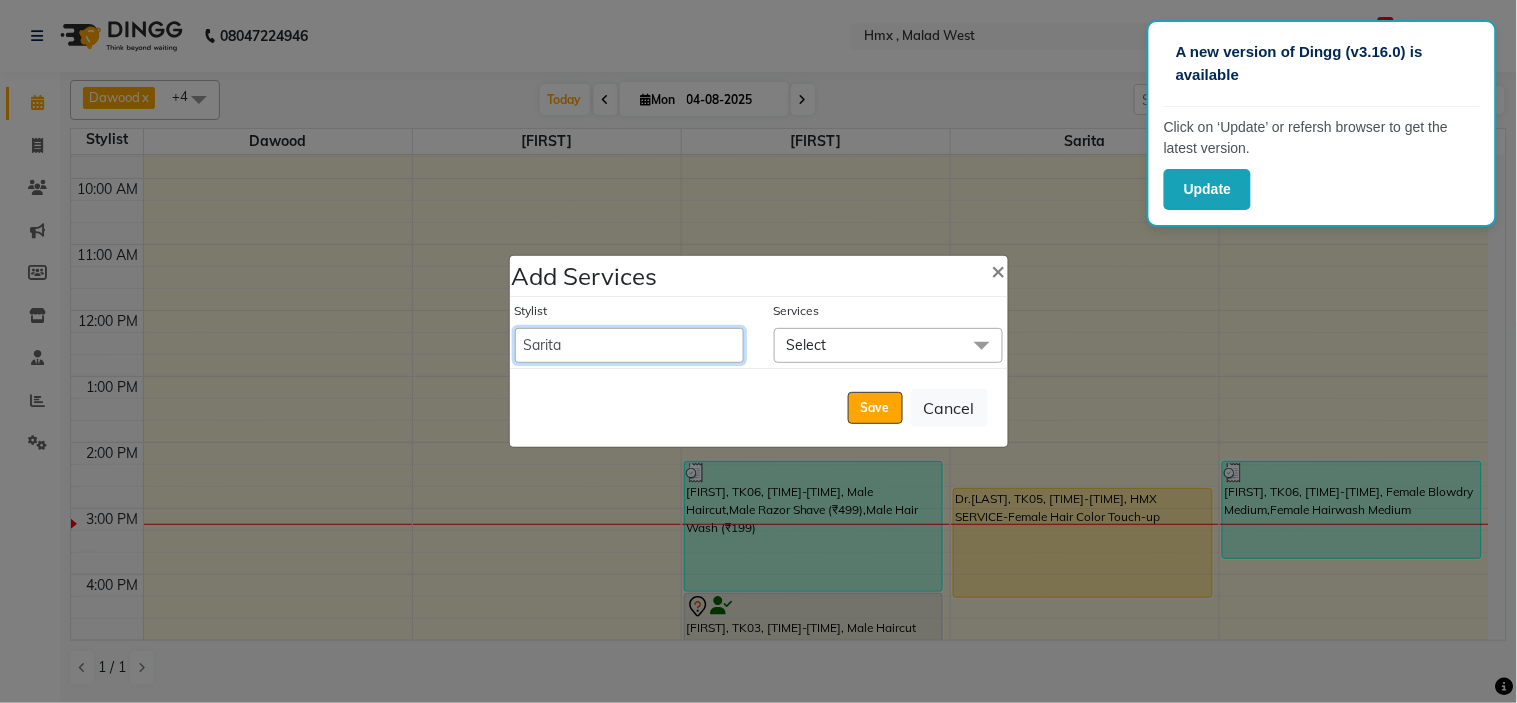 click on "[FIRST]   [FIRST]   [FIRST]   [FIRST]   Front Desk   [FIRST] [LAST]   [FIRST]   [FIRST]   [FIRST]   [FIRST]   [FIRST]   [FIRST]   [FIRST]   [FIRST]   [FIRST] [LAST]" at bounding box center [629, 345] 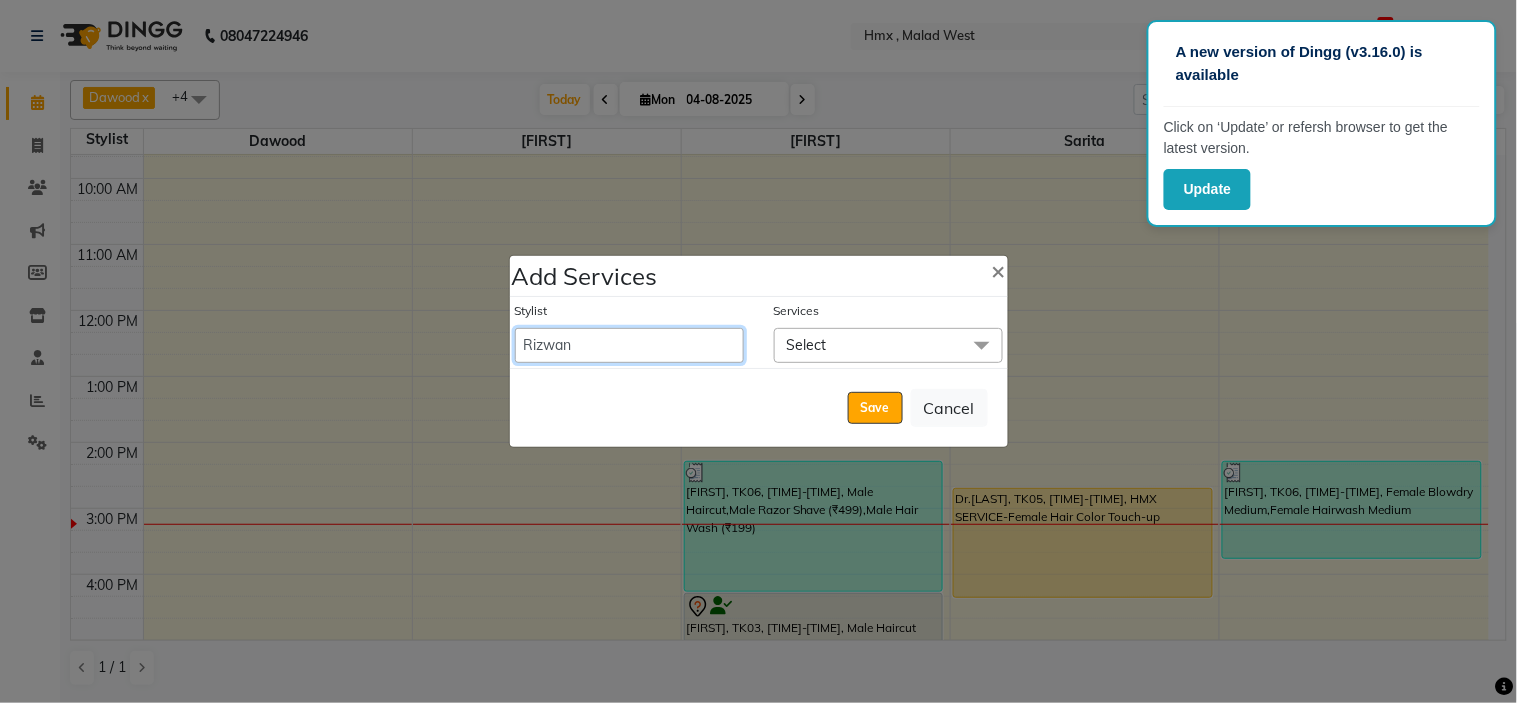 click on "[FIRST]   [FIRST]   [FIRST]   [FIRST]   Front Desk   [FIRST] [LAST]   [FIRST]   [FIRST]   [FIRST]   [FIRST]   [FIRST]   [FIRST]   [FIRST]   [FIRST]   [FIRST] [LAST]" at bounding box center [629, 345] 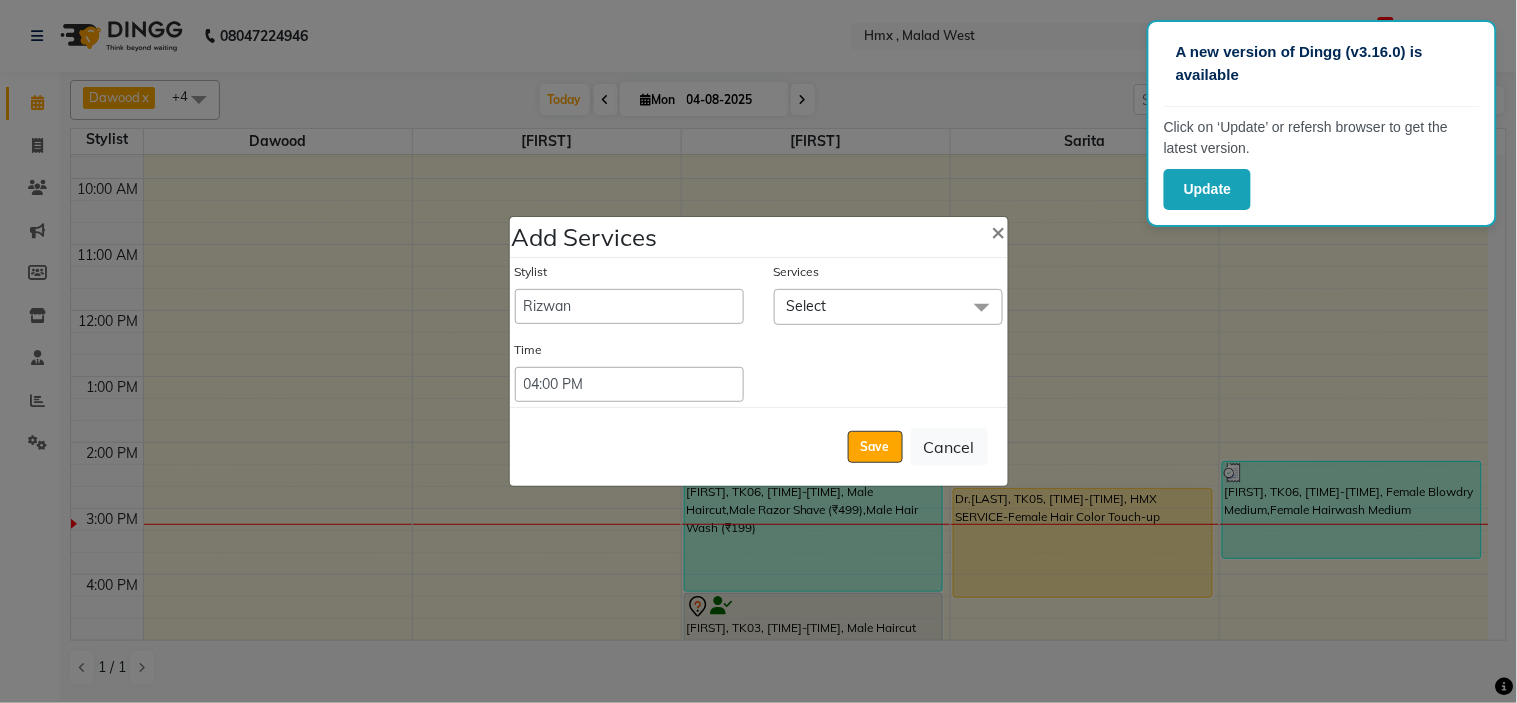 click on "Select" 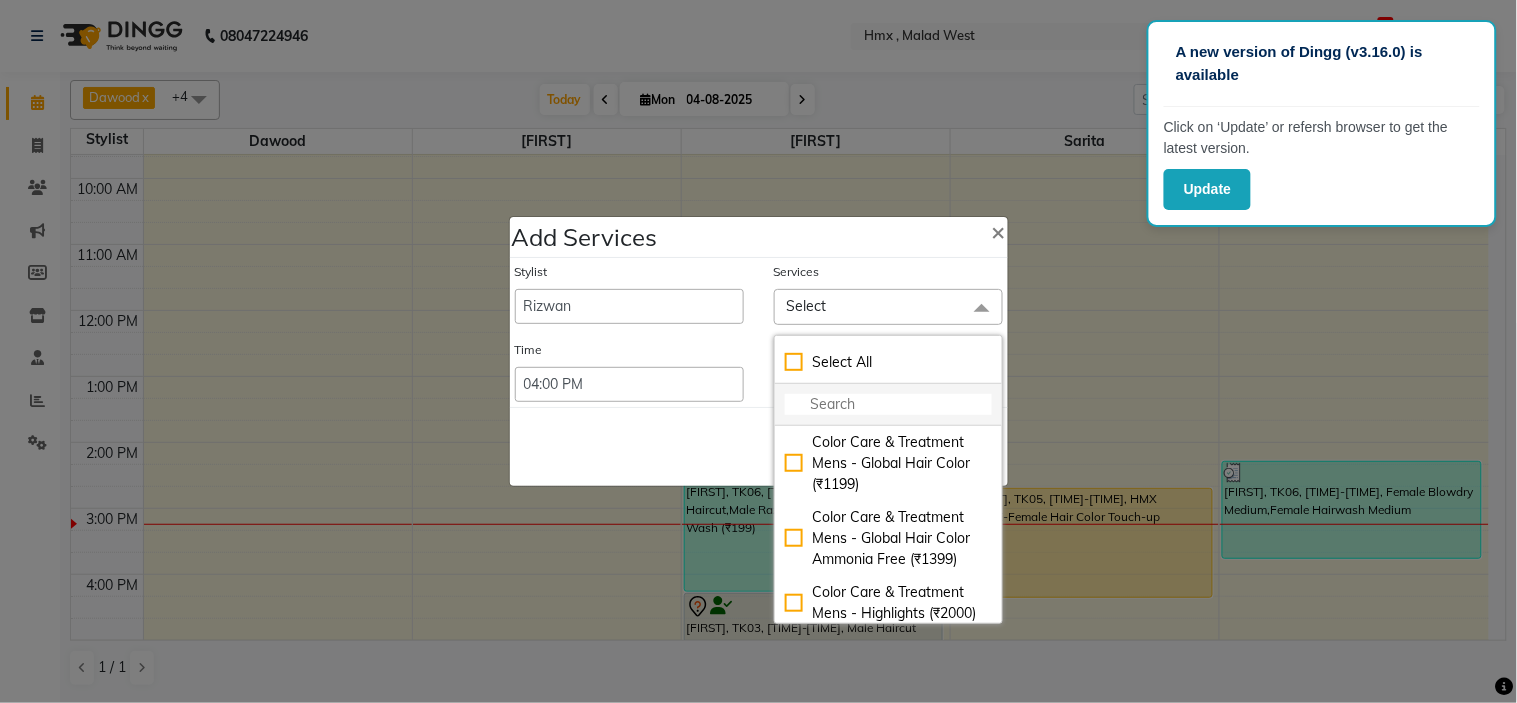 click 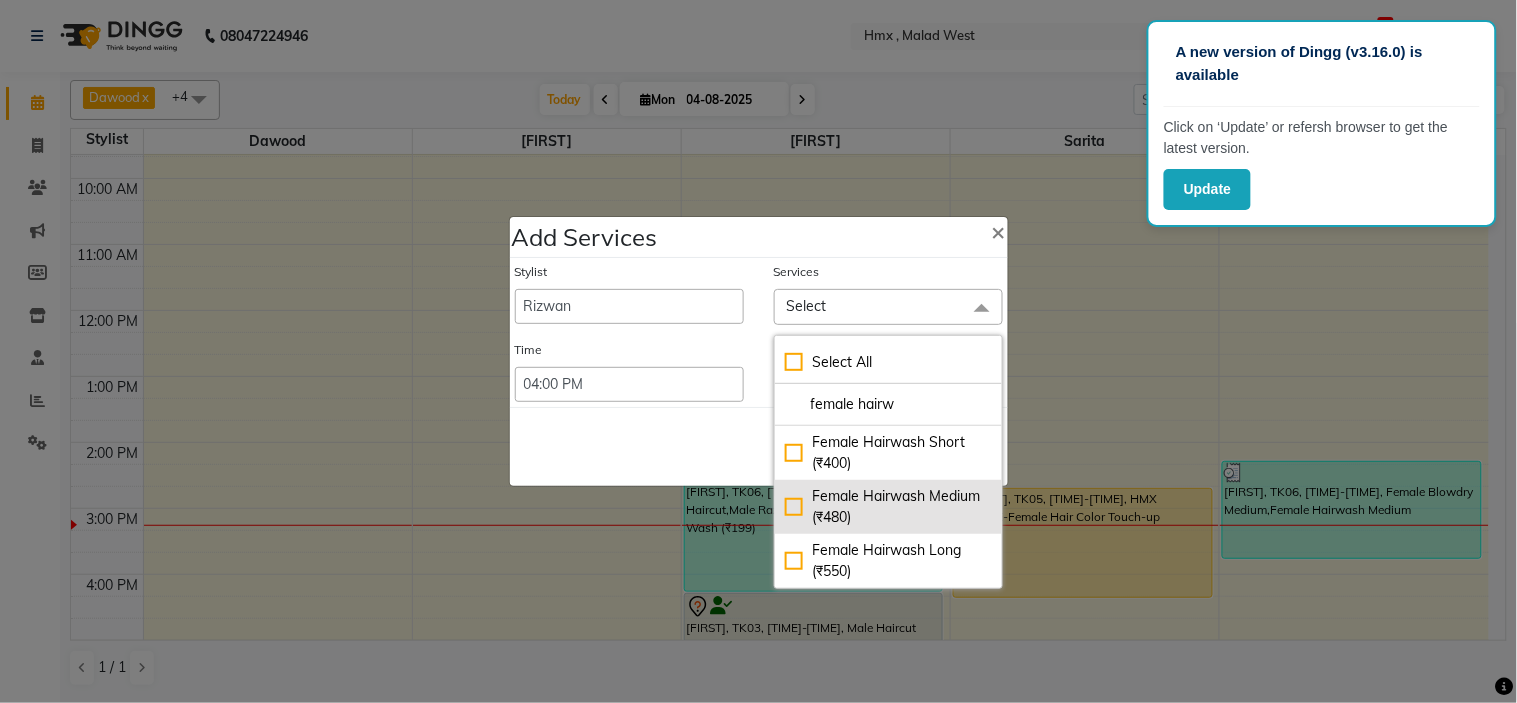 type on "female hairw" 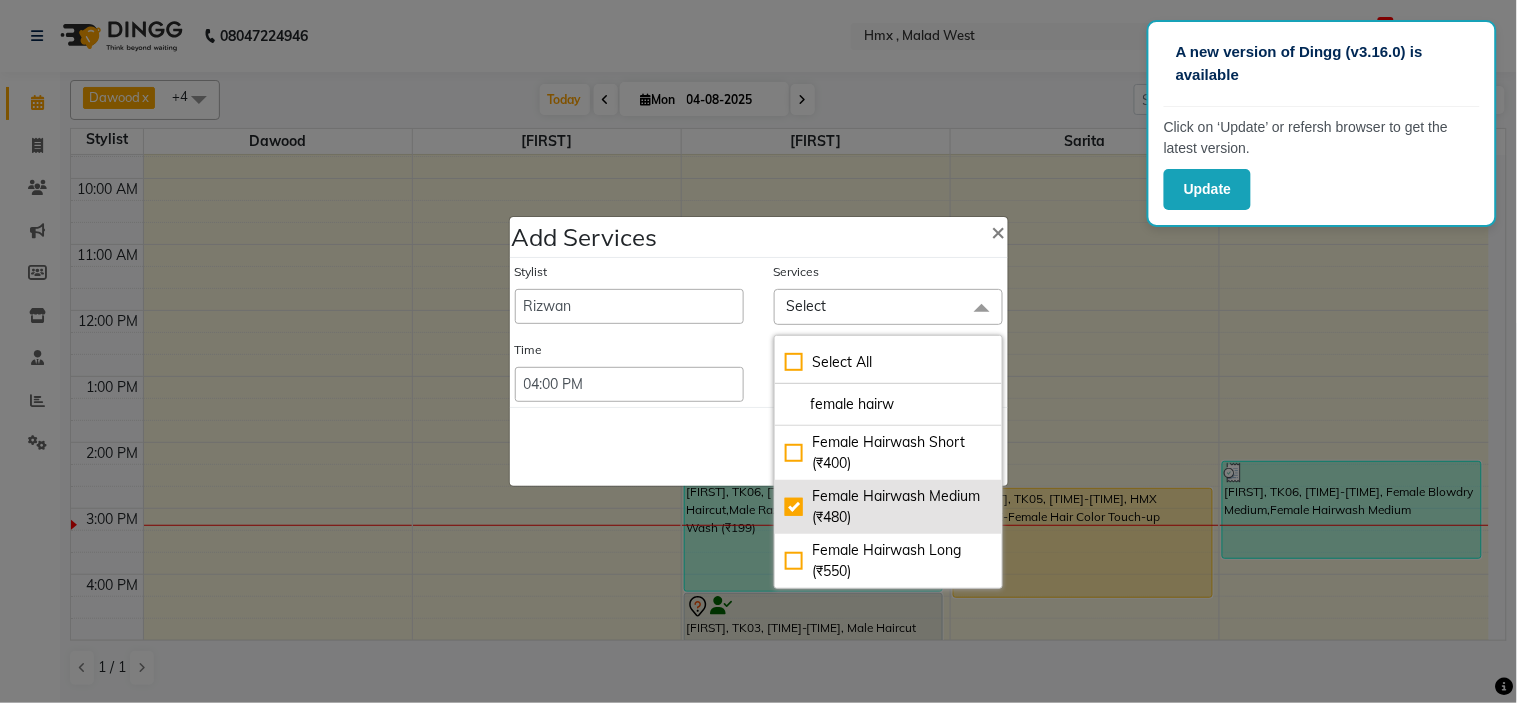 checkbox on "true" 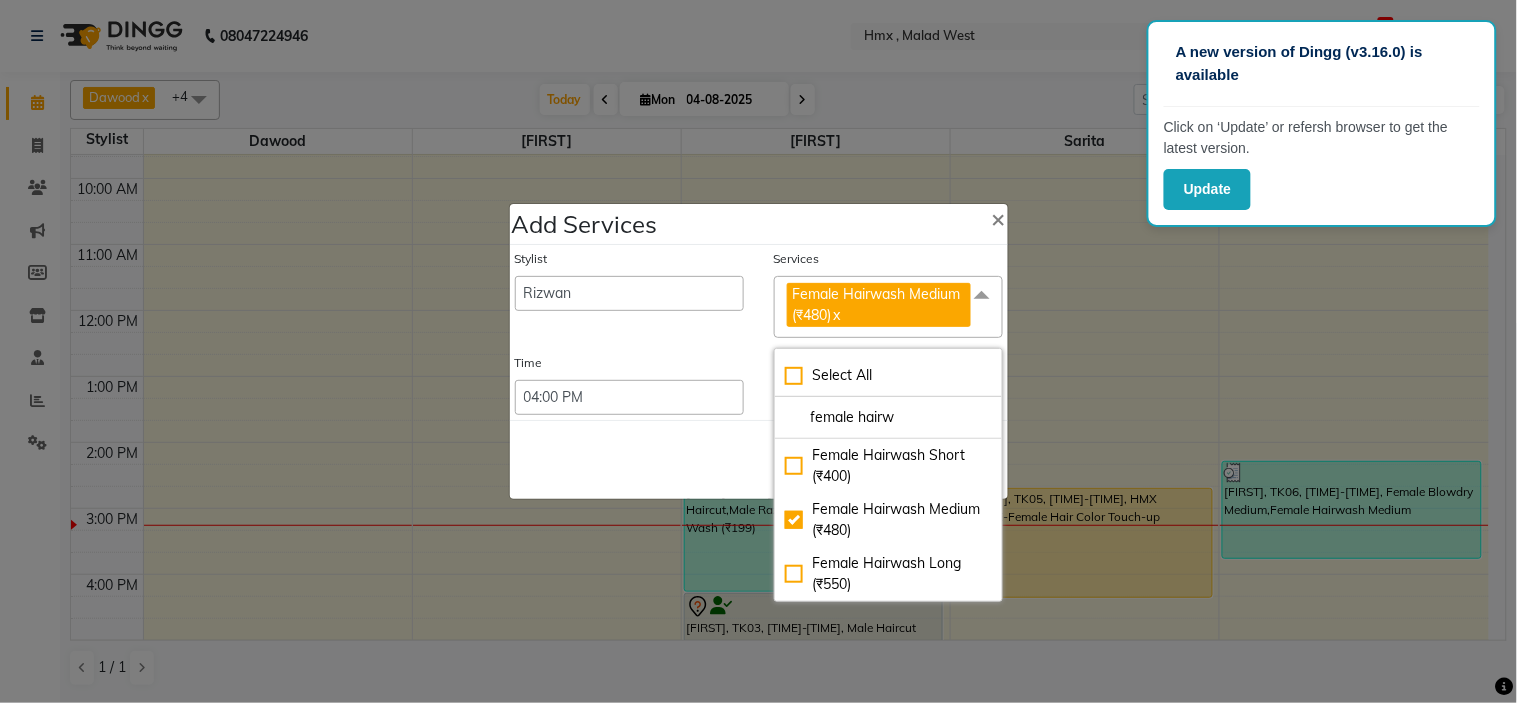 click on "Save   Cancel" 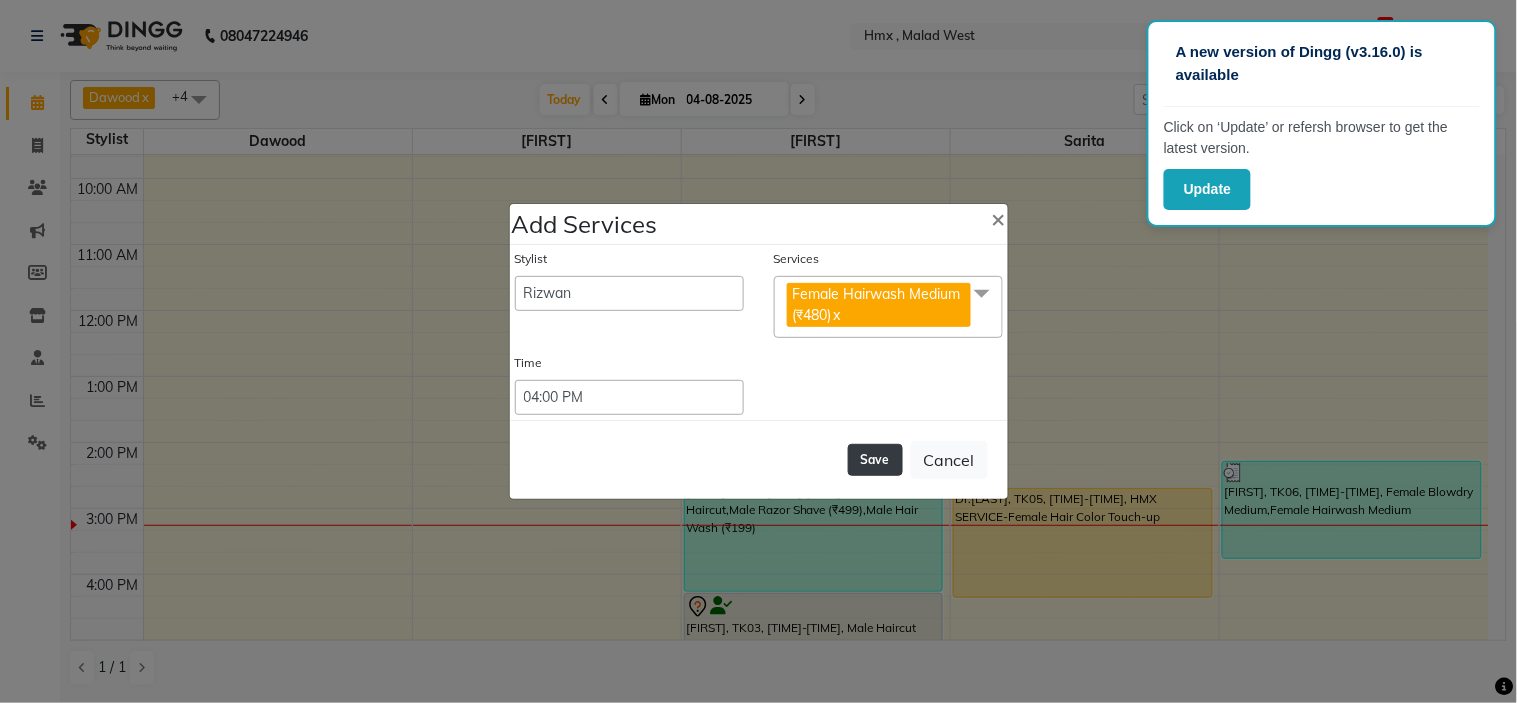 click on "Save" 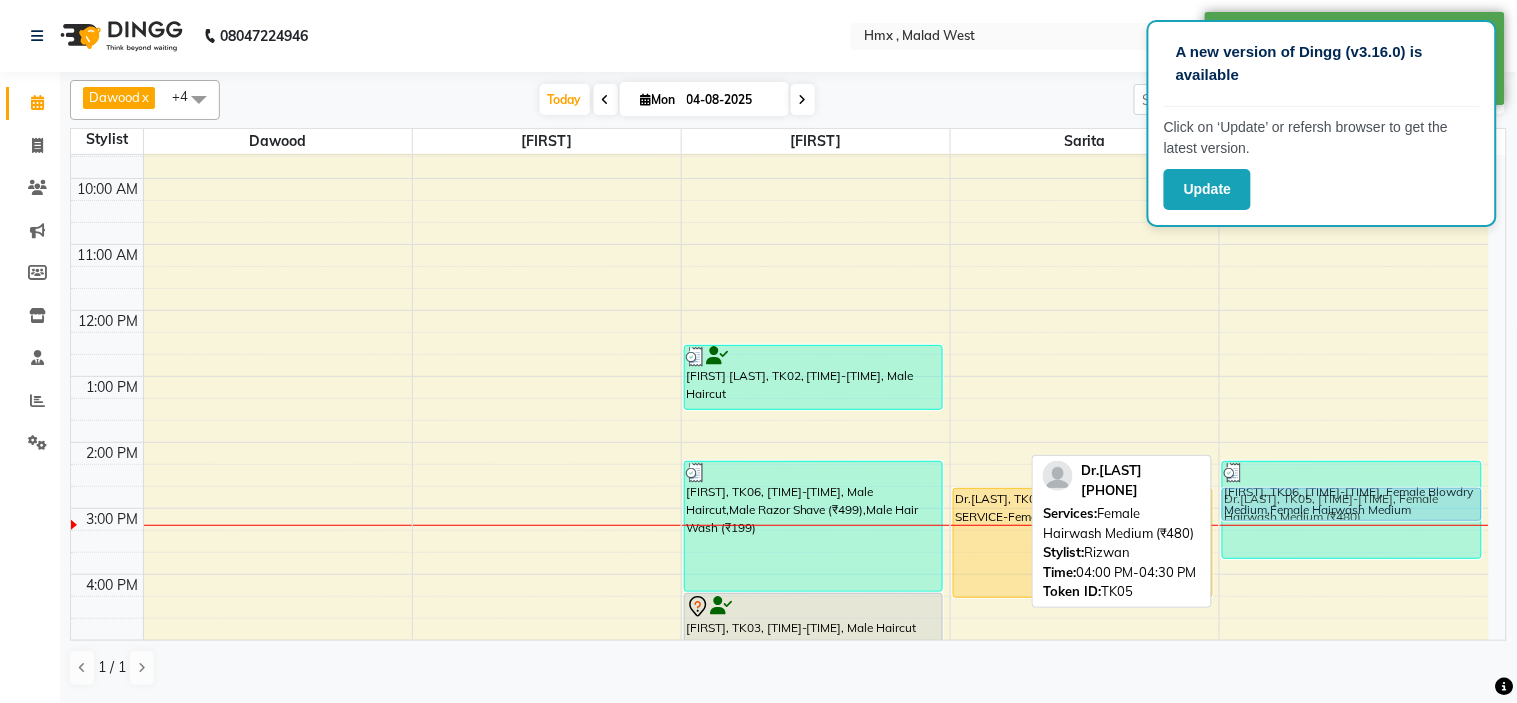 drag, startPoint x: 1323, startPoint y: 586, endPoint x: 1317, endPoint y: 501, distance: 85.2115 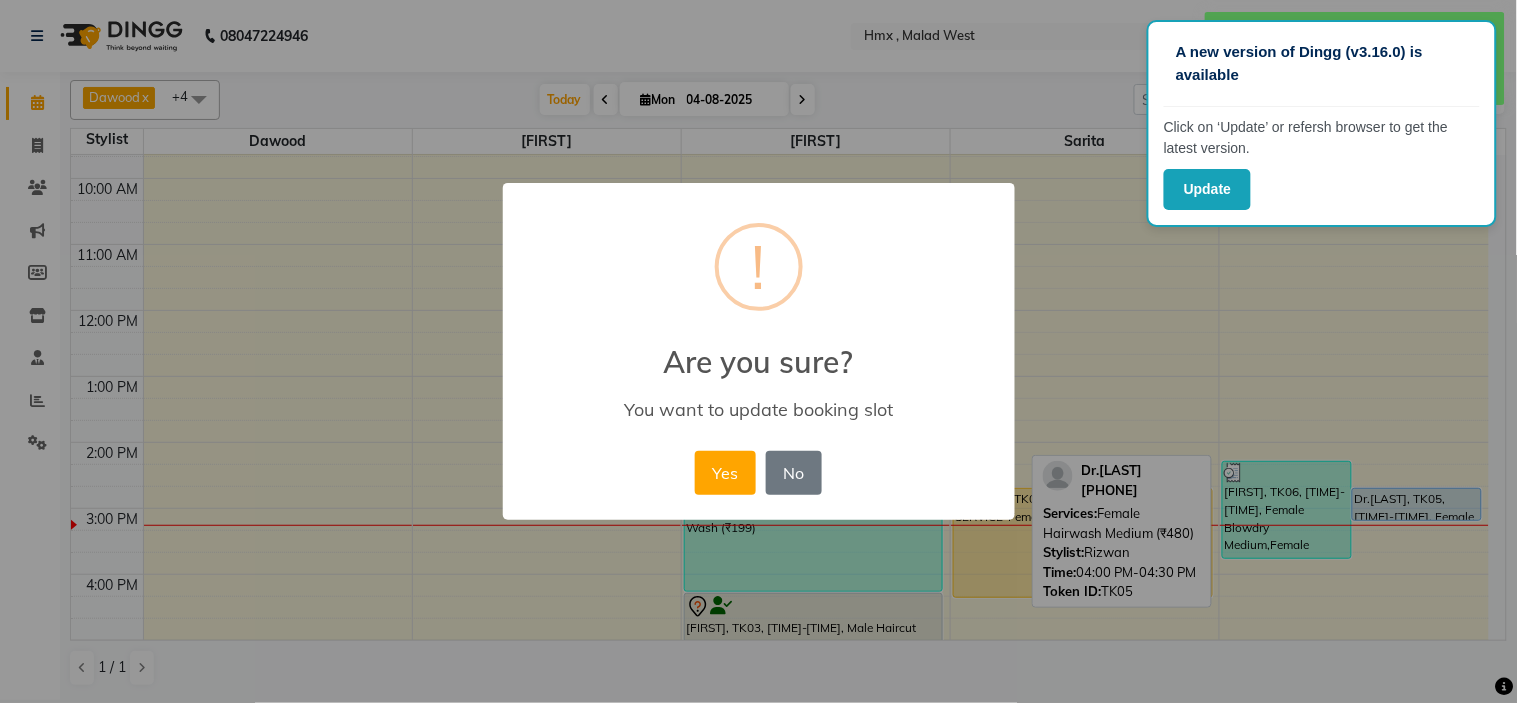 drag, startPoint x: 734, startPoint y: 466, endPoint x: 918, endPoint y: 446, distance: 185.08377 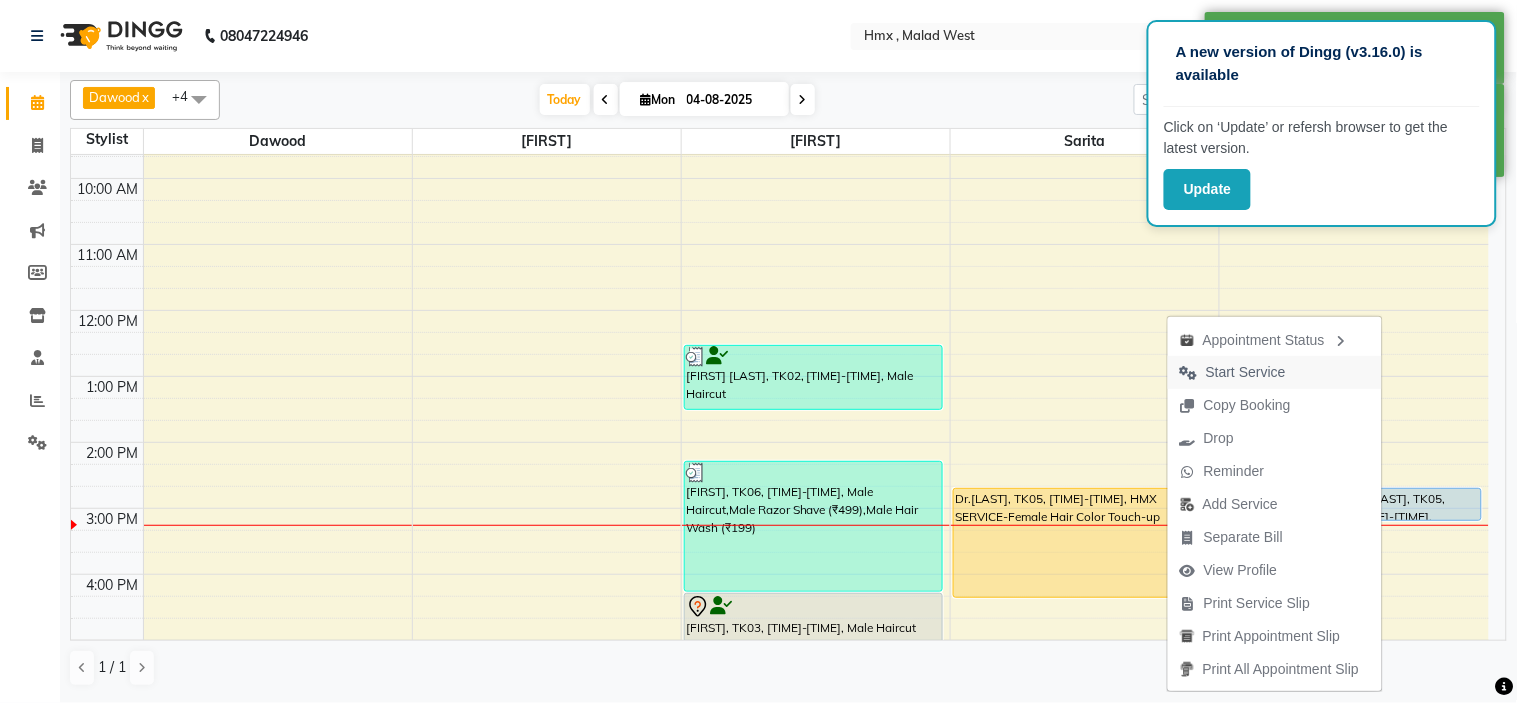 click on "Start Service" at bounding box center [1246, 372] 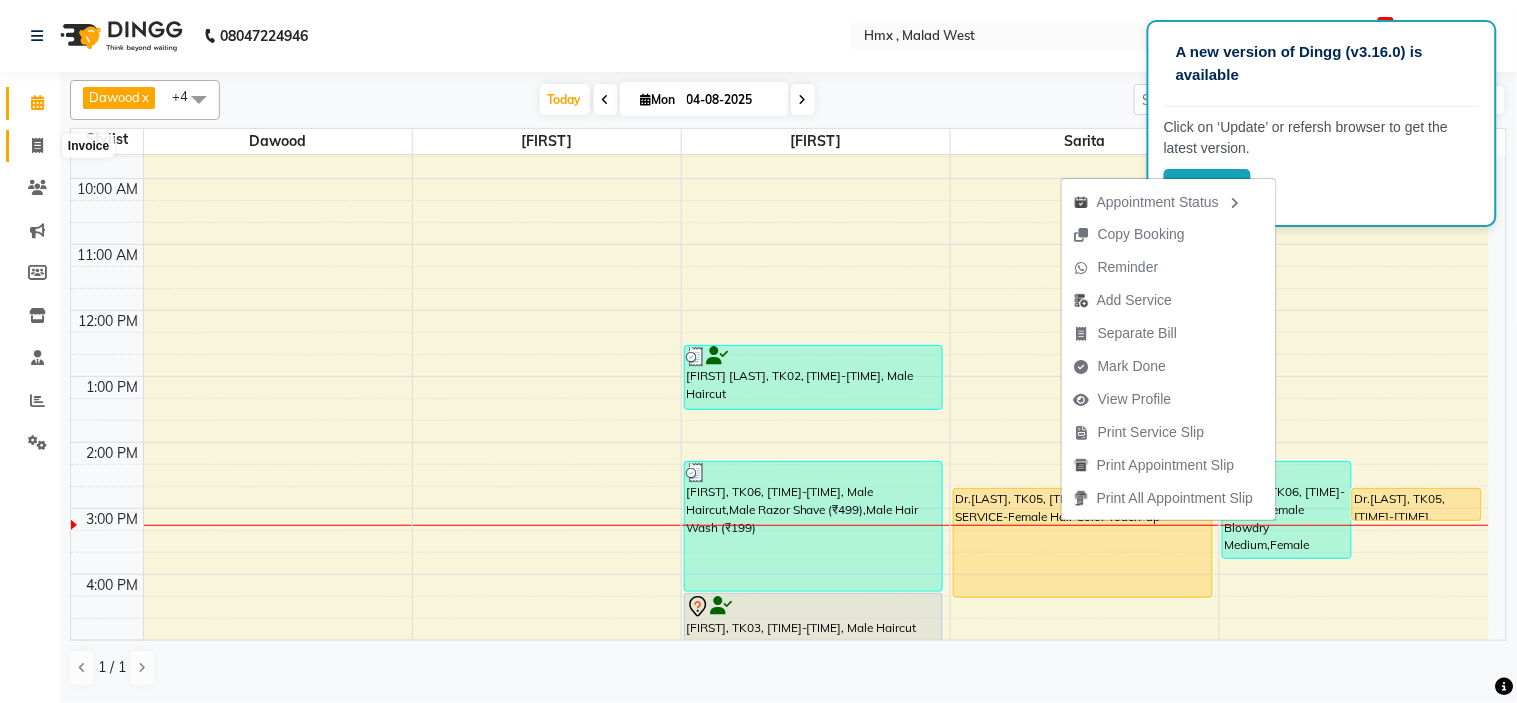 click 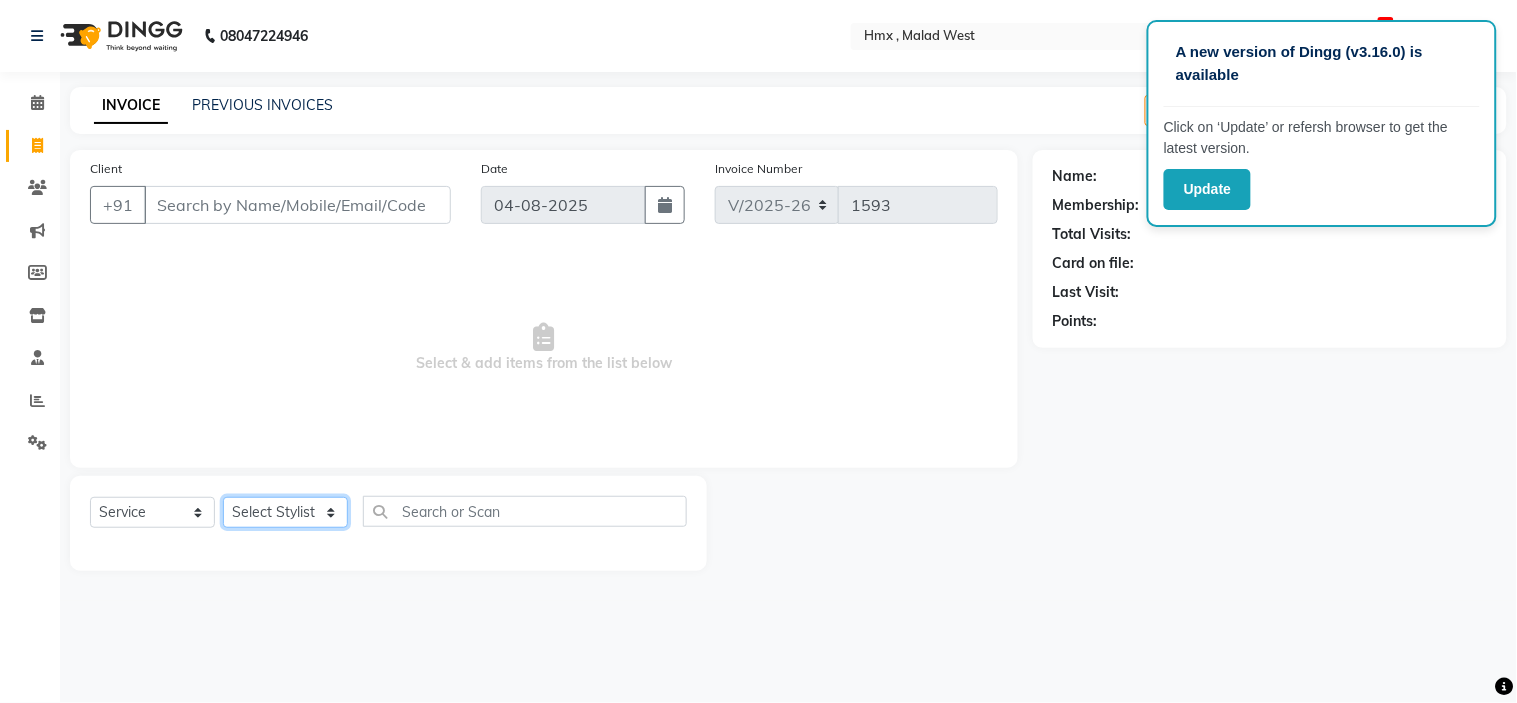 click on "Select Stylist" 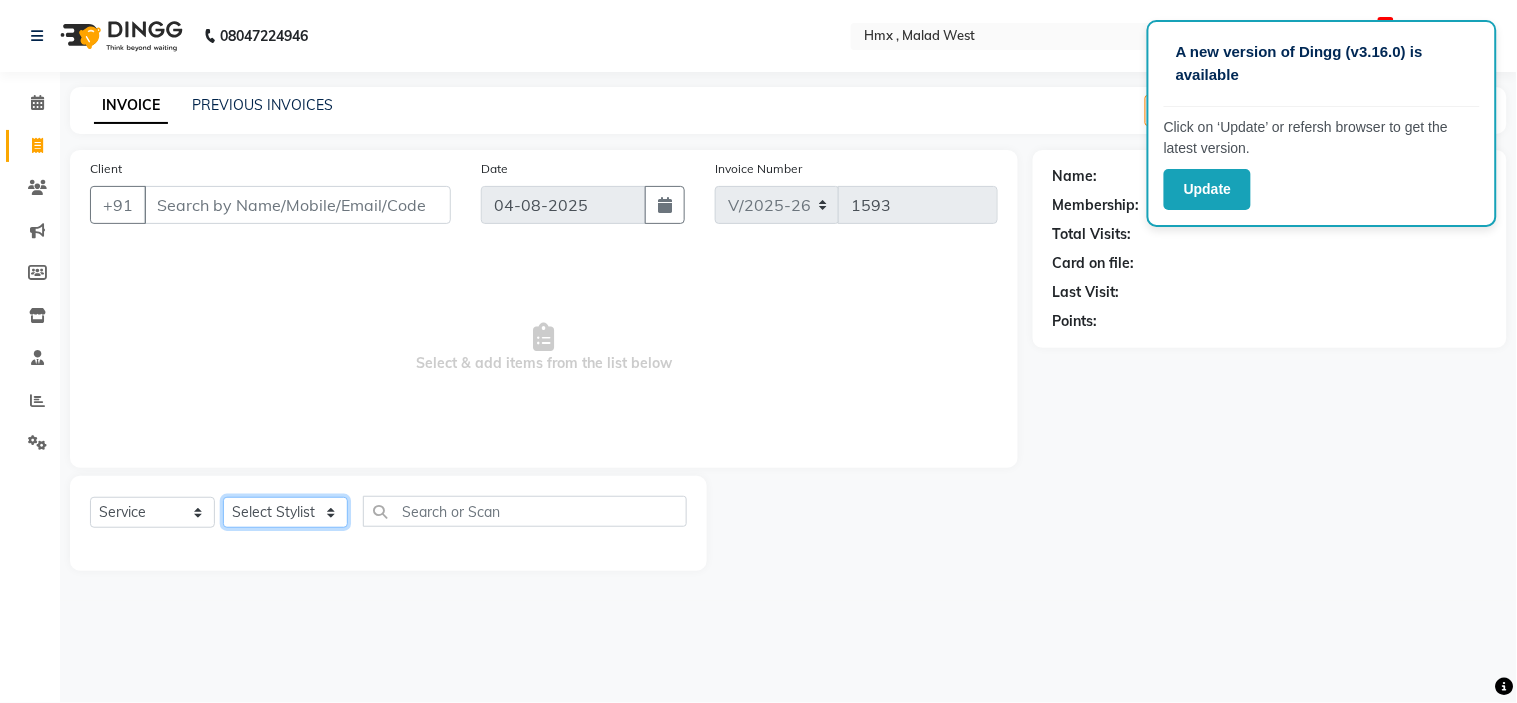 select on "39095" 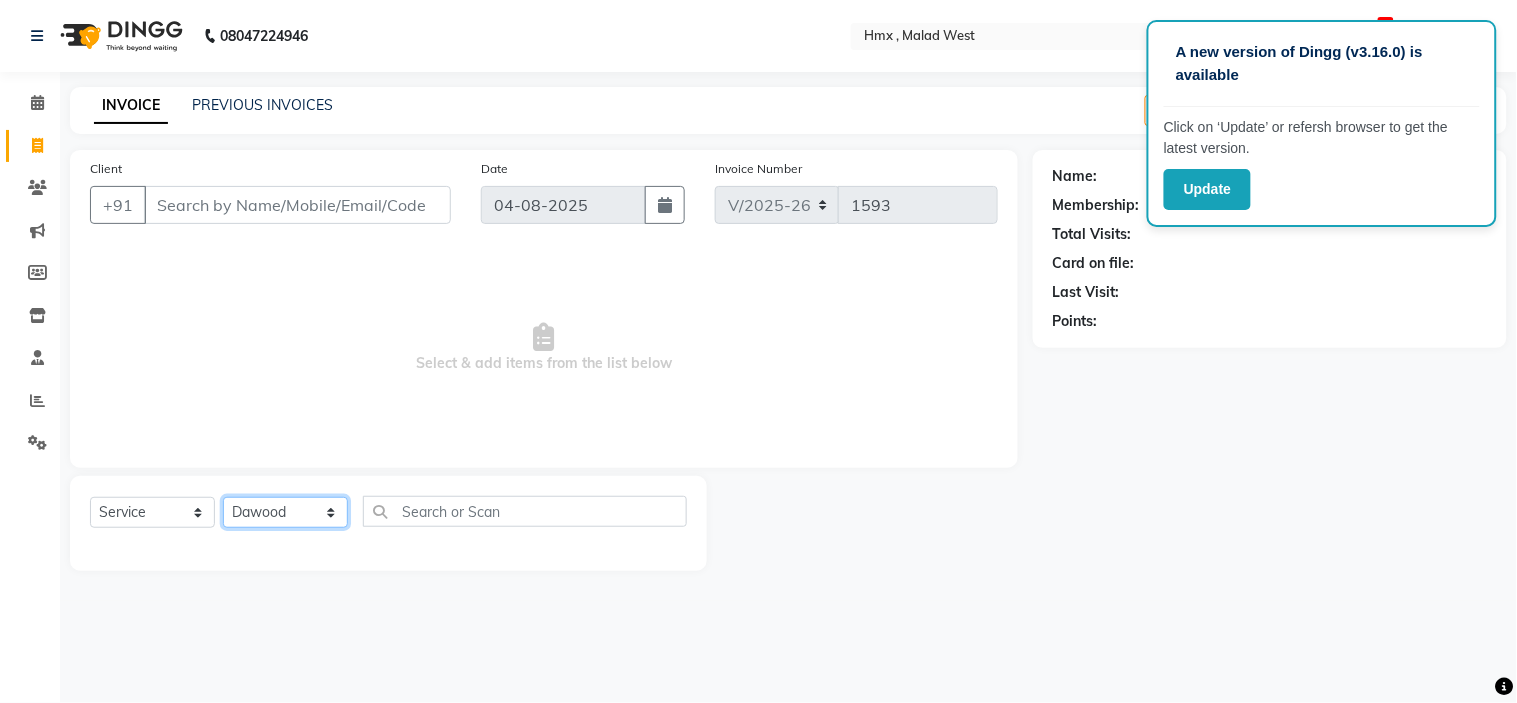 click on "Select Stylist Aakash   Azhar   Bilal   Dawood   Front Desk   Kaikasha Shaikh   Mohsin   Rizwan   Sanjay   Sarita   Suman   swapnali   Uzair   Vinita   Yash Padrath" 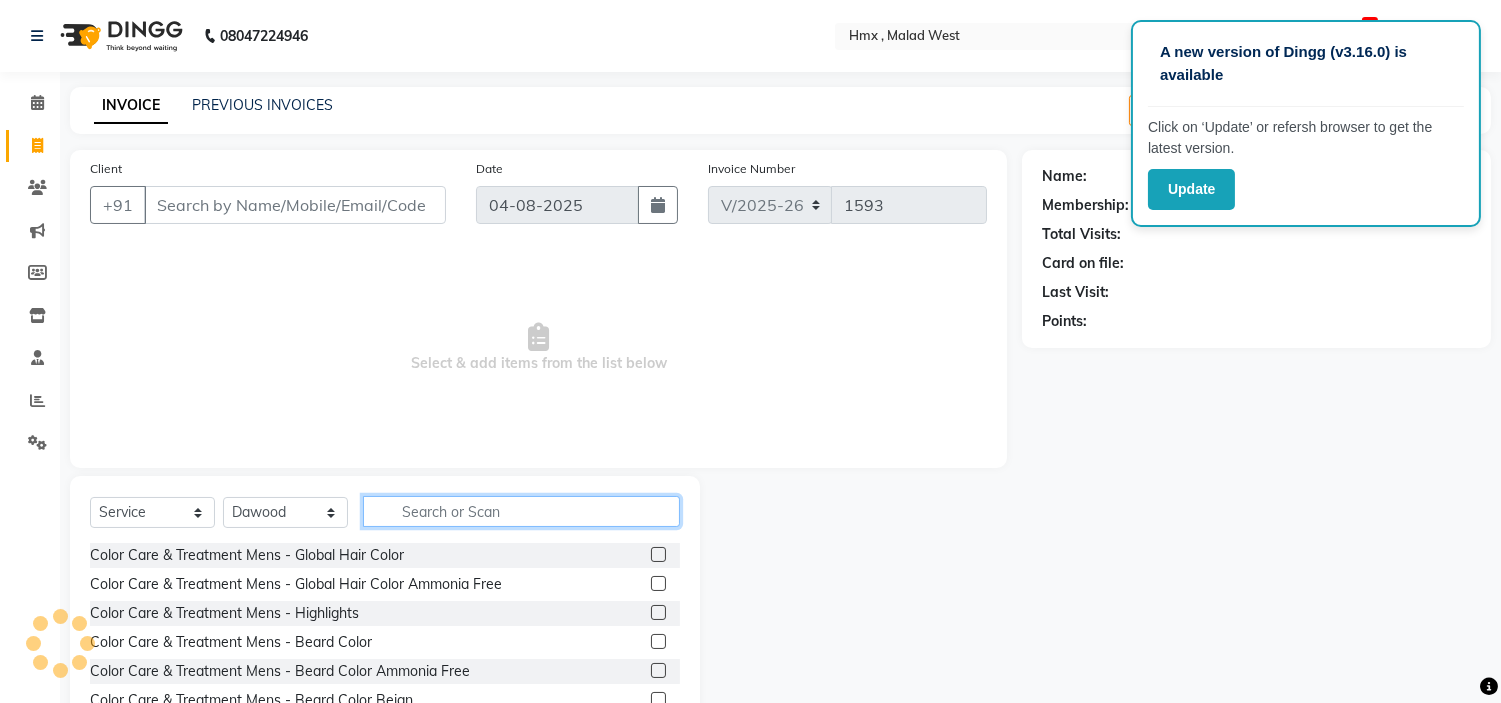 drag, startPoint x: 424, startPoint y: 512, endPoint x: 444, endPoint y: 510, distance: 20.09975 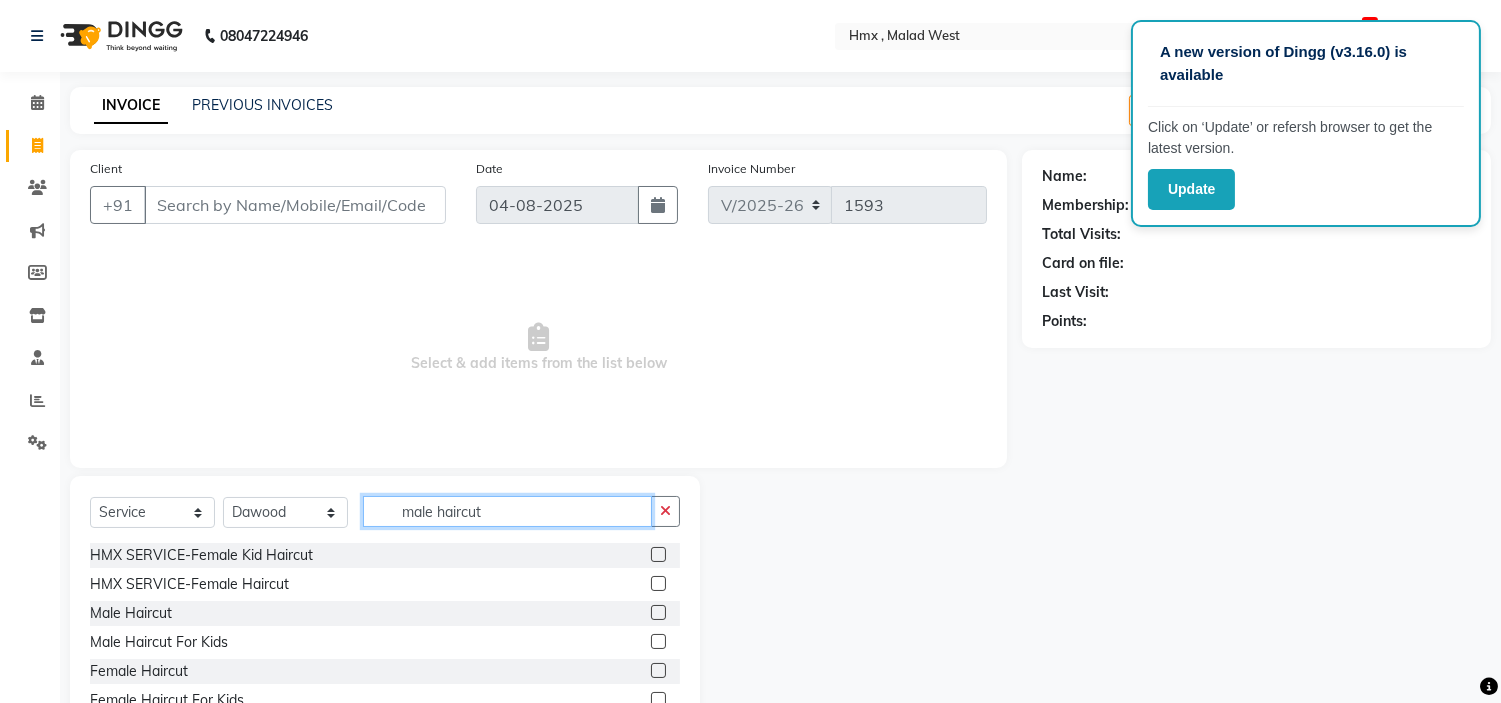 type on "male haircut" 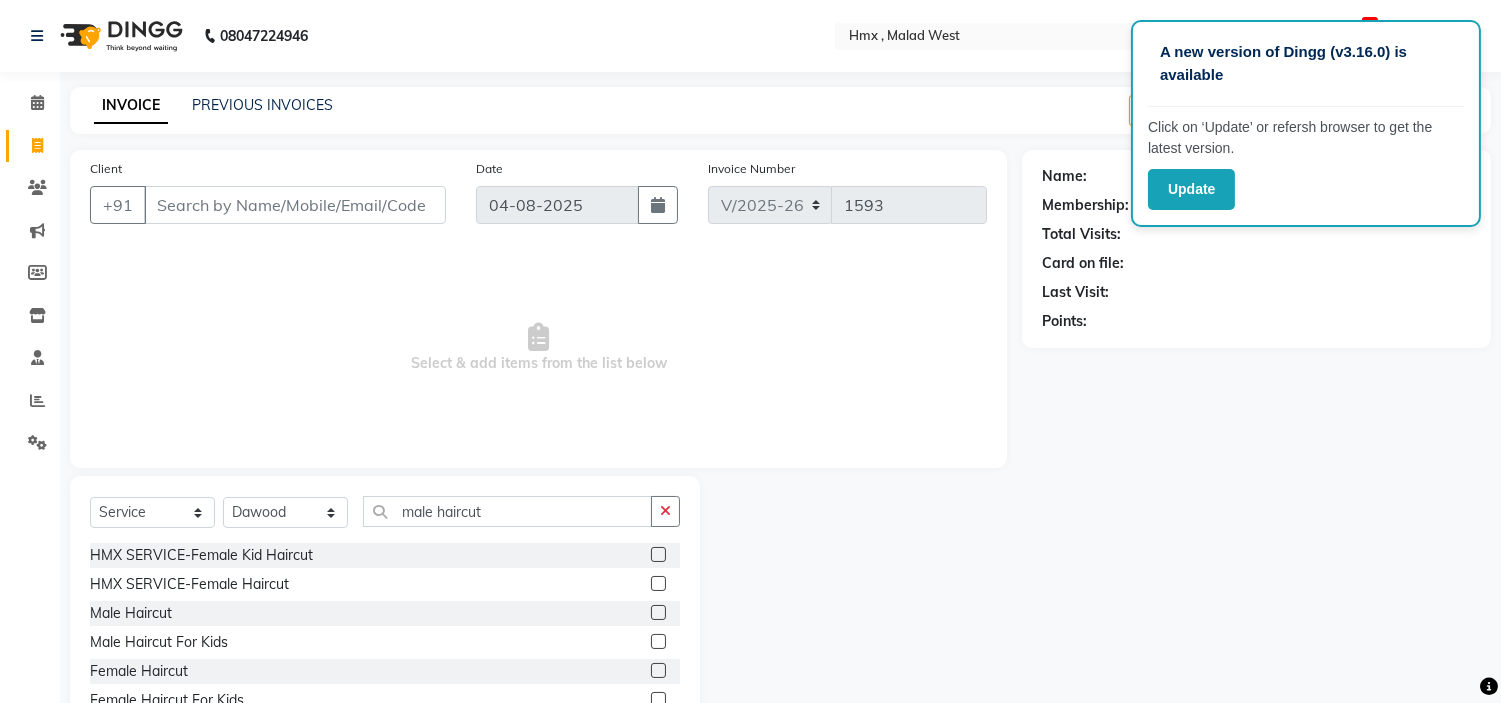 click 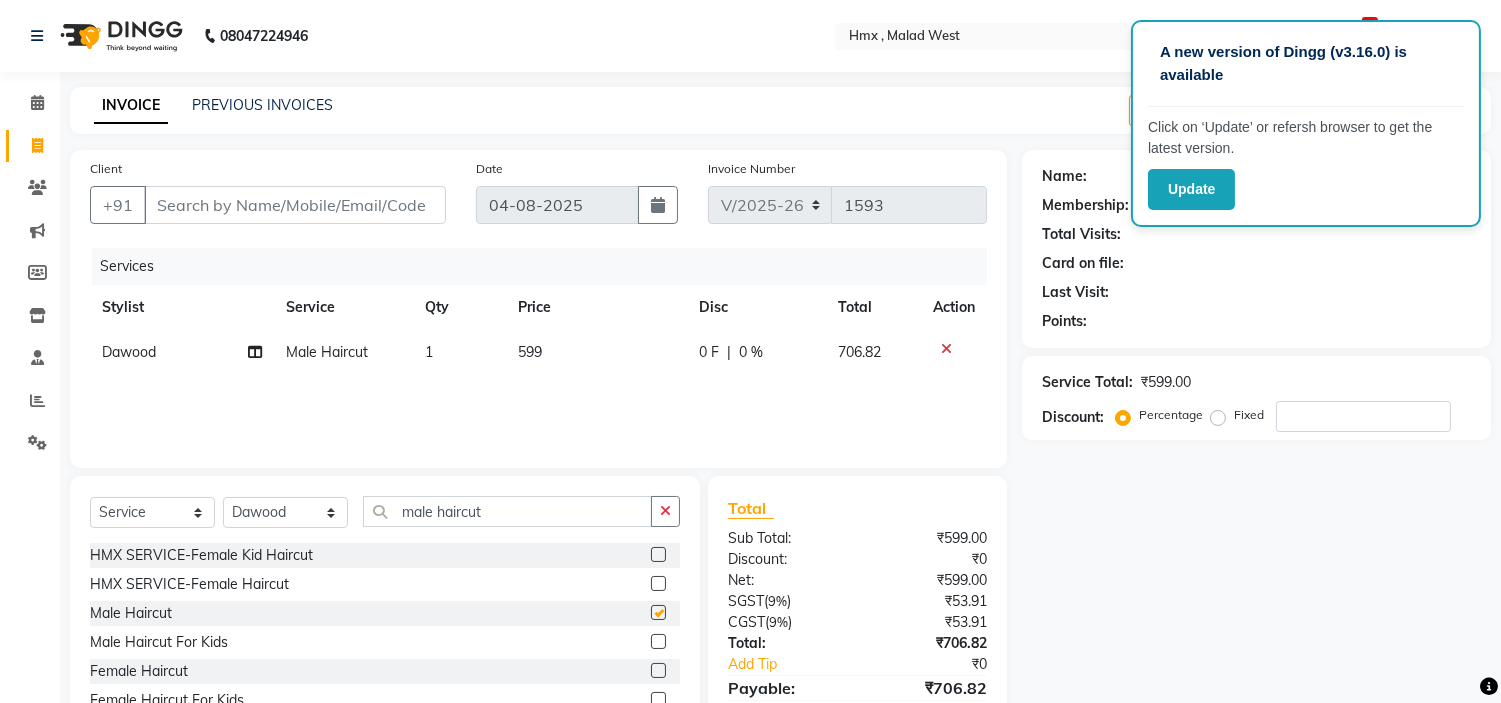 checkbox on "false" 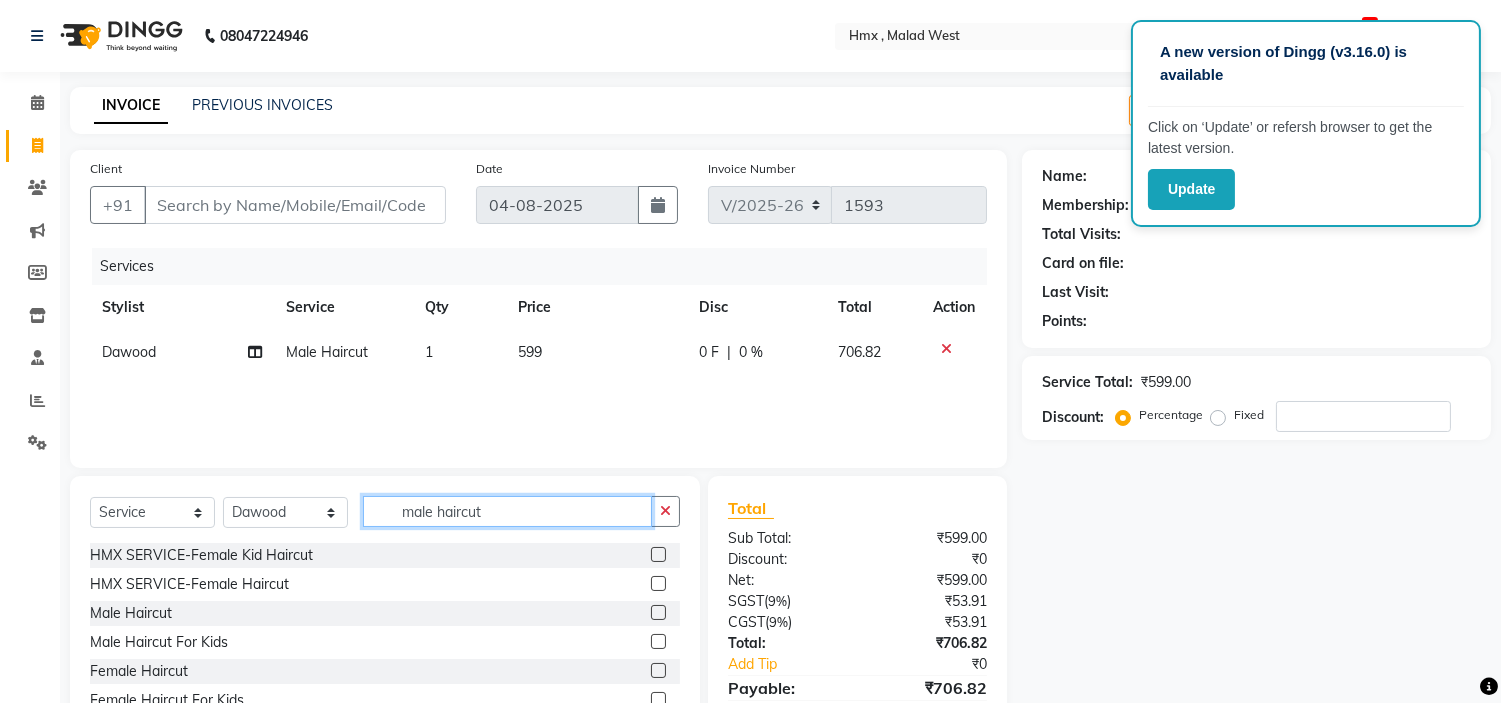 drag, startPoint x: 498, startPoint y: 512, endPoint x: 442, endPoint y: 512, distance: 56 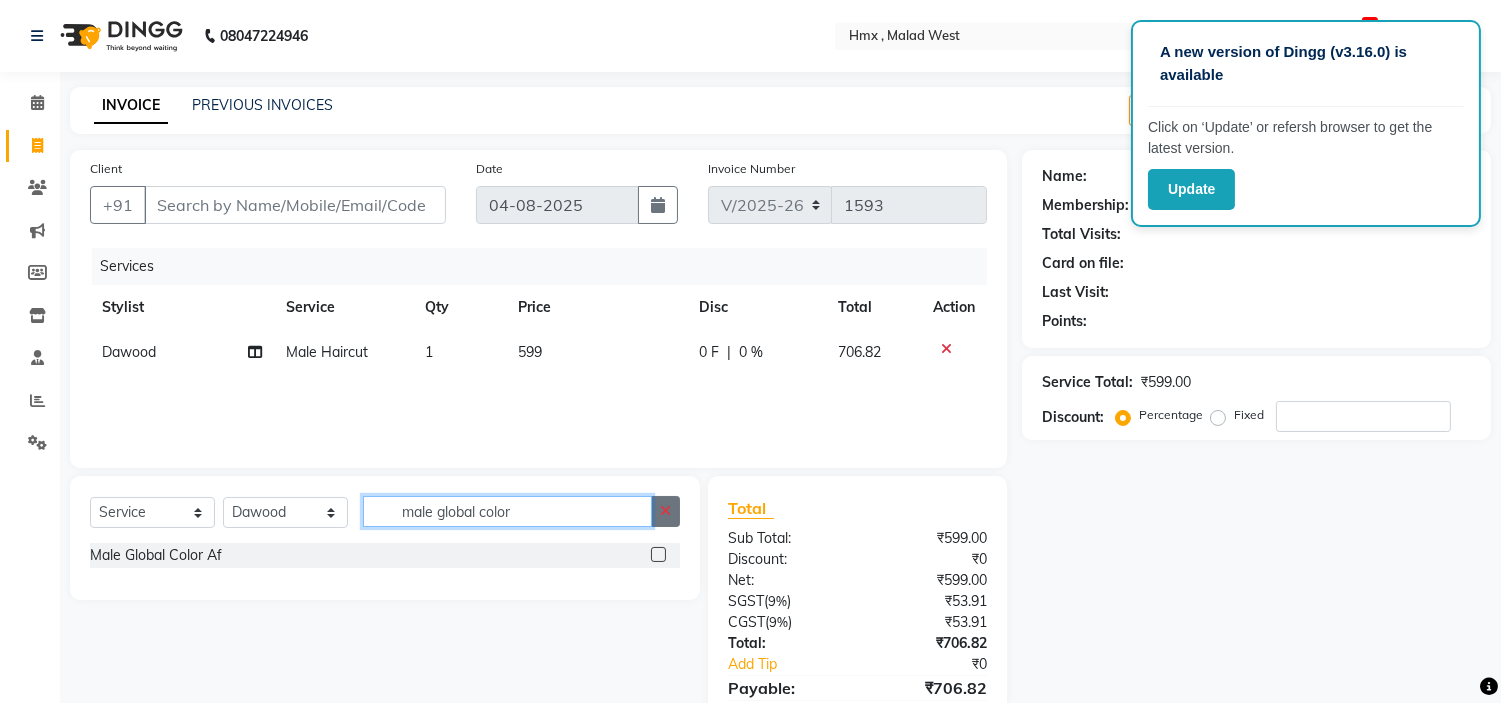 type on "male global color" 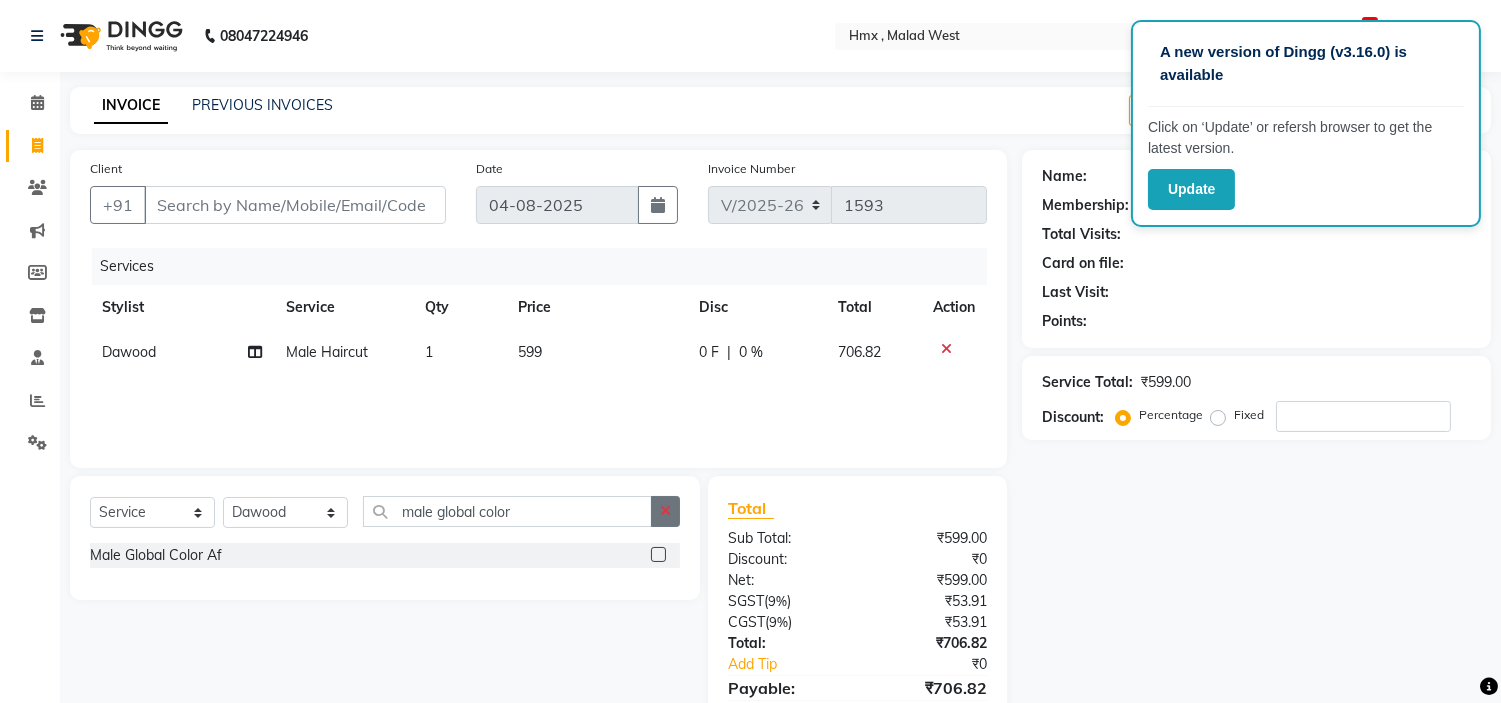 click 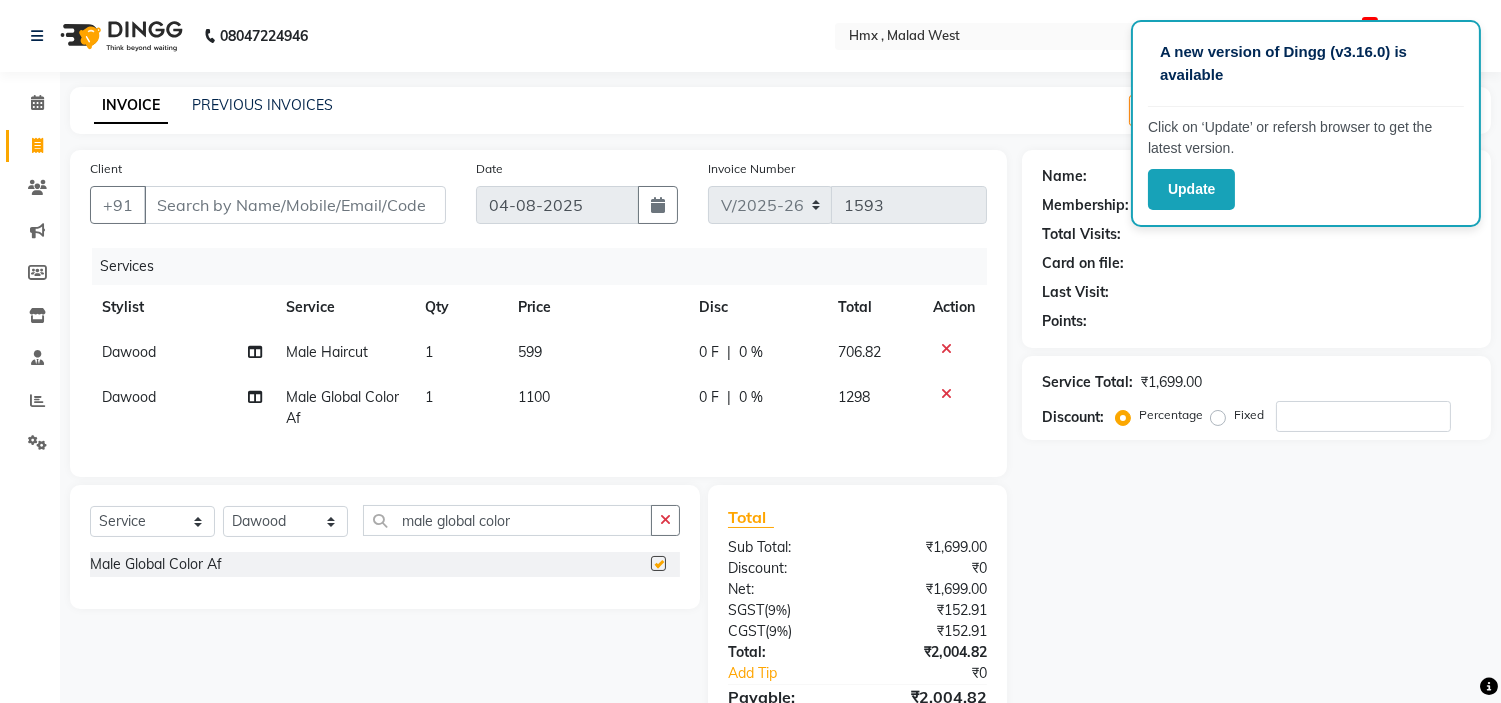checkbox on "false" 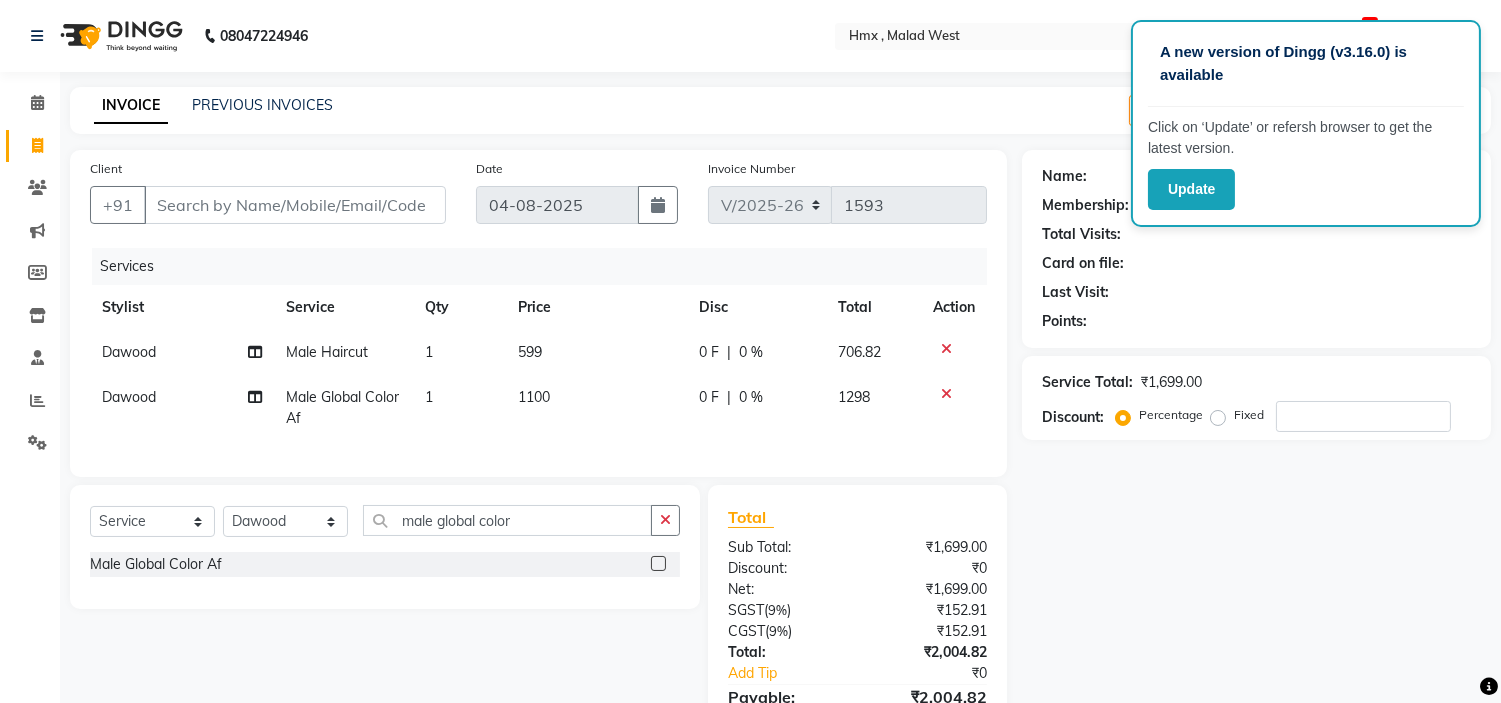drag, startPoint x: 542, startPoint y: 430, endPoint x: 535, endPoint y: 411, distance: 20.248457 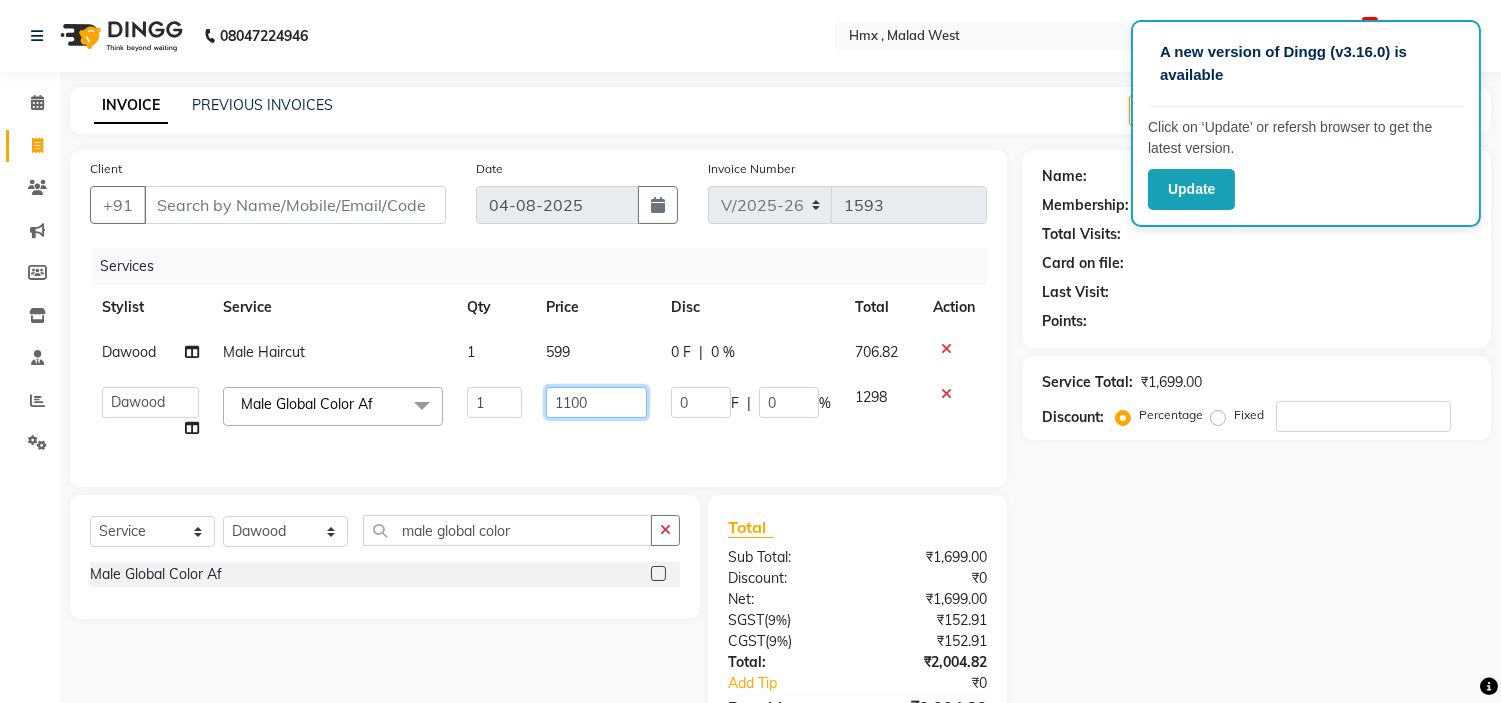 click on "1100" 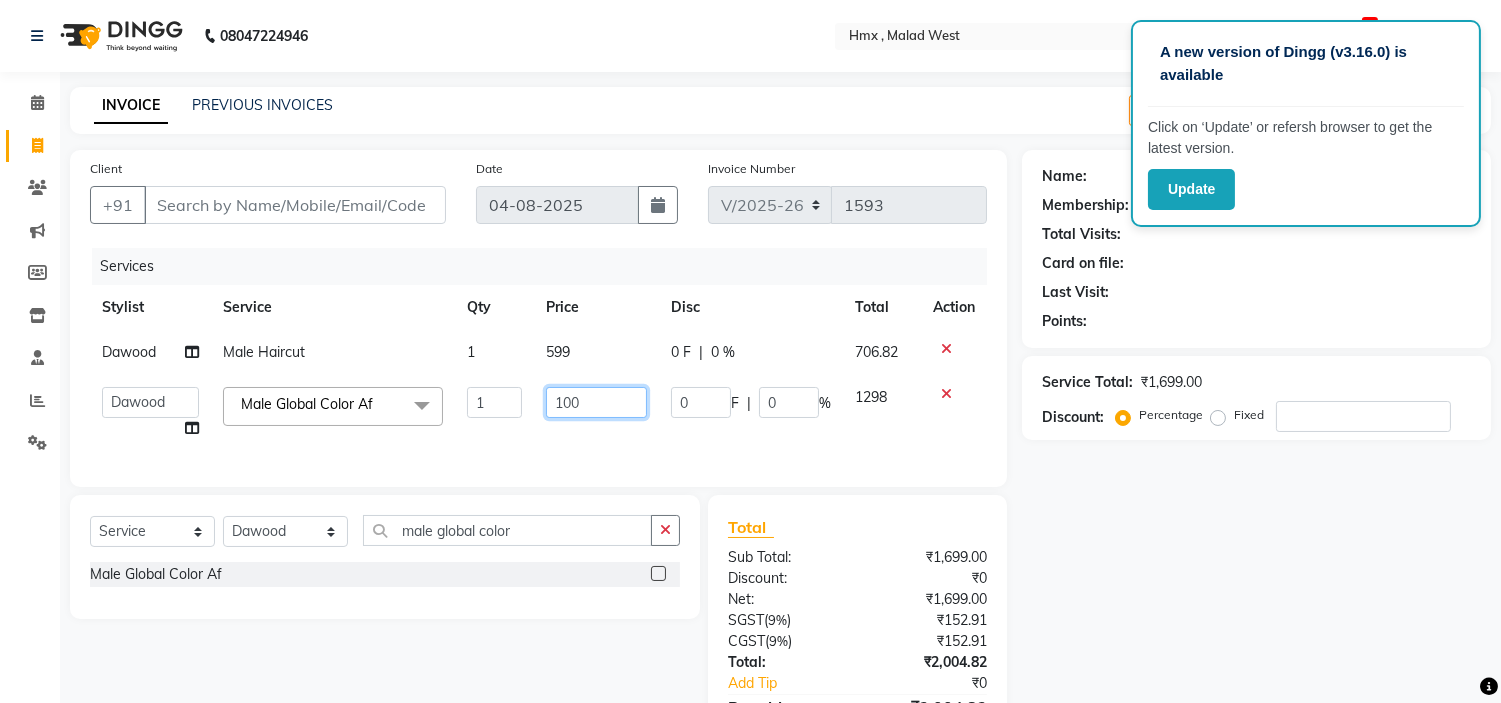 type on "1300" 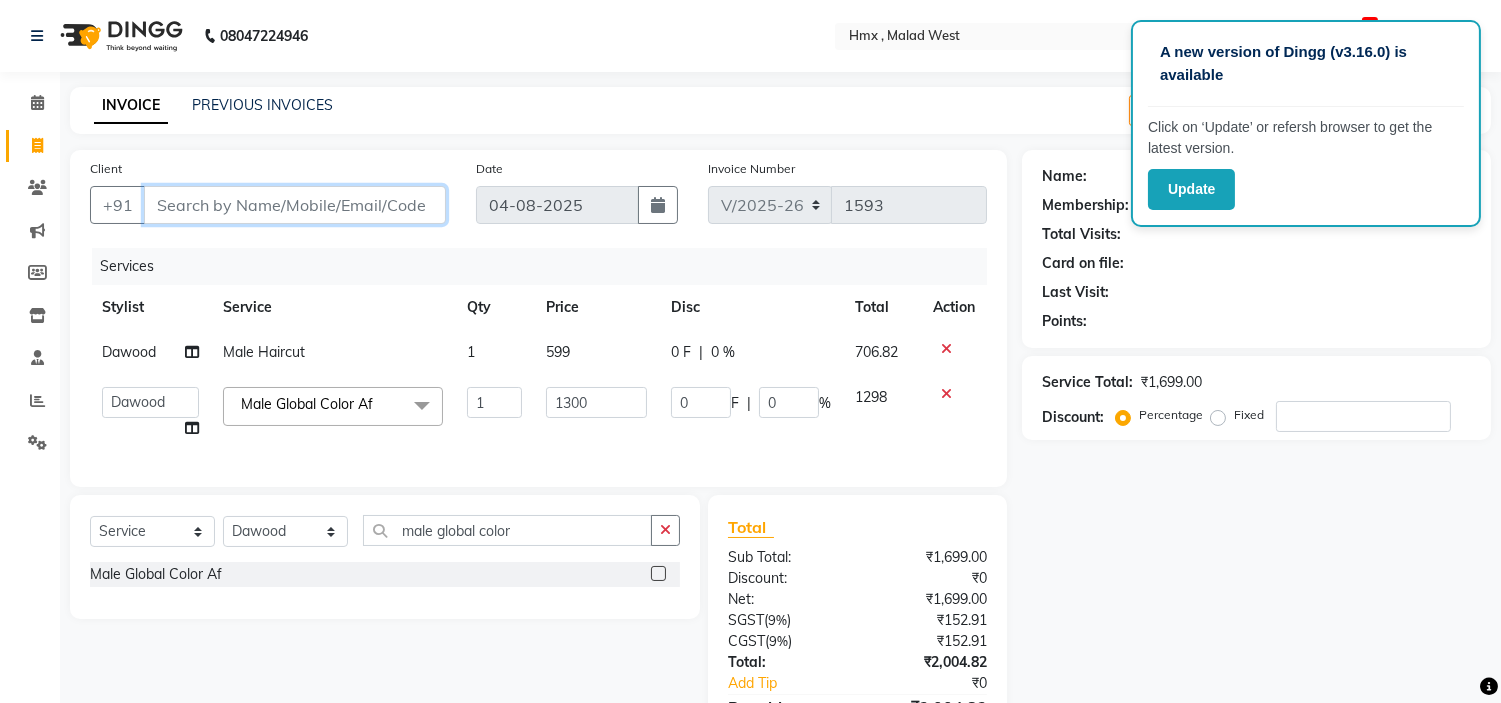 click on "Client" at bounding box center [295, 205] 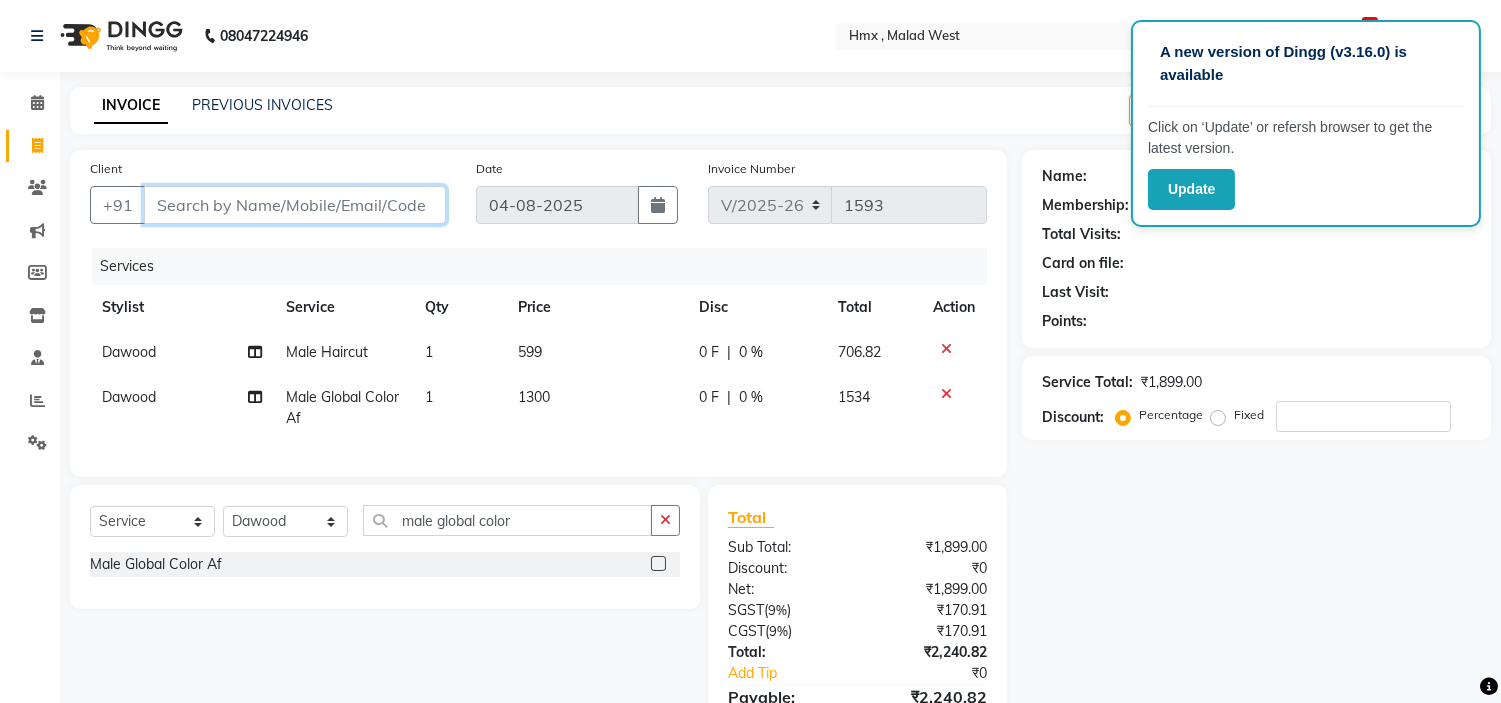 type on "u" 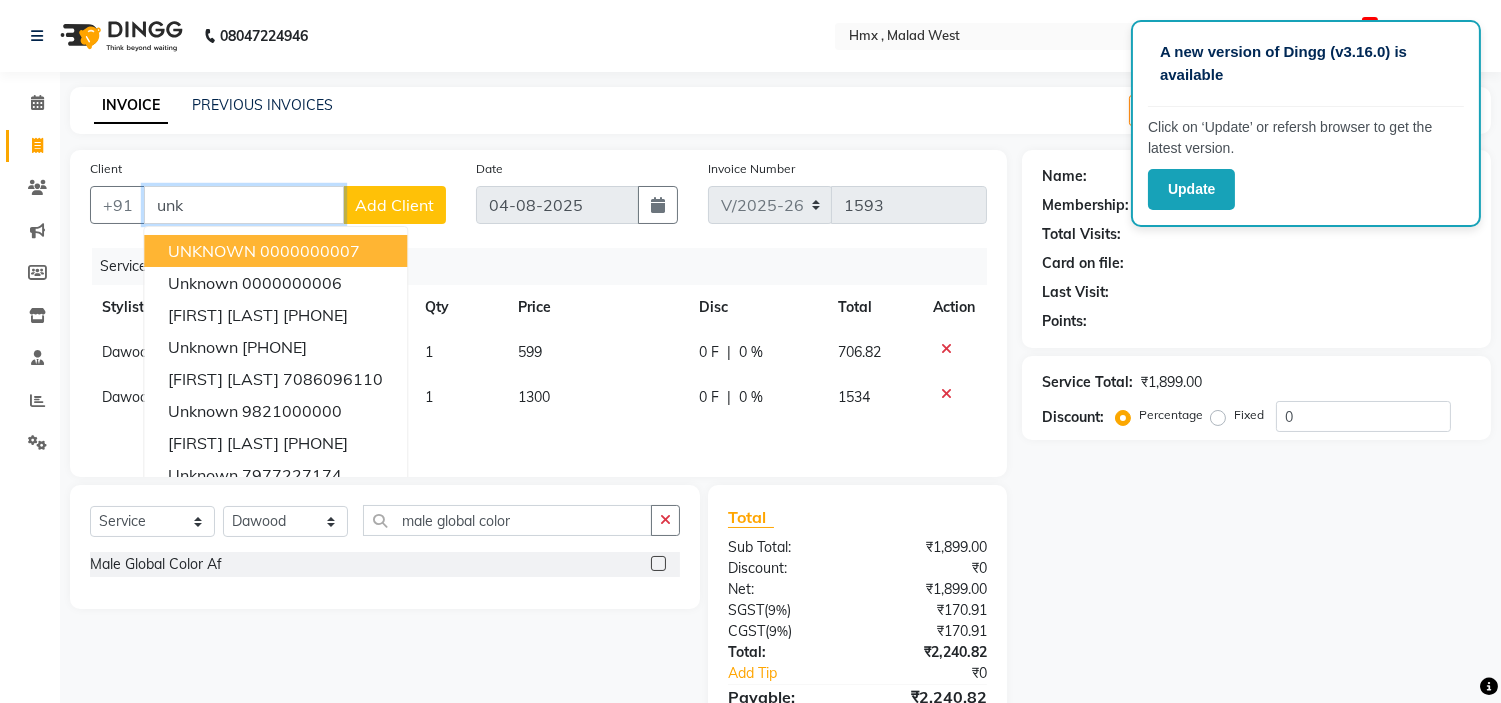click on "0000000007" at bounding box center (310, 251) 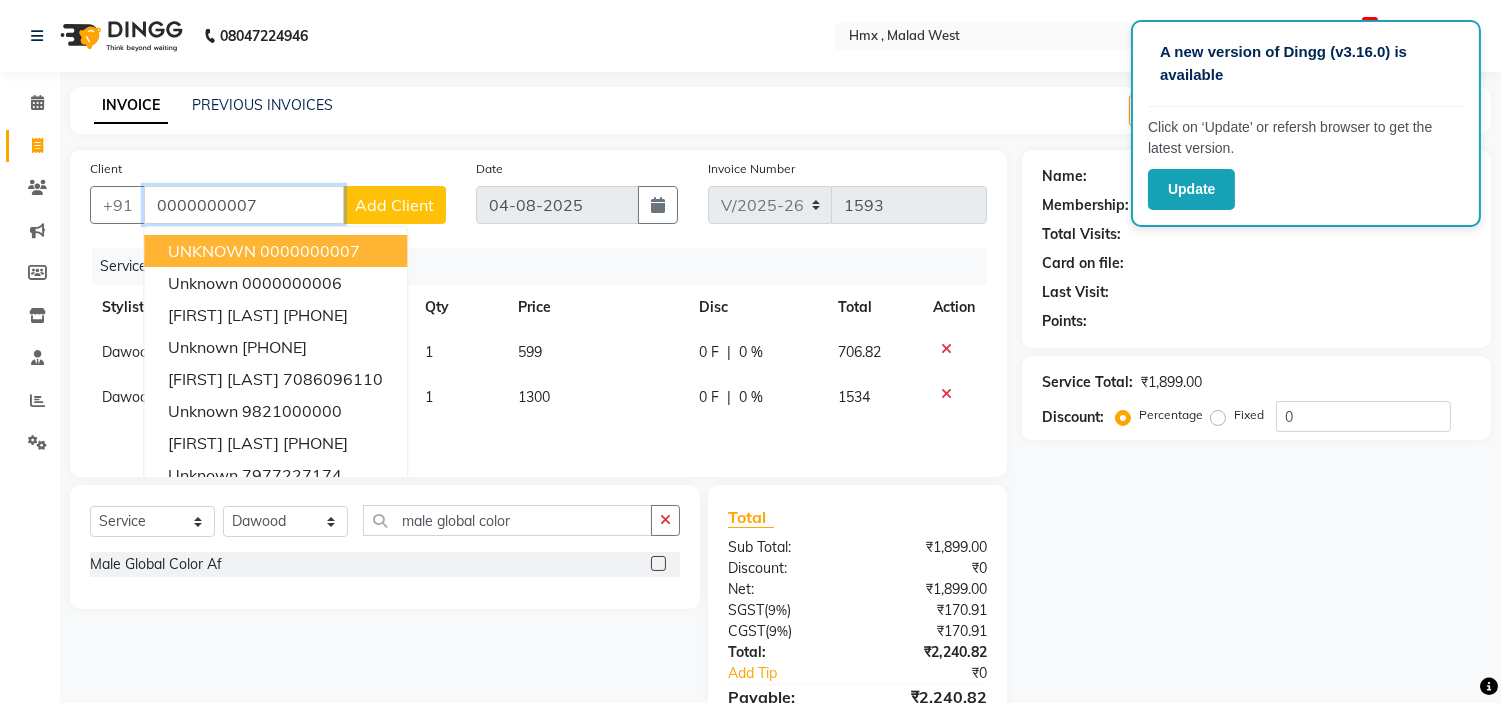 type on "0000000007" 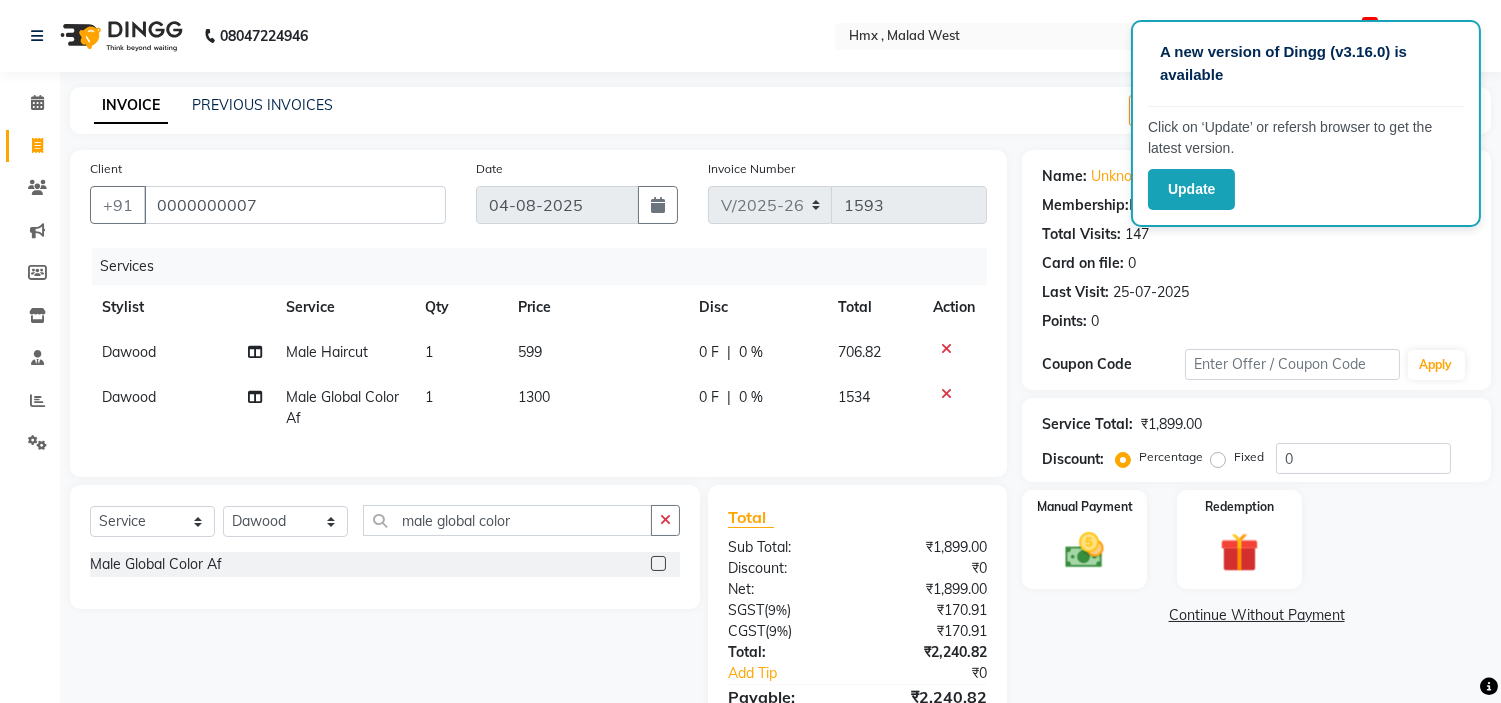 scroll, scrollTop: 122, scrollLeft: 0, axis: vertical 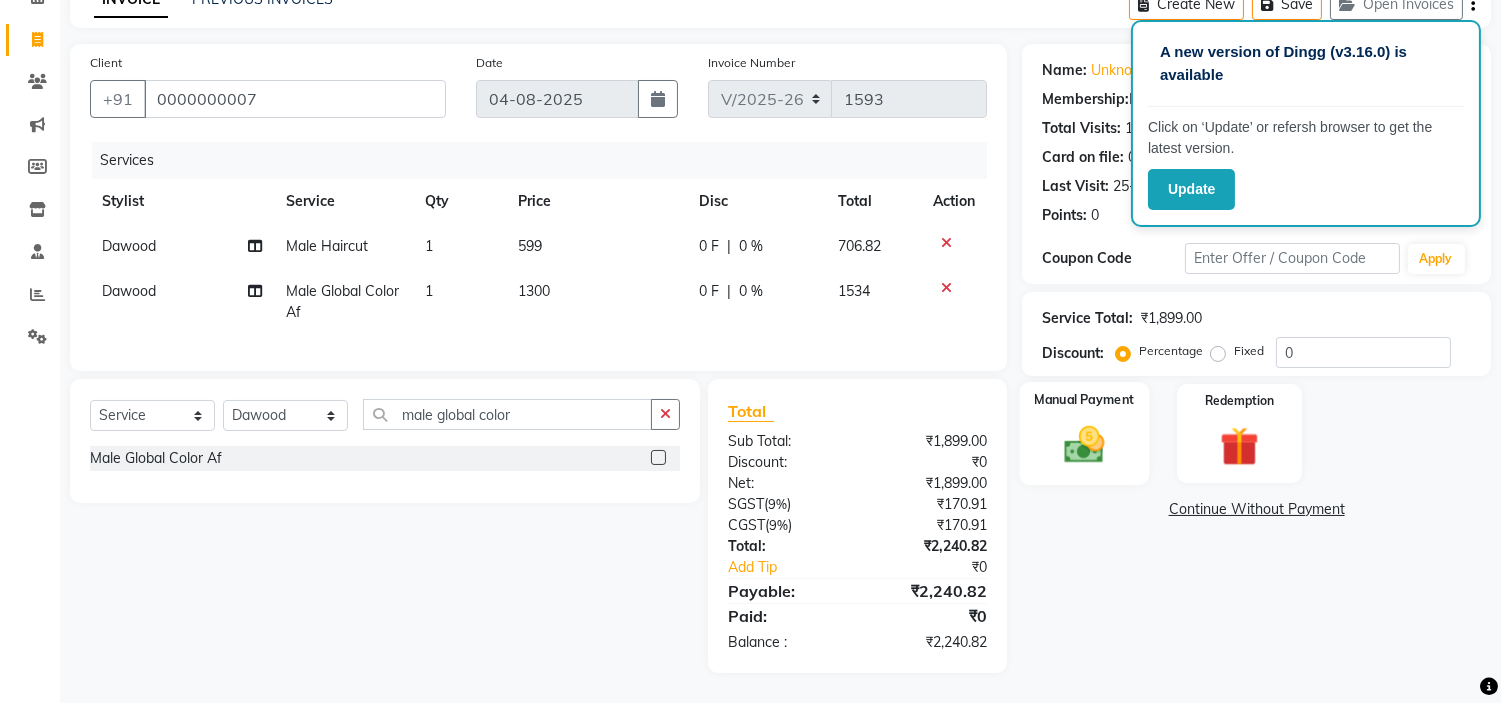 click 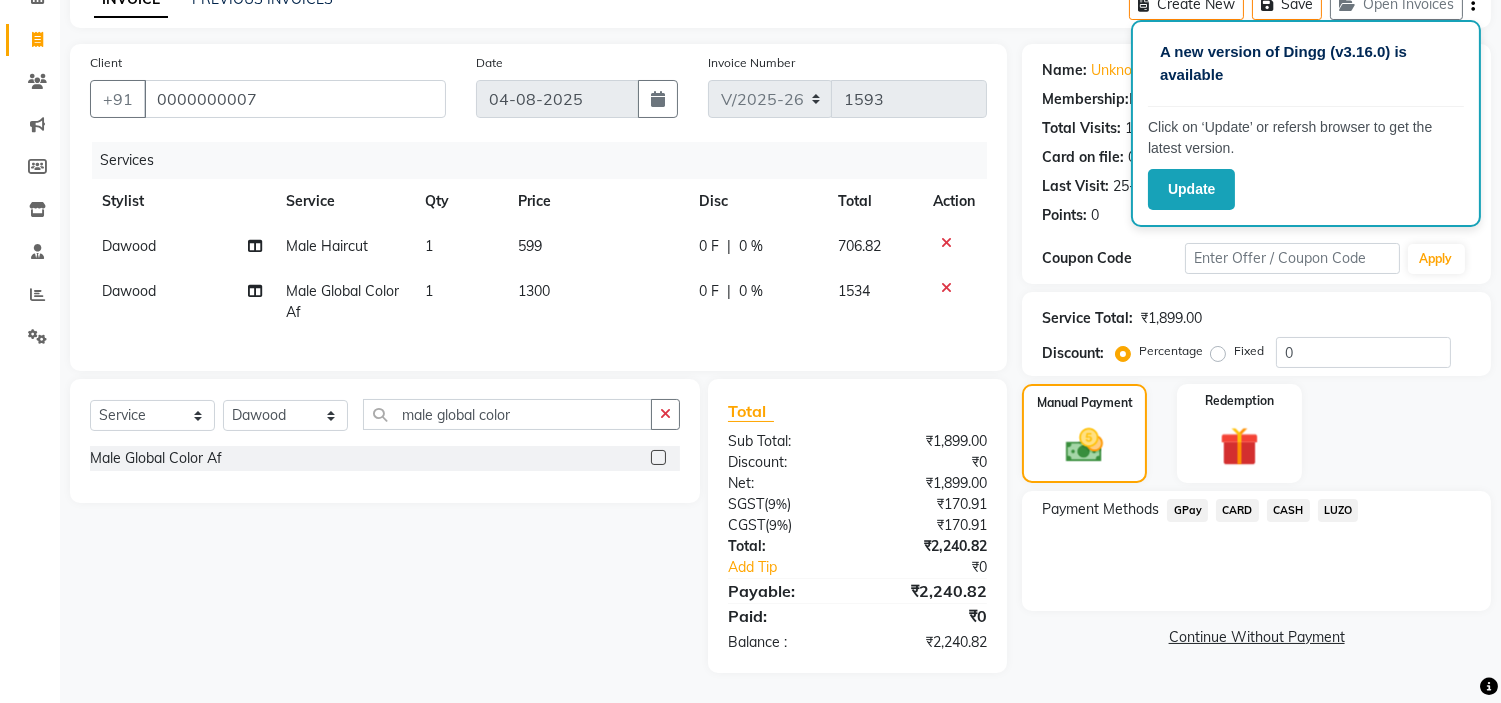 click on "CASH" 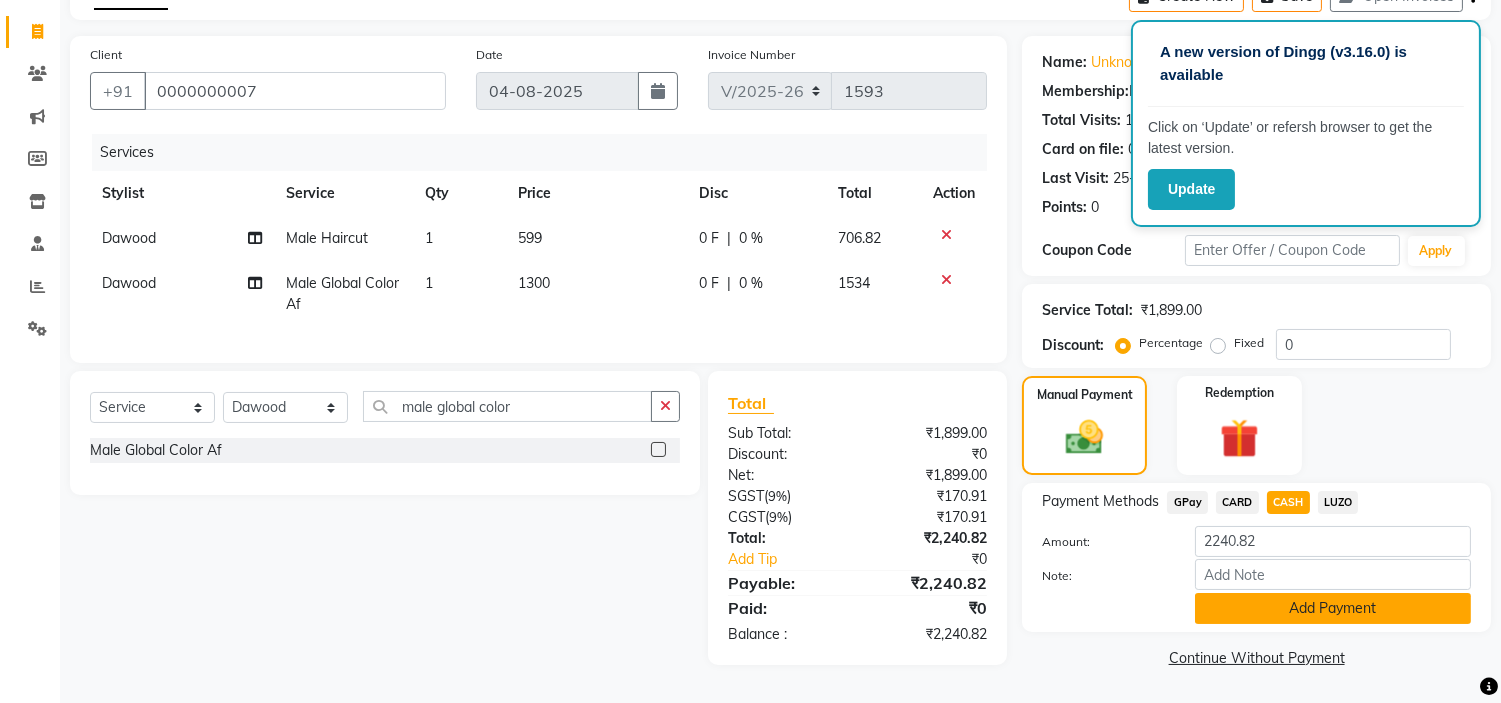 click on "Add Payment" 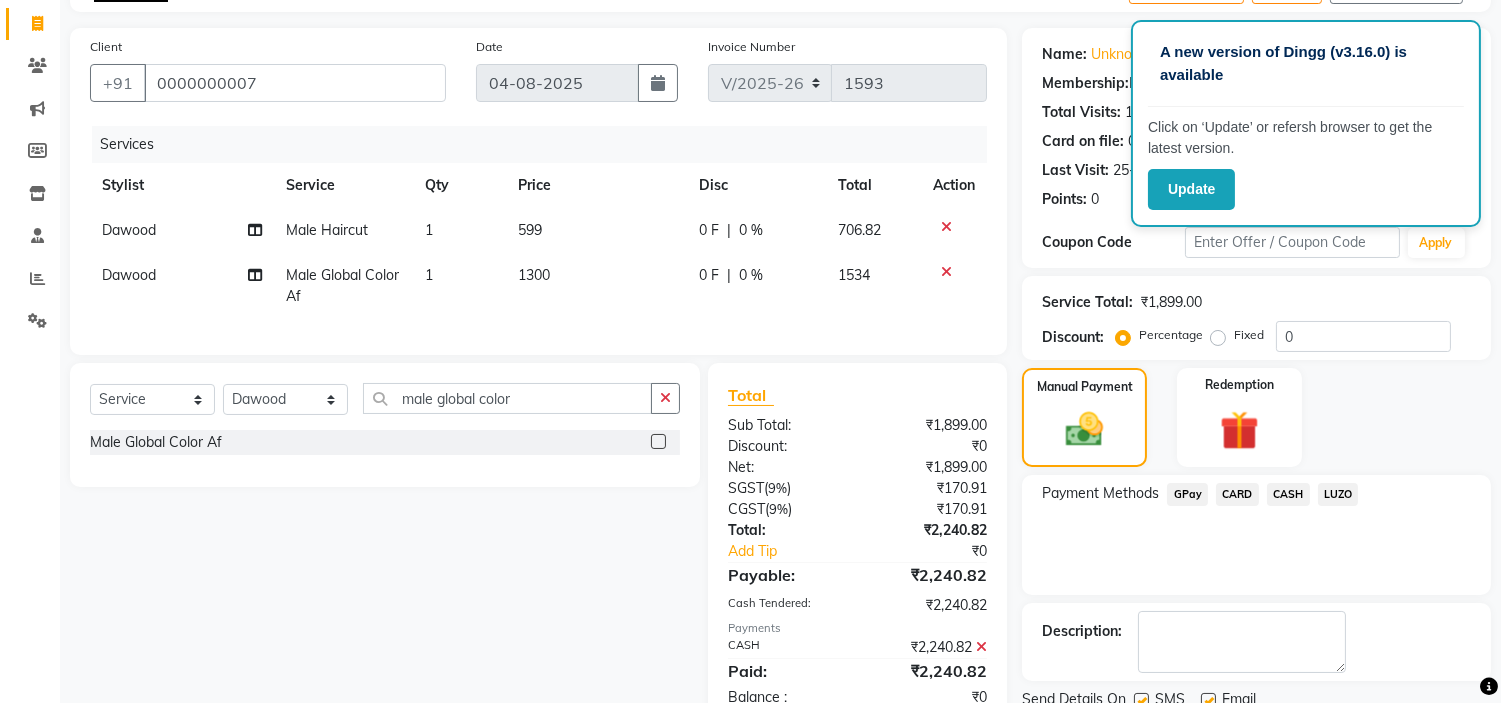 scroll, scrollTop: 196, scrollLeft: 0, axis: vertical 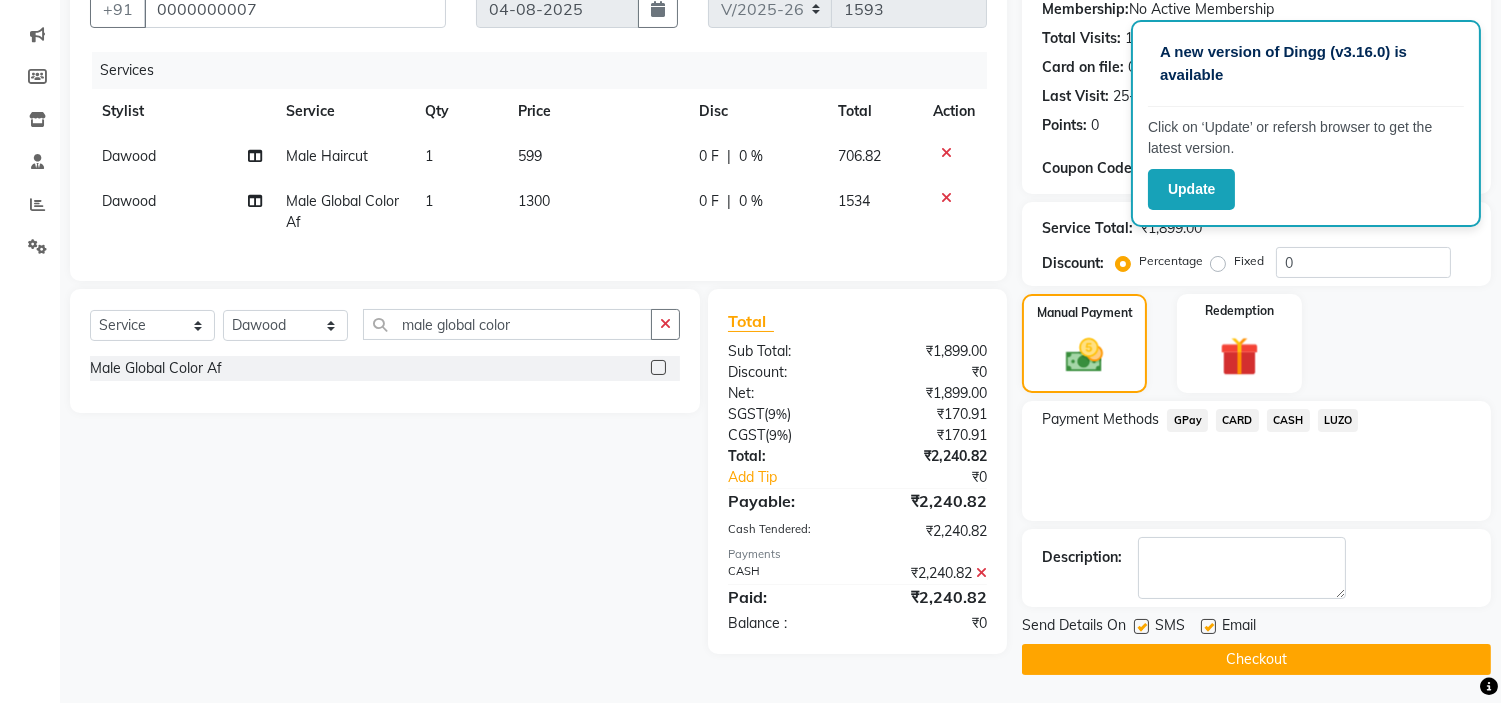 click on "Checkout" 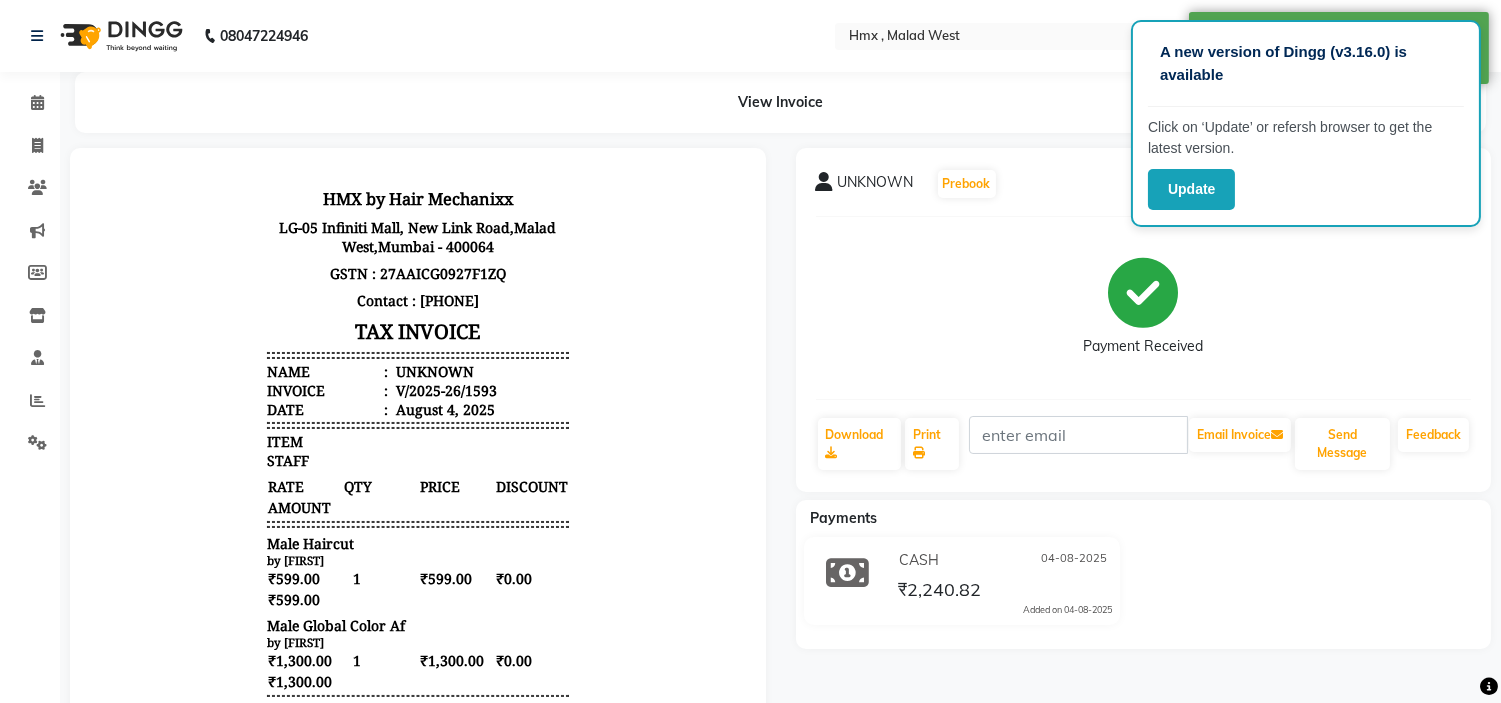 scroll, scrollTop: 0, scrollLeft: 0, axis: both 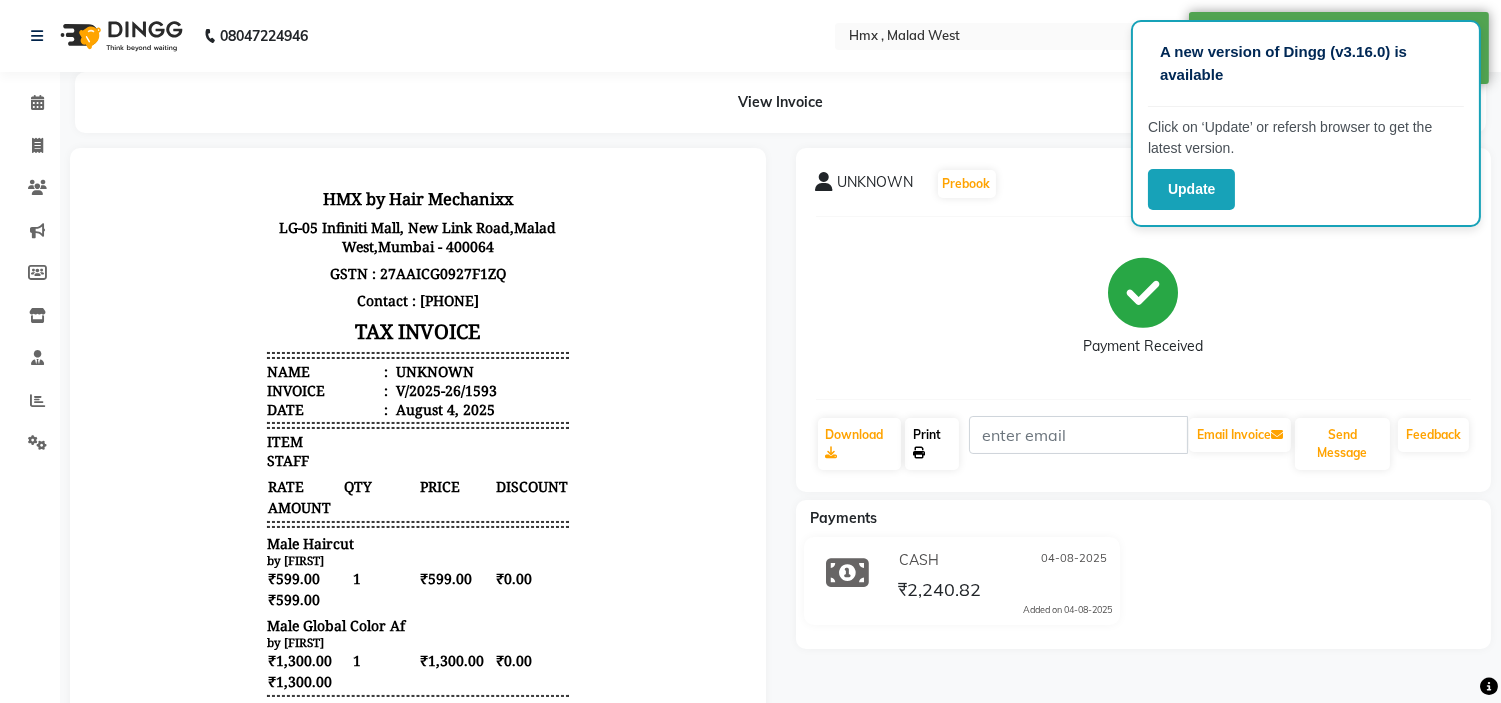 click on "Print" 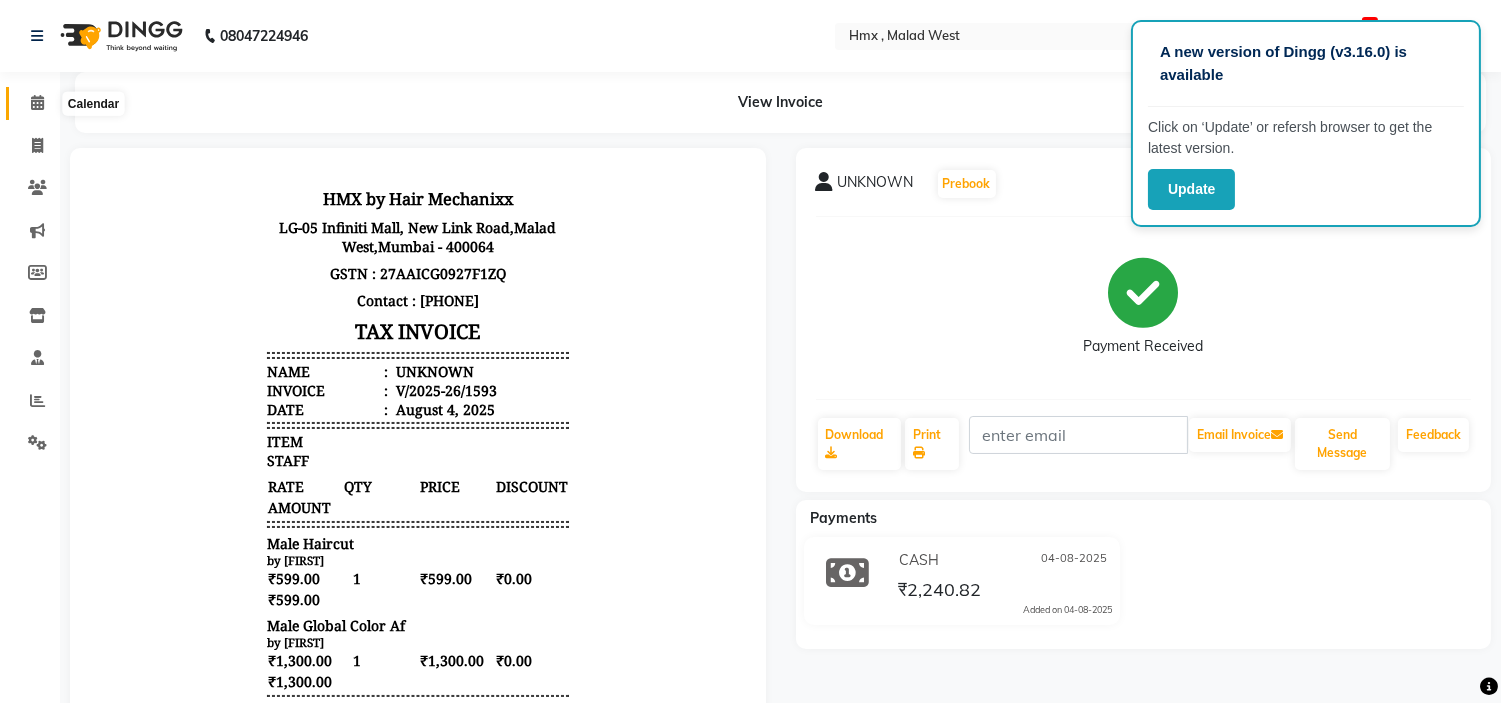 click 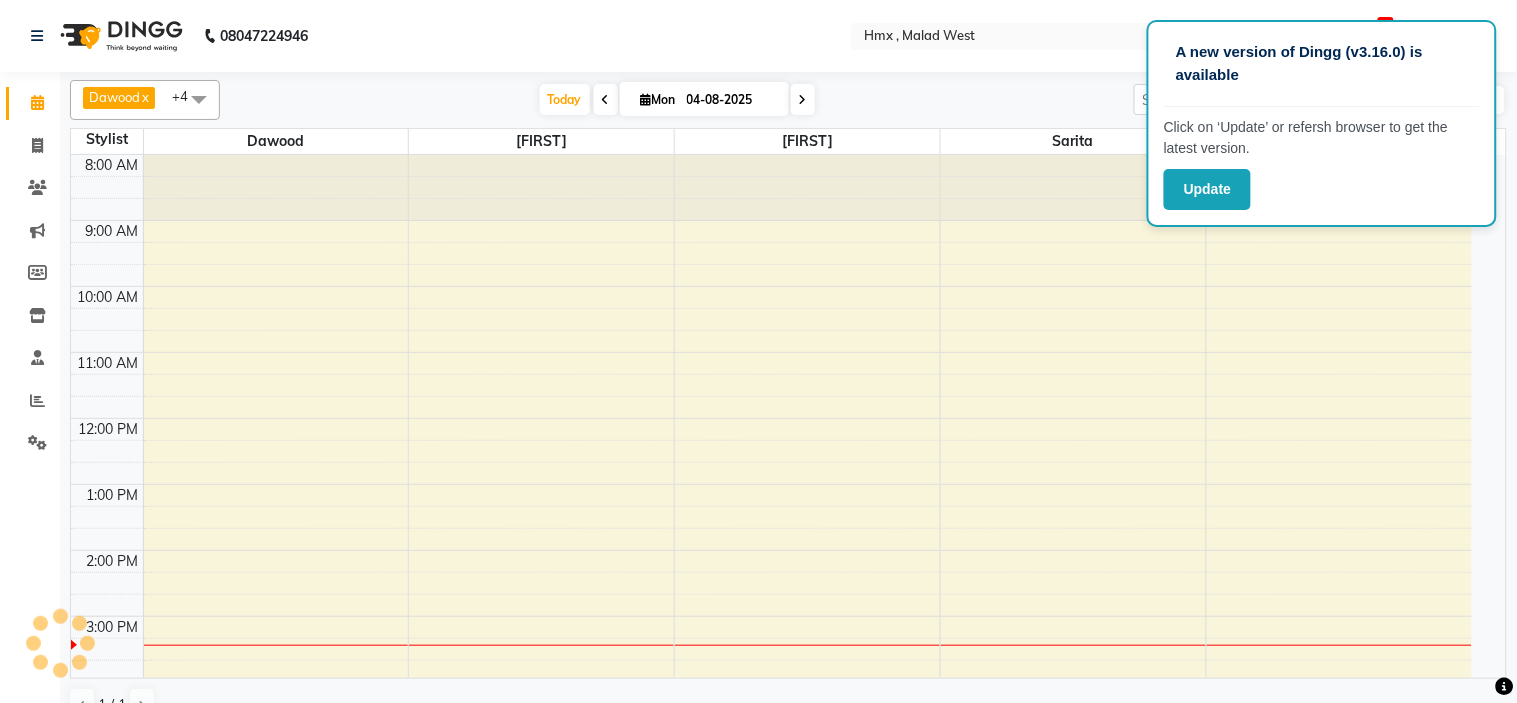 scroll, scrollTop: 0, scrollLeft: 0, axis: both 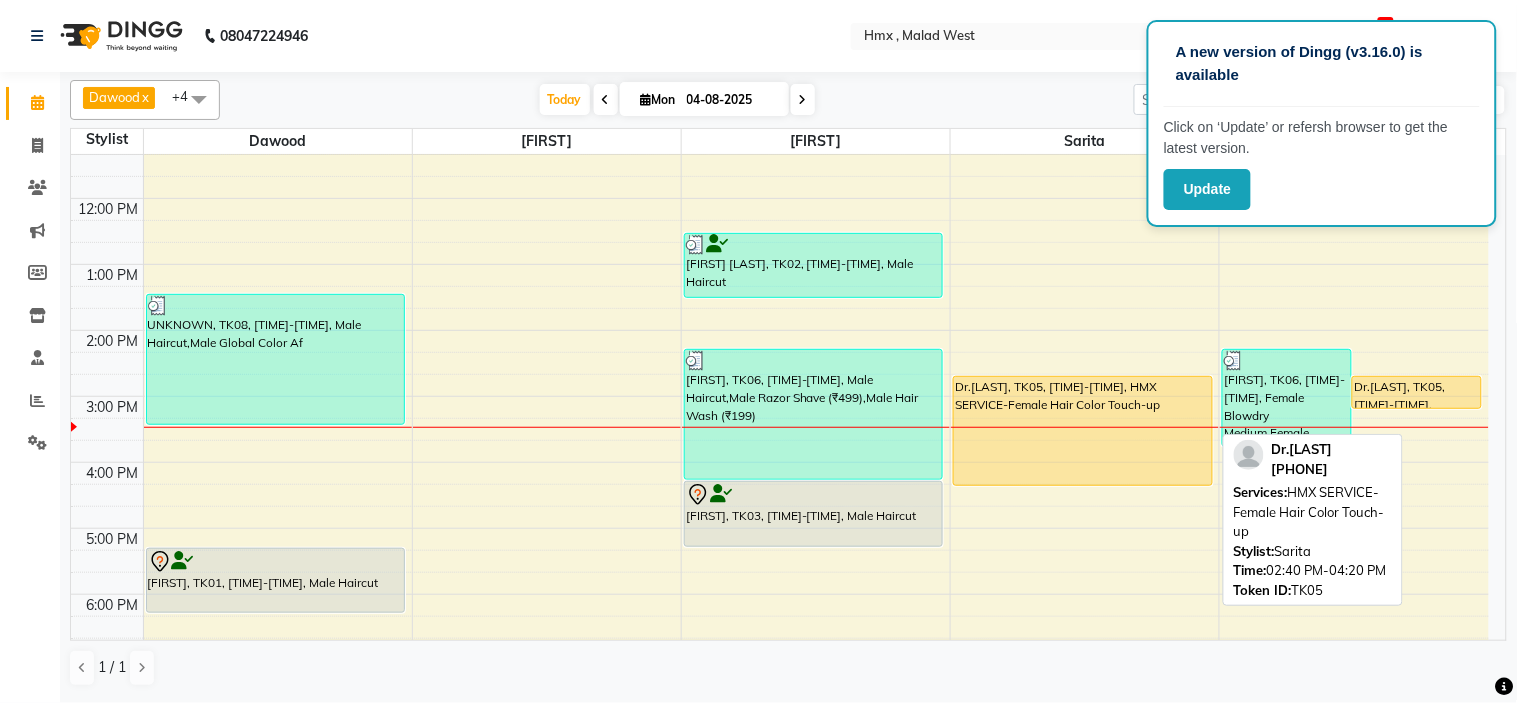 click on "Dr.[LAST], TK05, [TIME]-[TIME], HMX SERVICE-Female Hair Color Touch-up" at bounding box center (1082, 431) 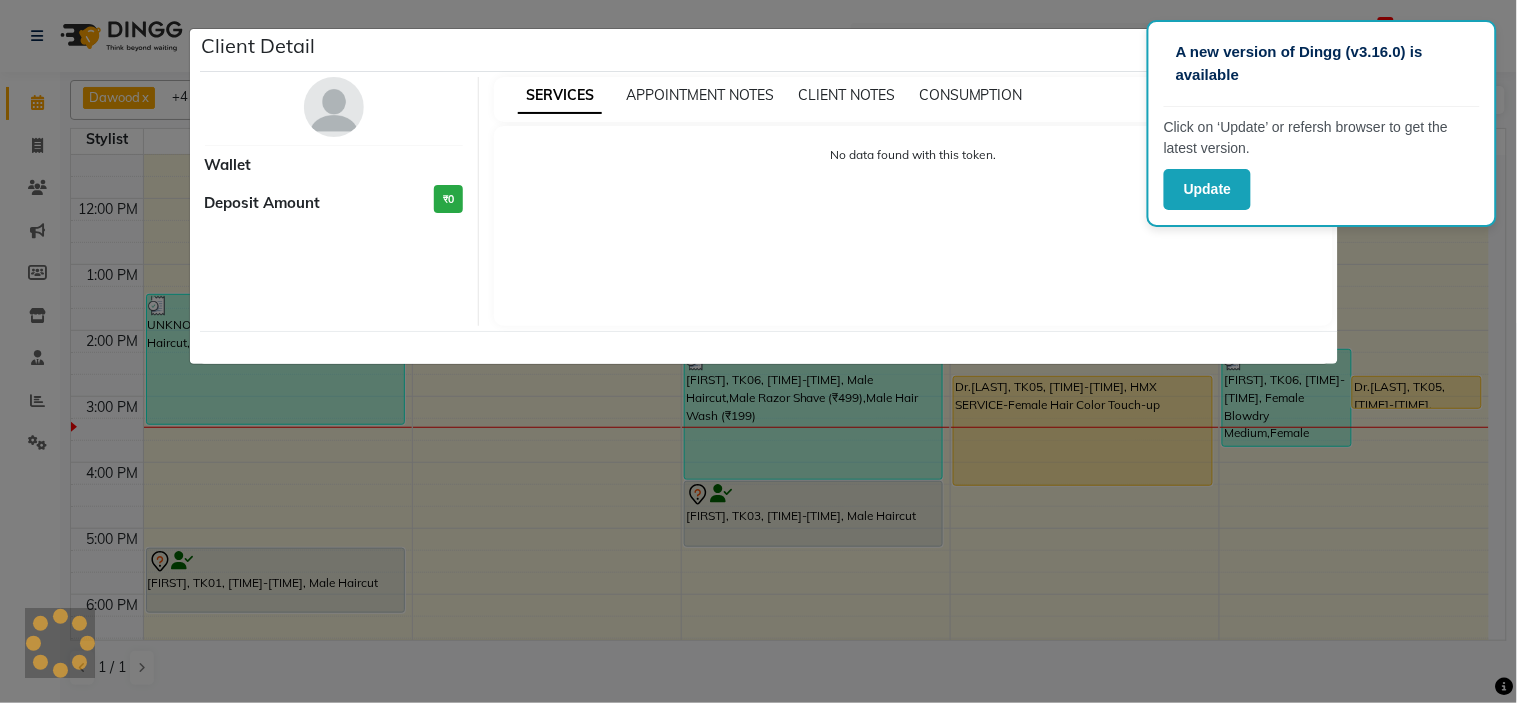 select on "1" 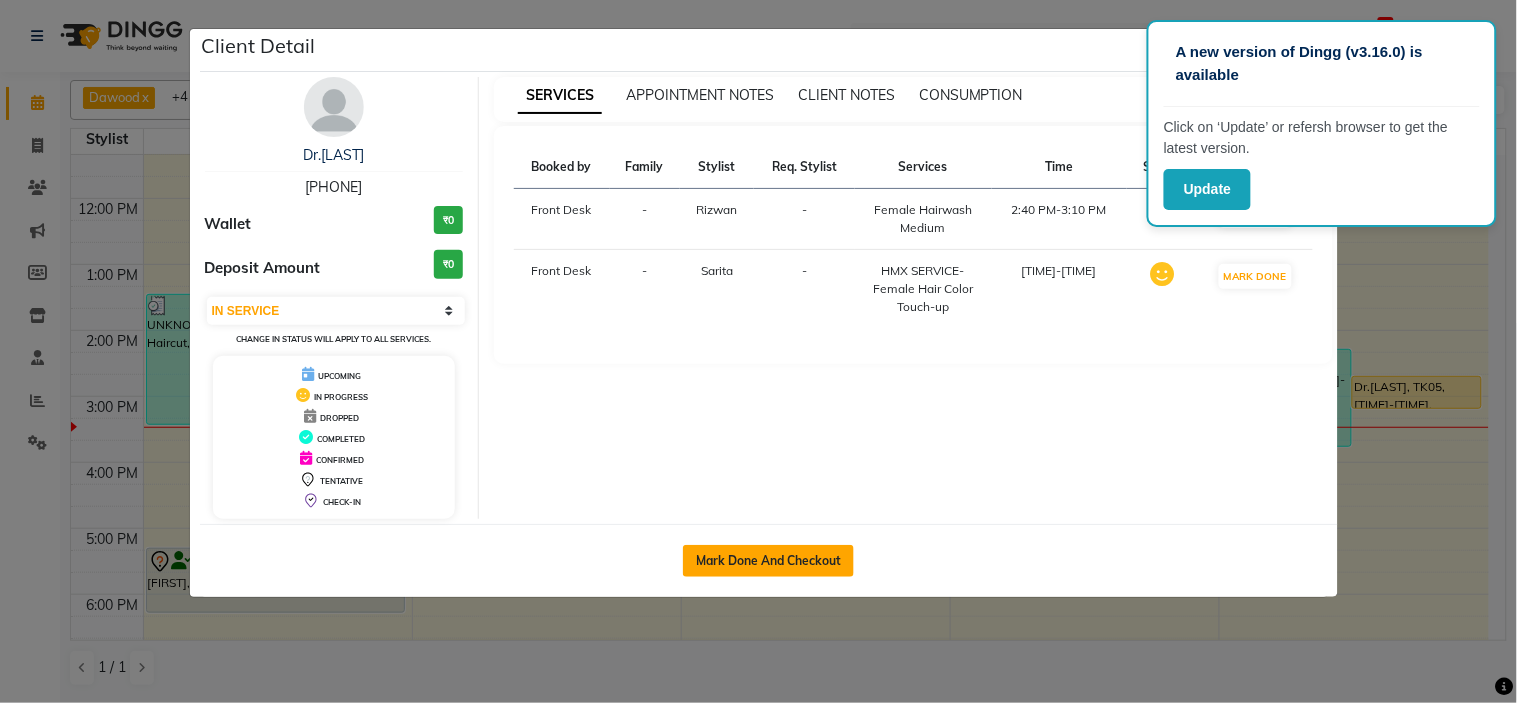click on "Mark Done And Checkout" 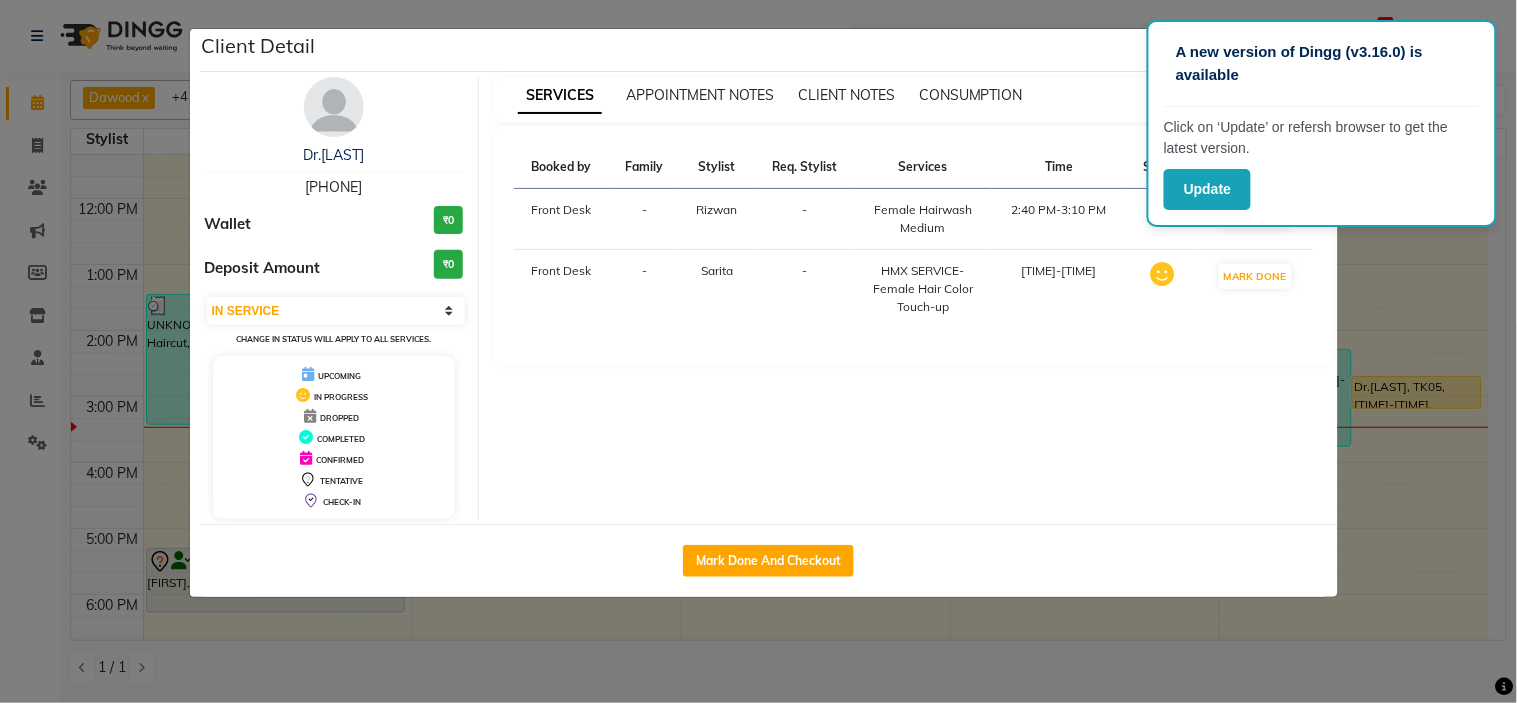 select on "5711" 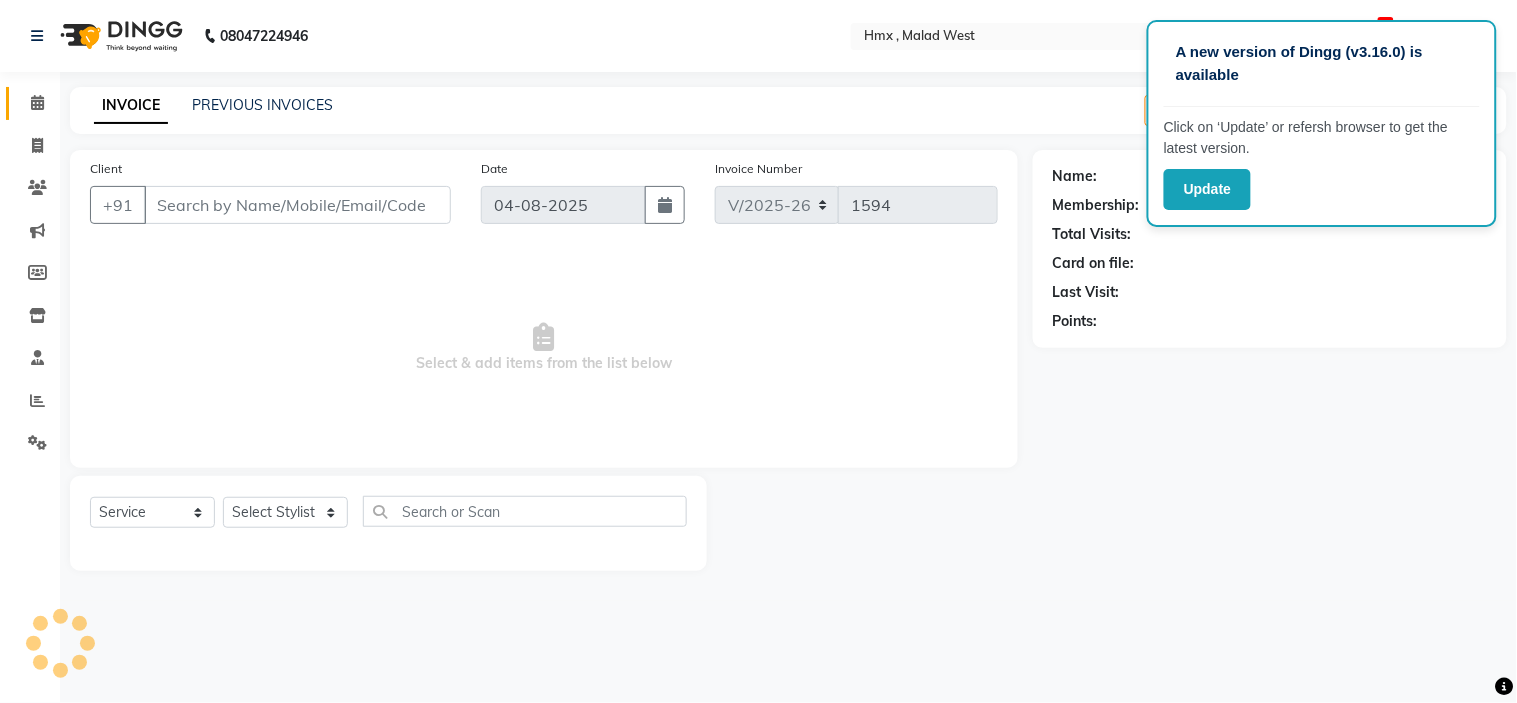 type on "[PHONE]" 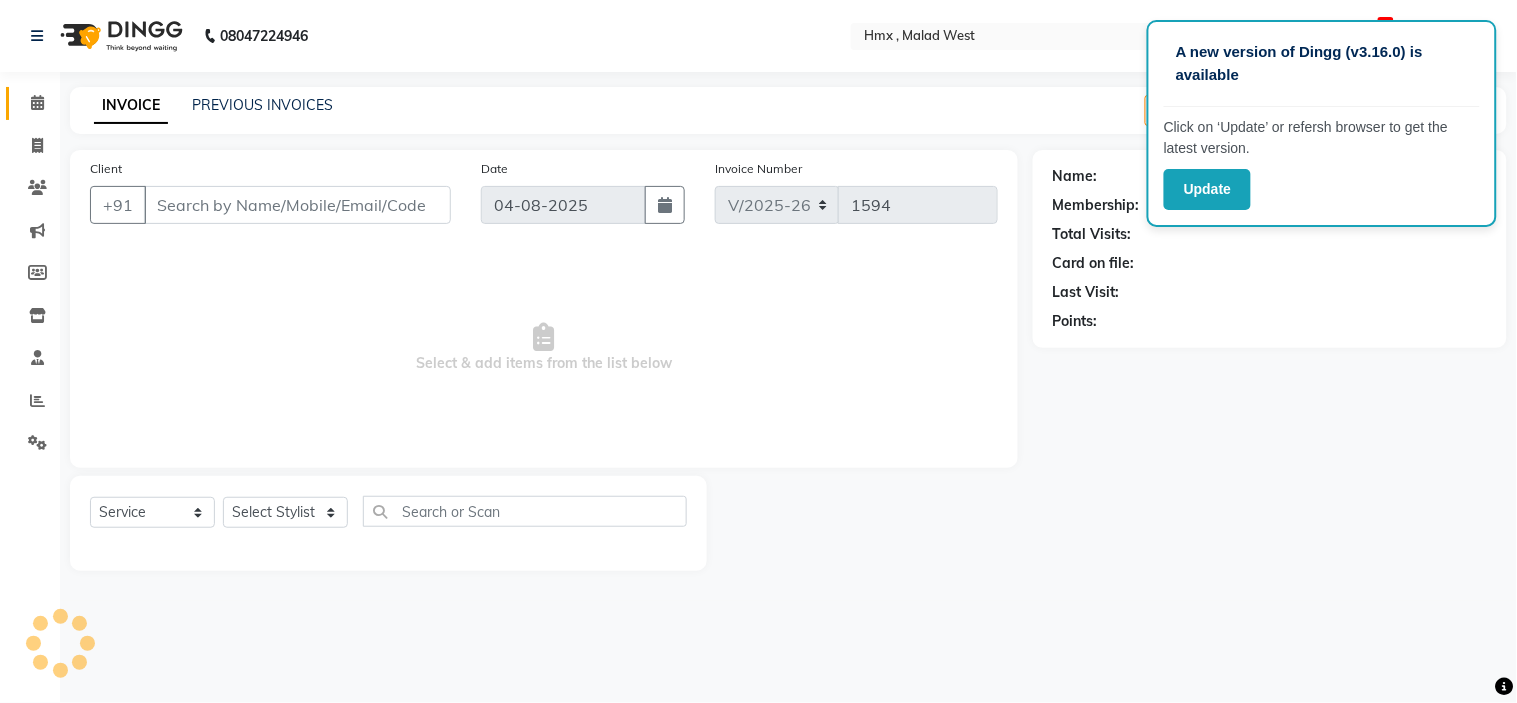 select on "76837" 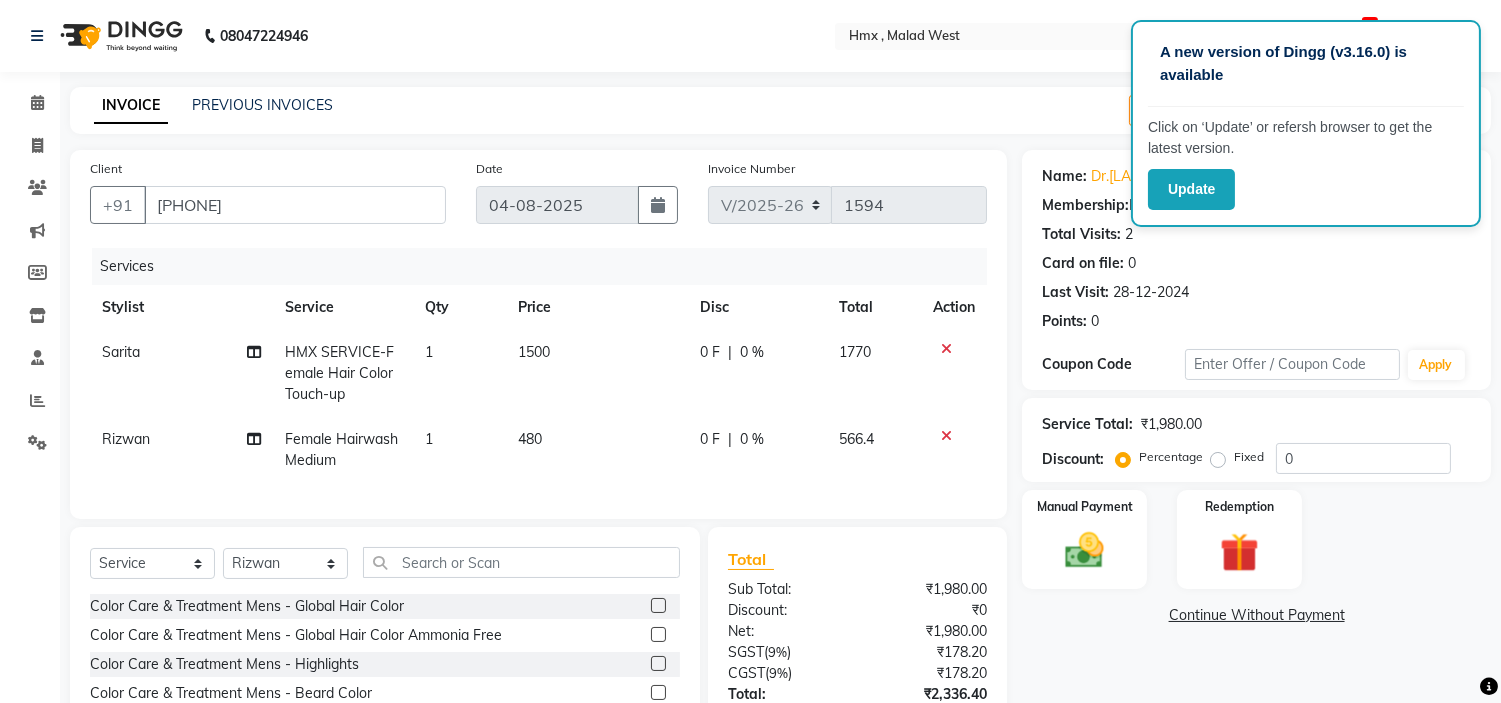 click on "HMX SERVICE-Female Hair Color Touch-up" 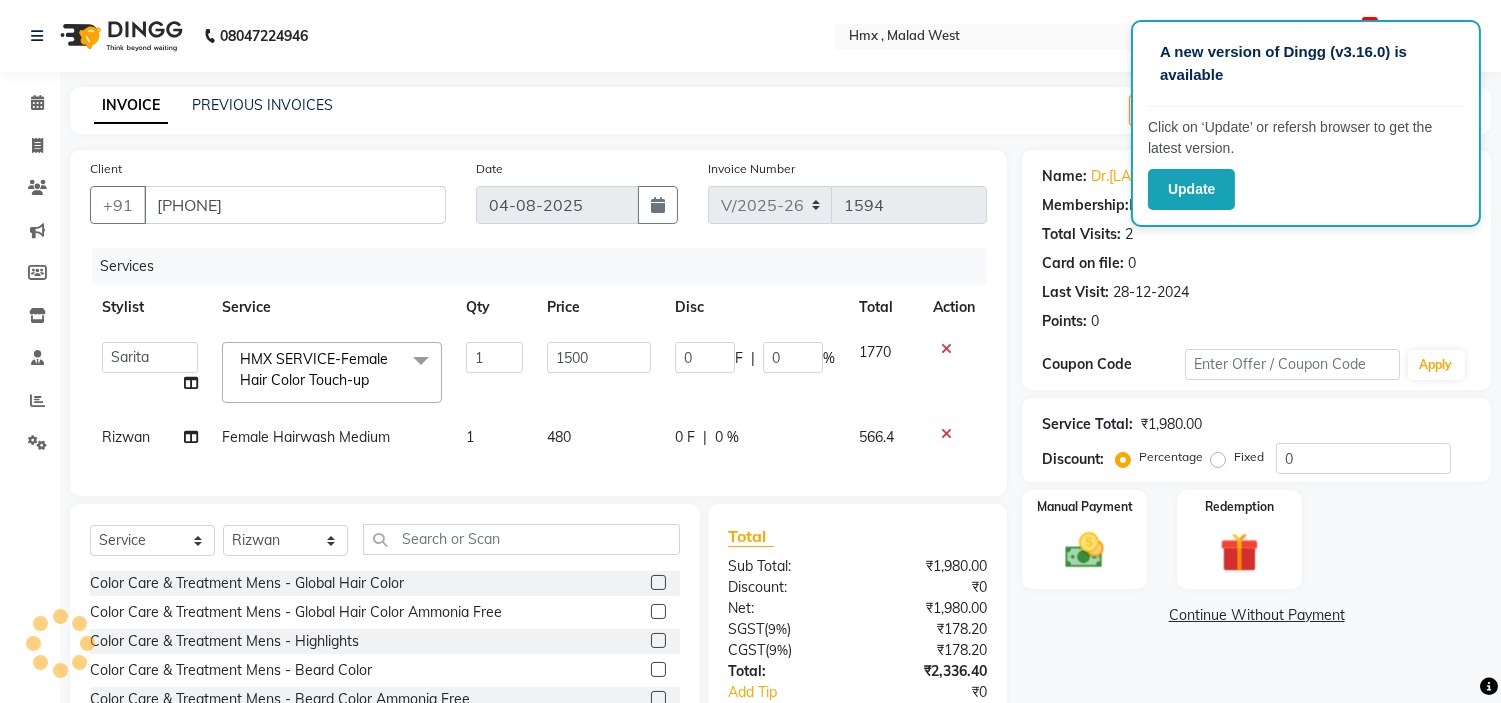 click on "HMX SERVICE-Female Hair Color Touch-up" 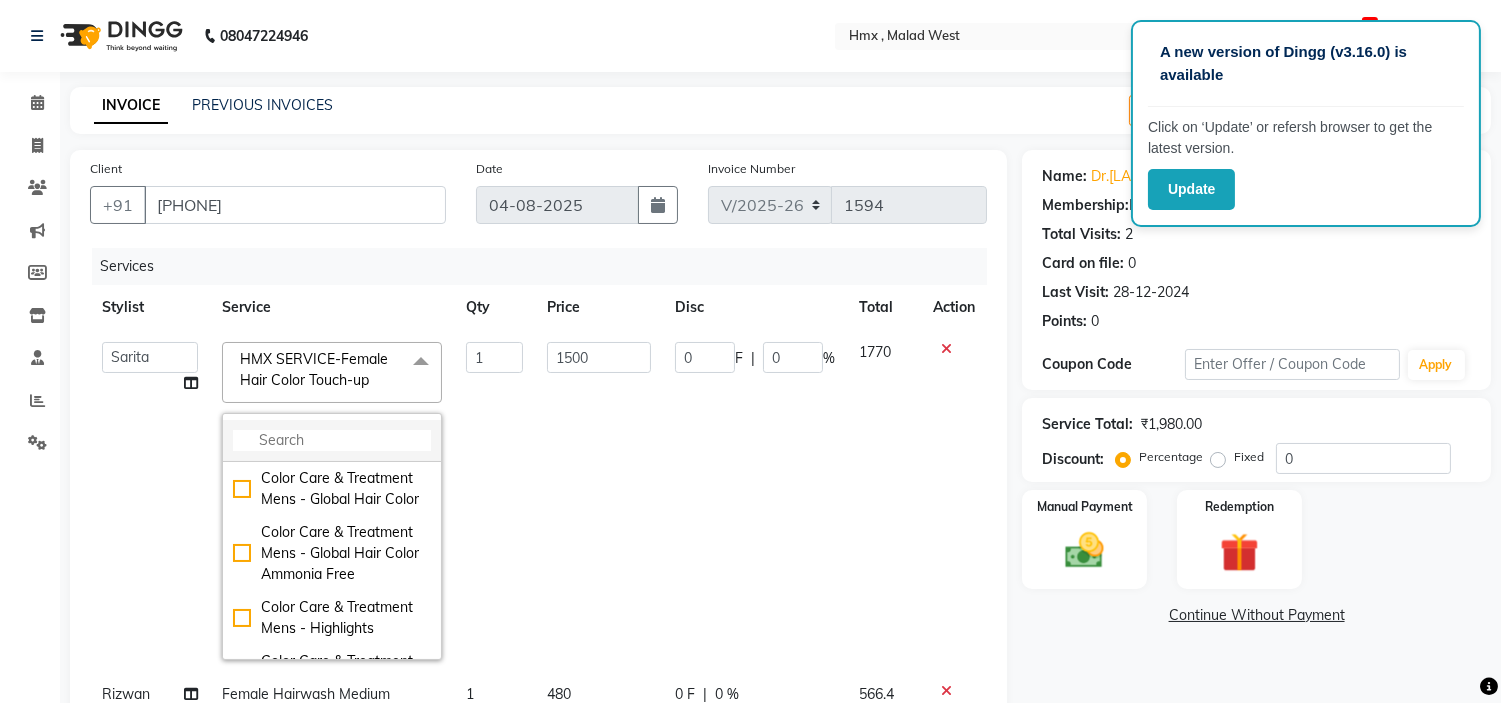 click 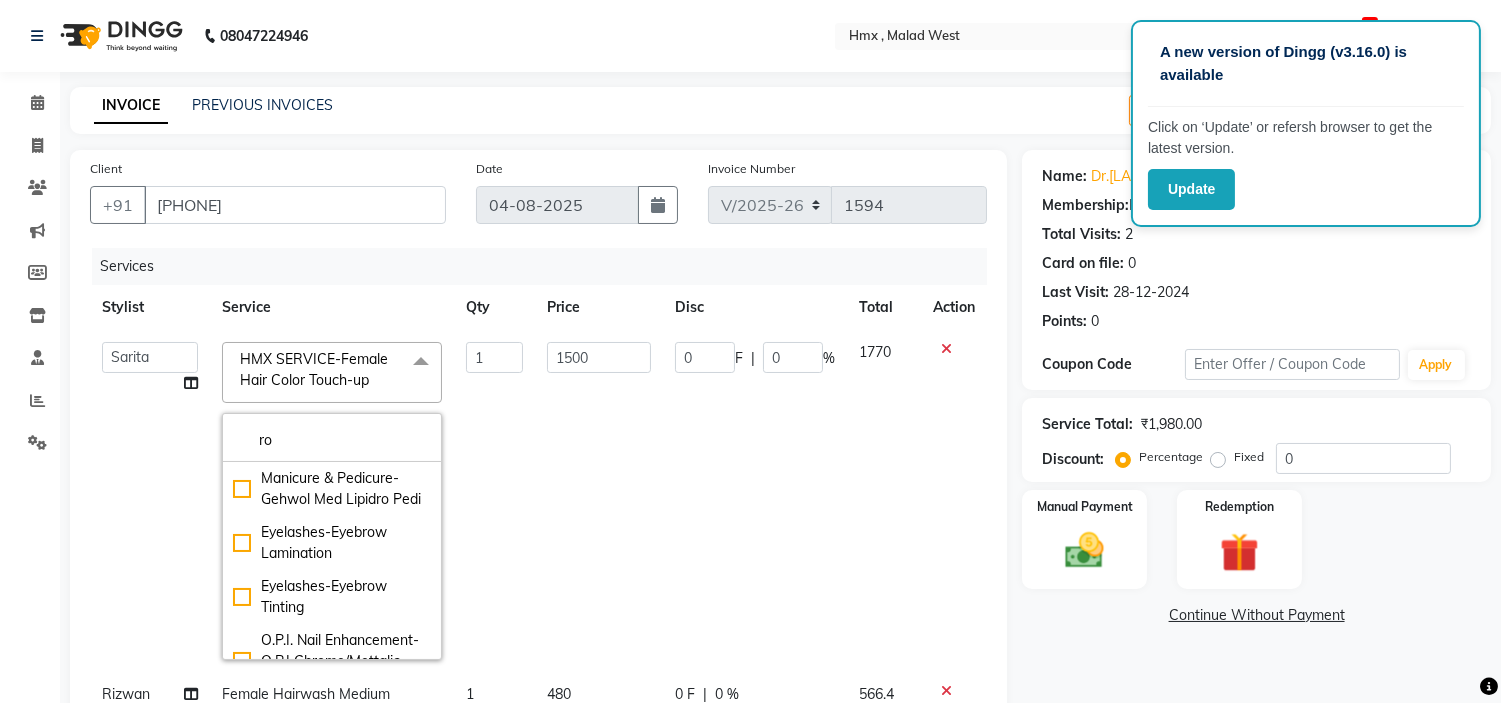 type on "r" 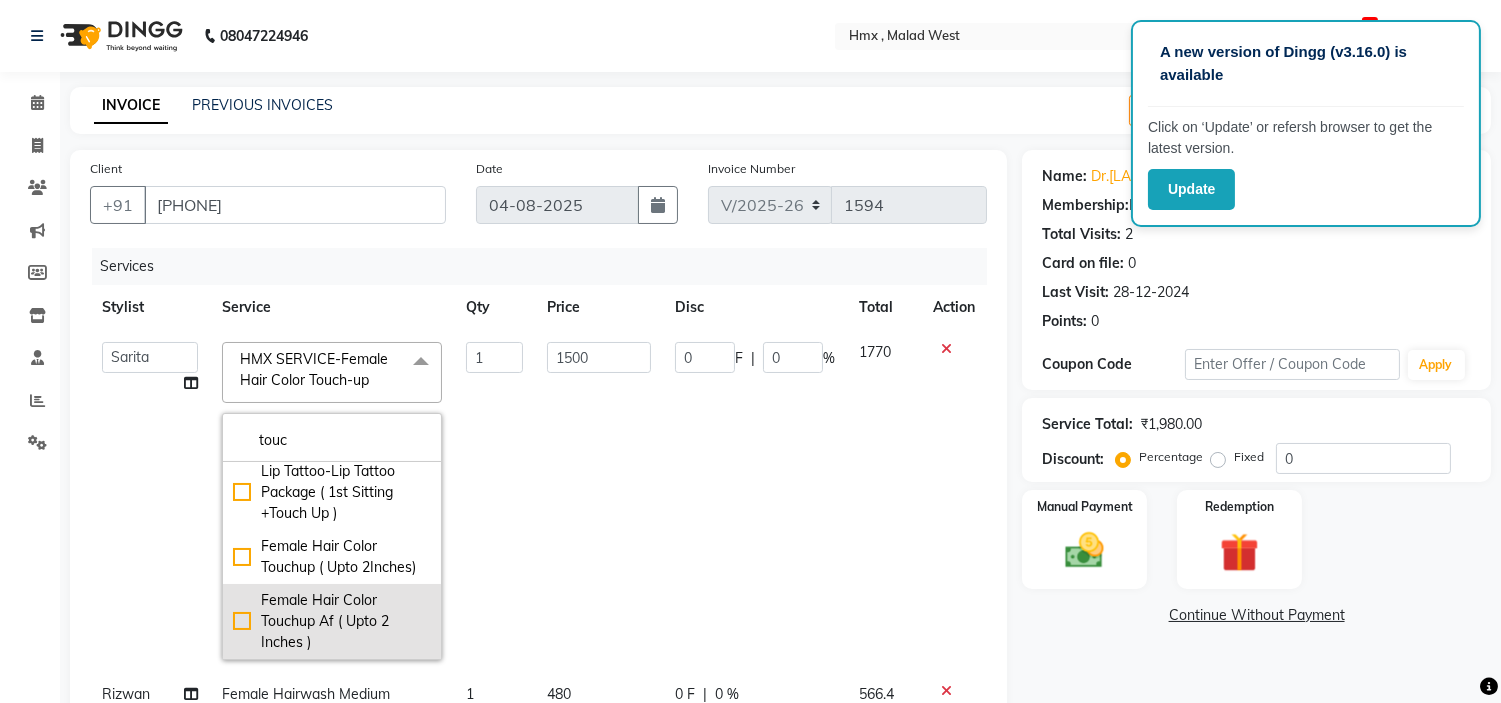 scroll, scrollTop: 456, scrollLeft: 0, axis: vertical 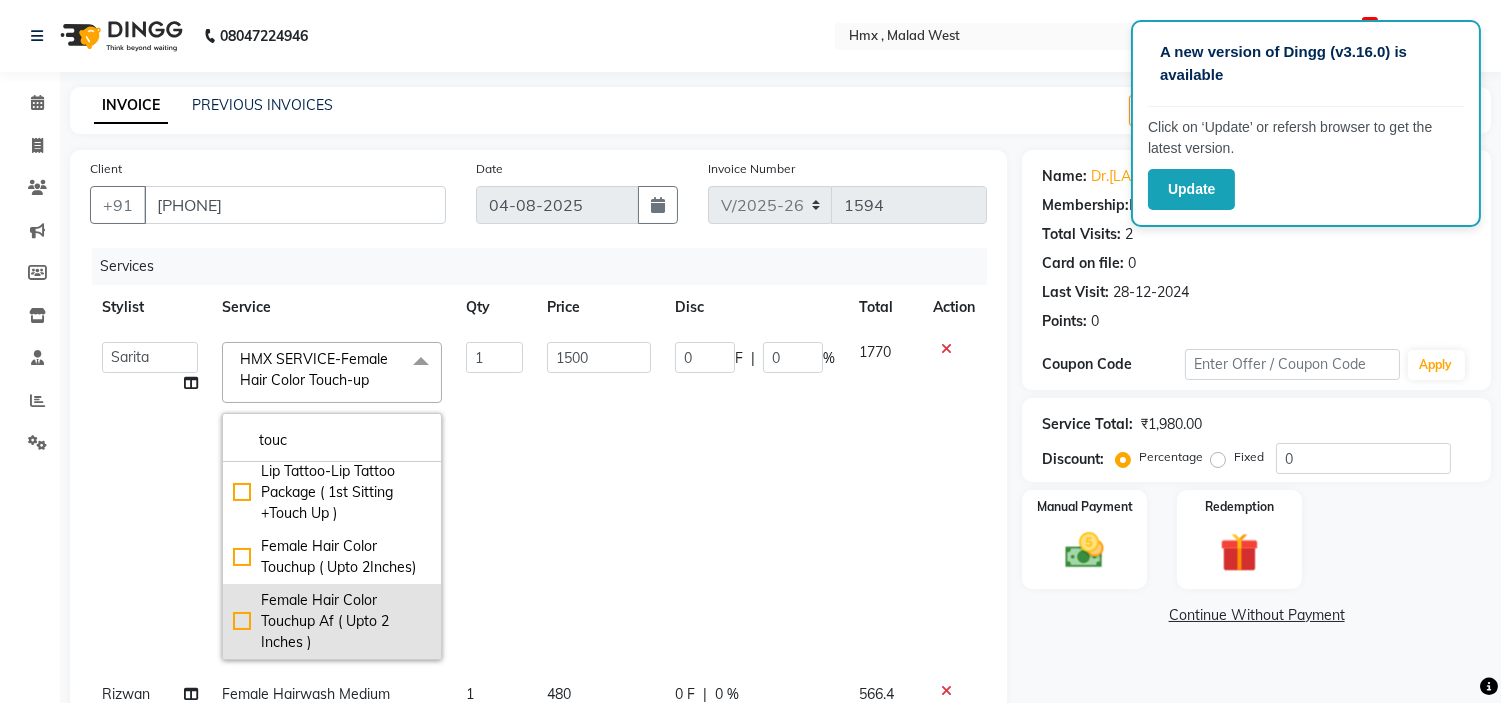 type on "touc" 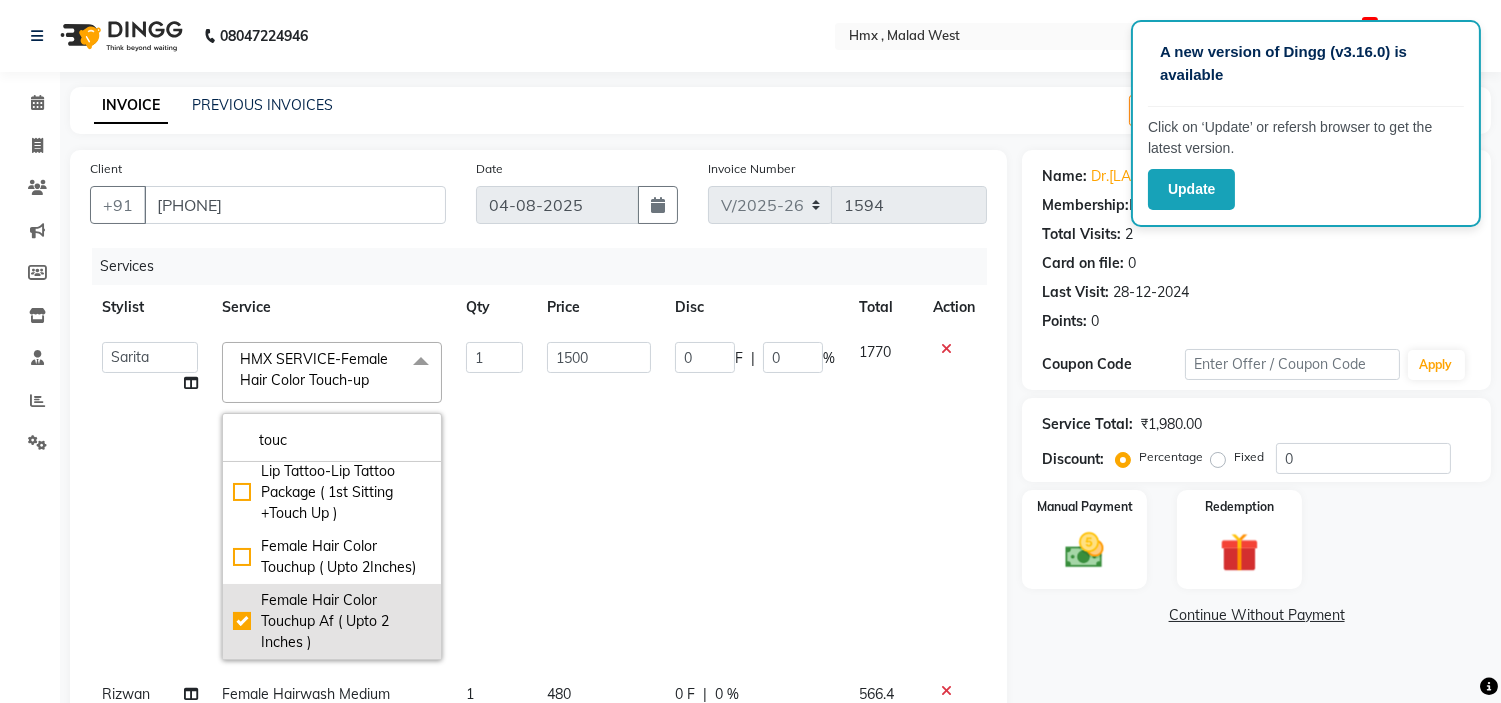 type on "1599" 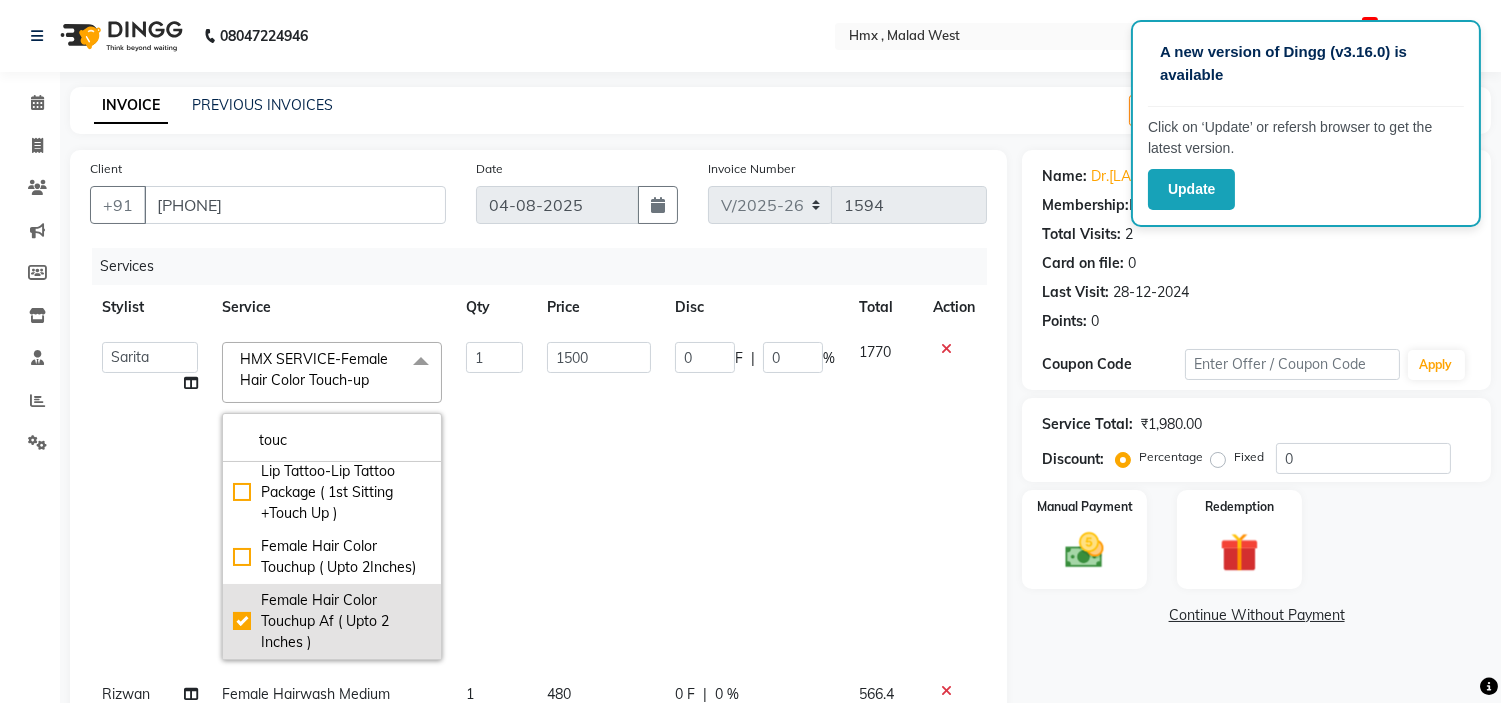 checkbox on "false" 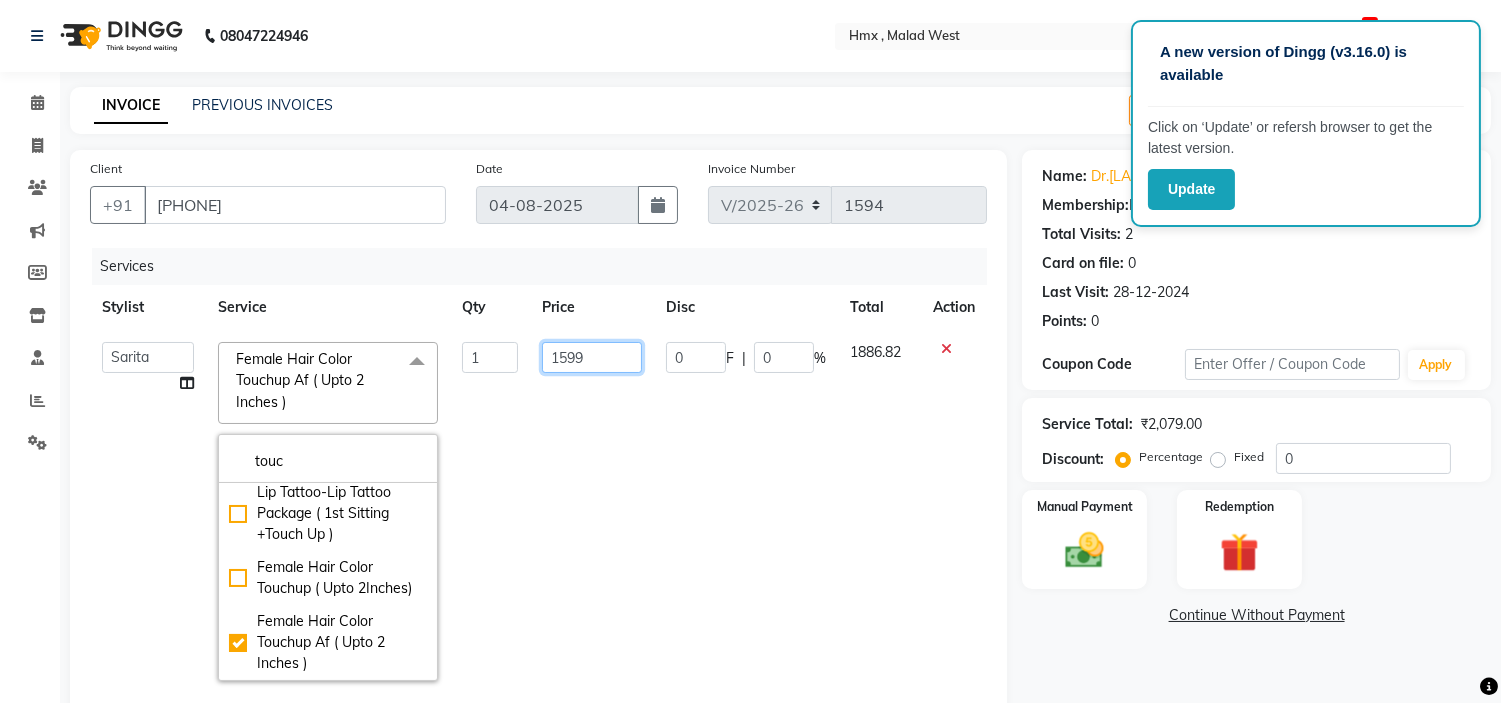 click on "1599" 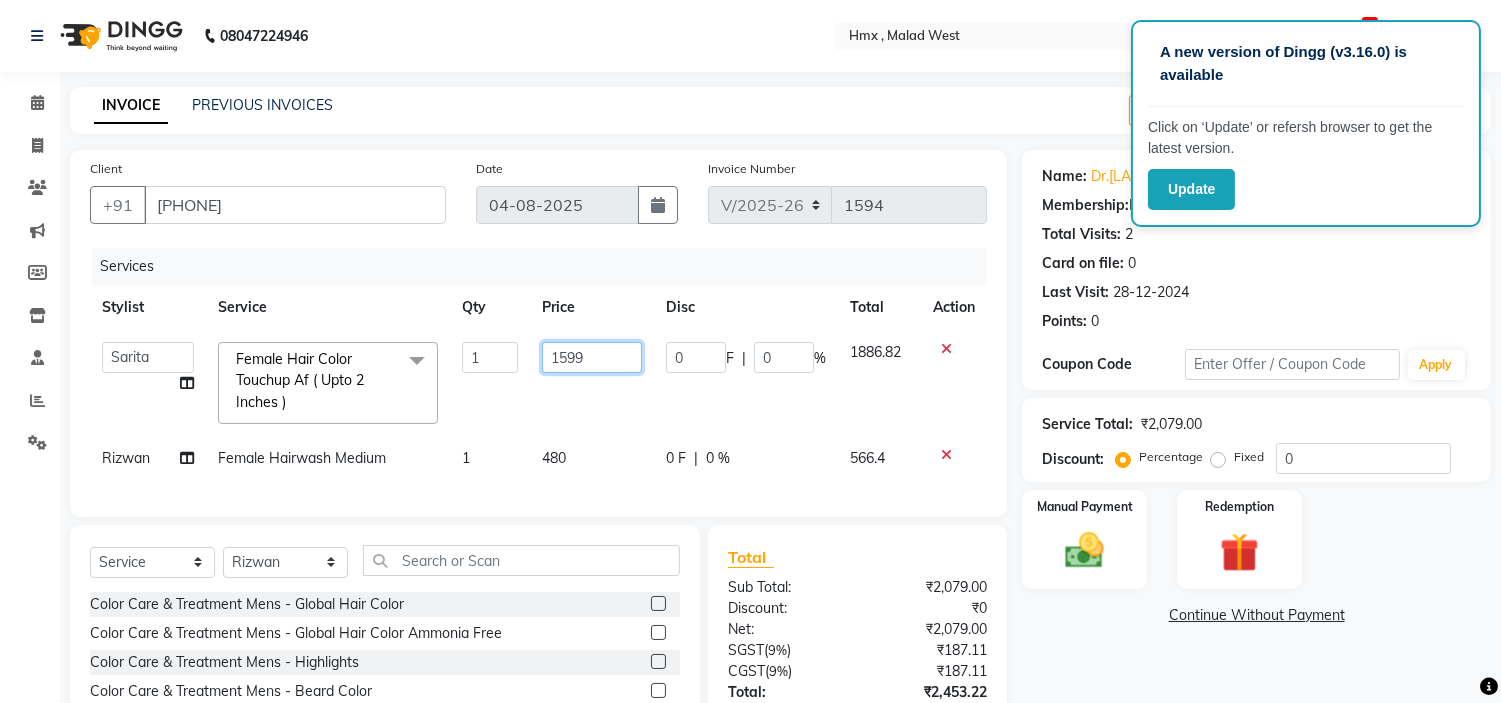 click on "1599" 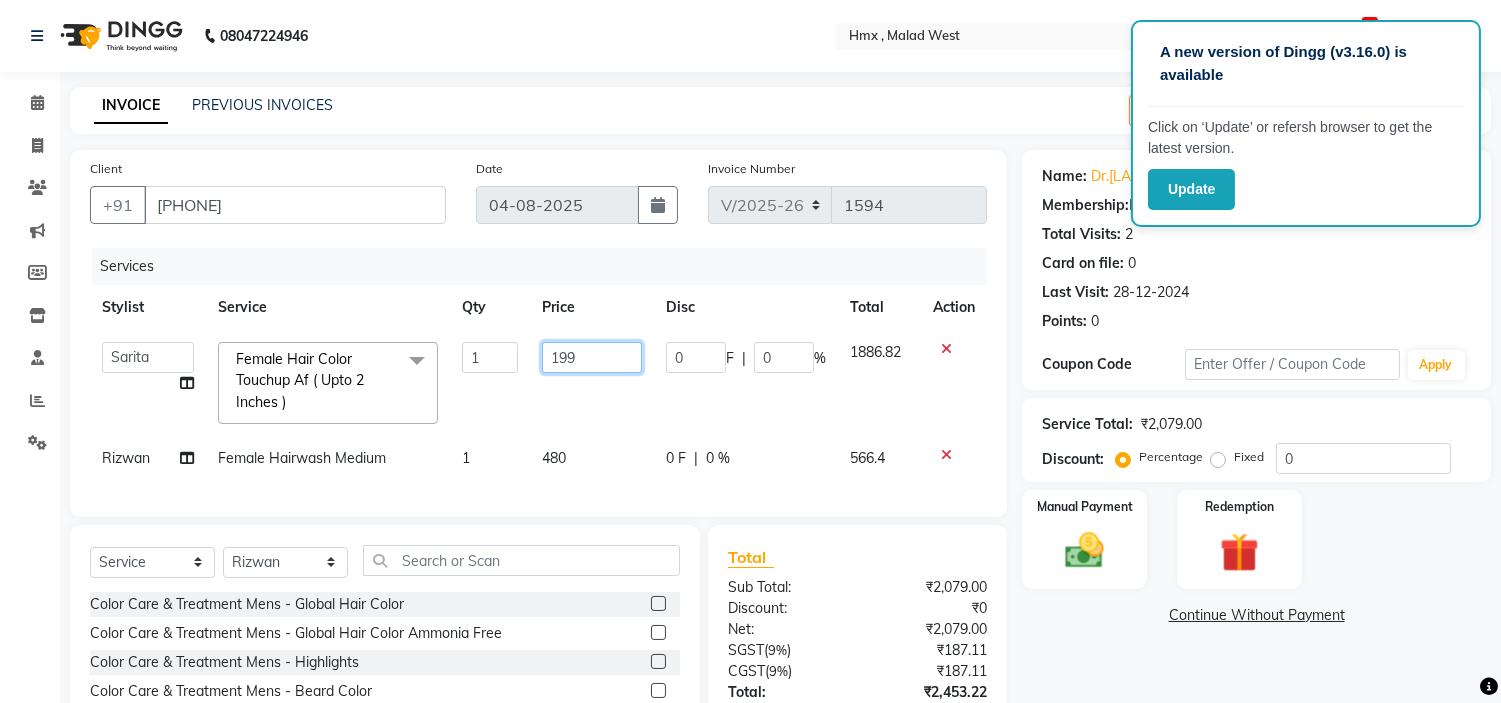 type on "1799" 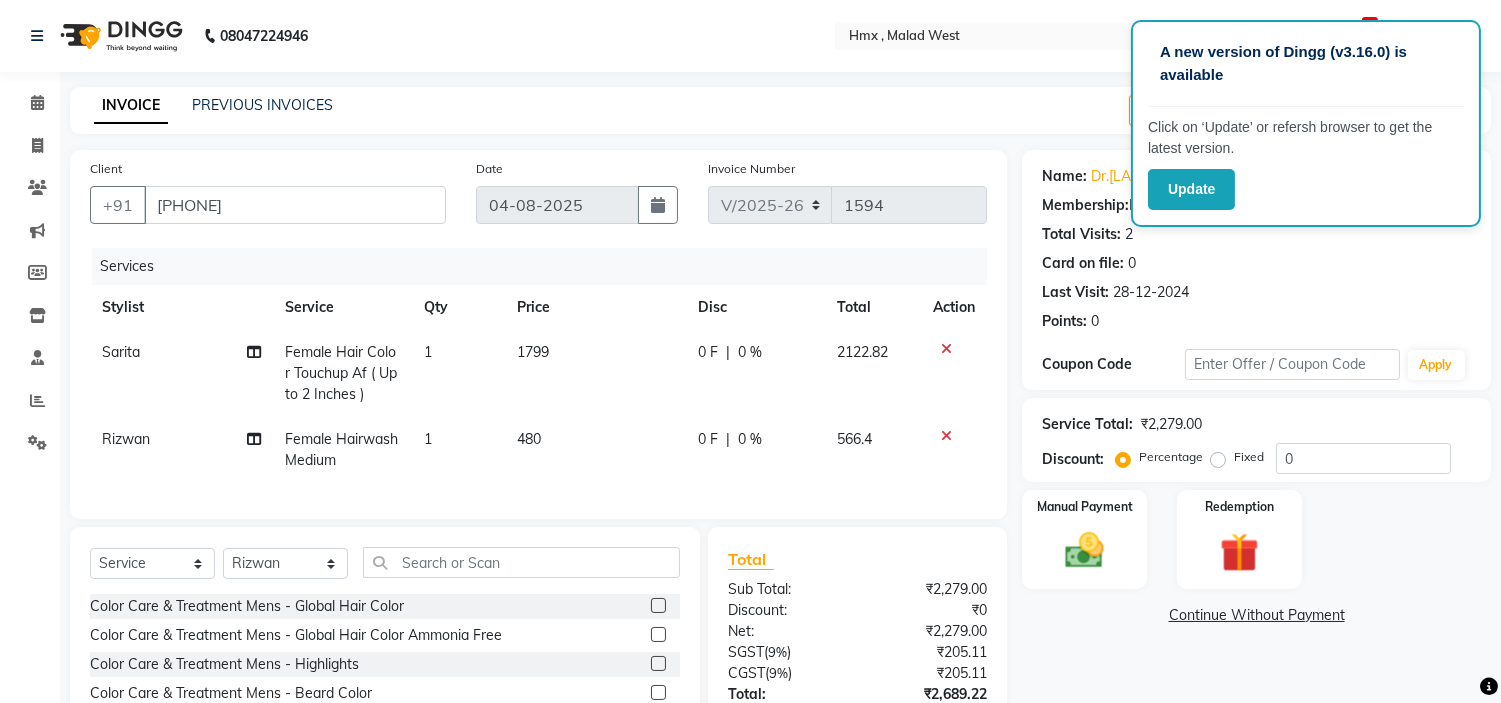 scroll, scrollTop: 165, scrollLeft: 0, axis: vertical 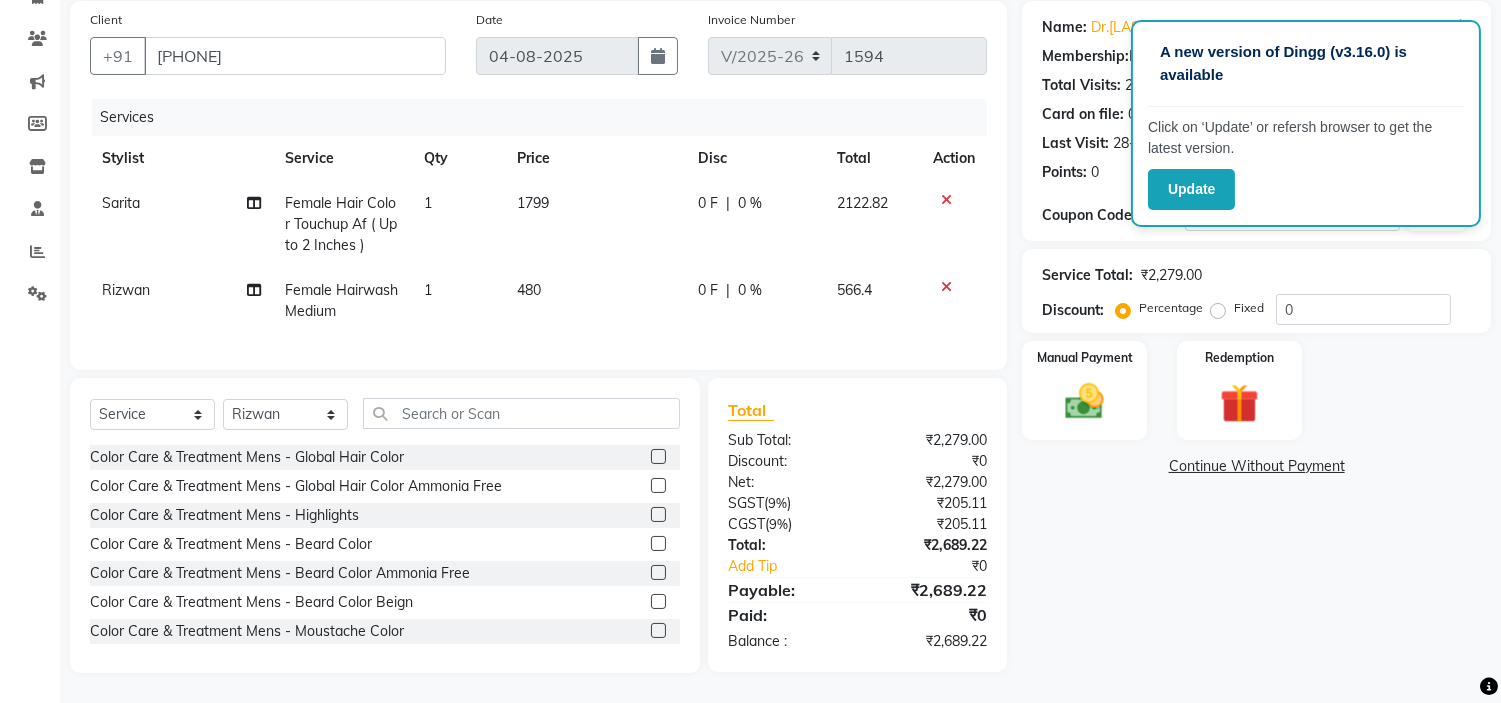 click on "480" 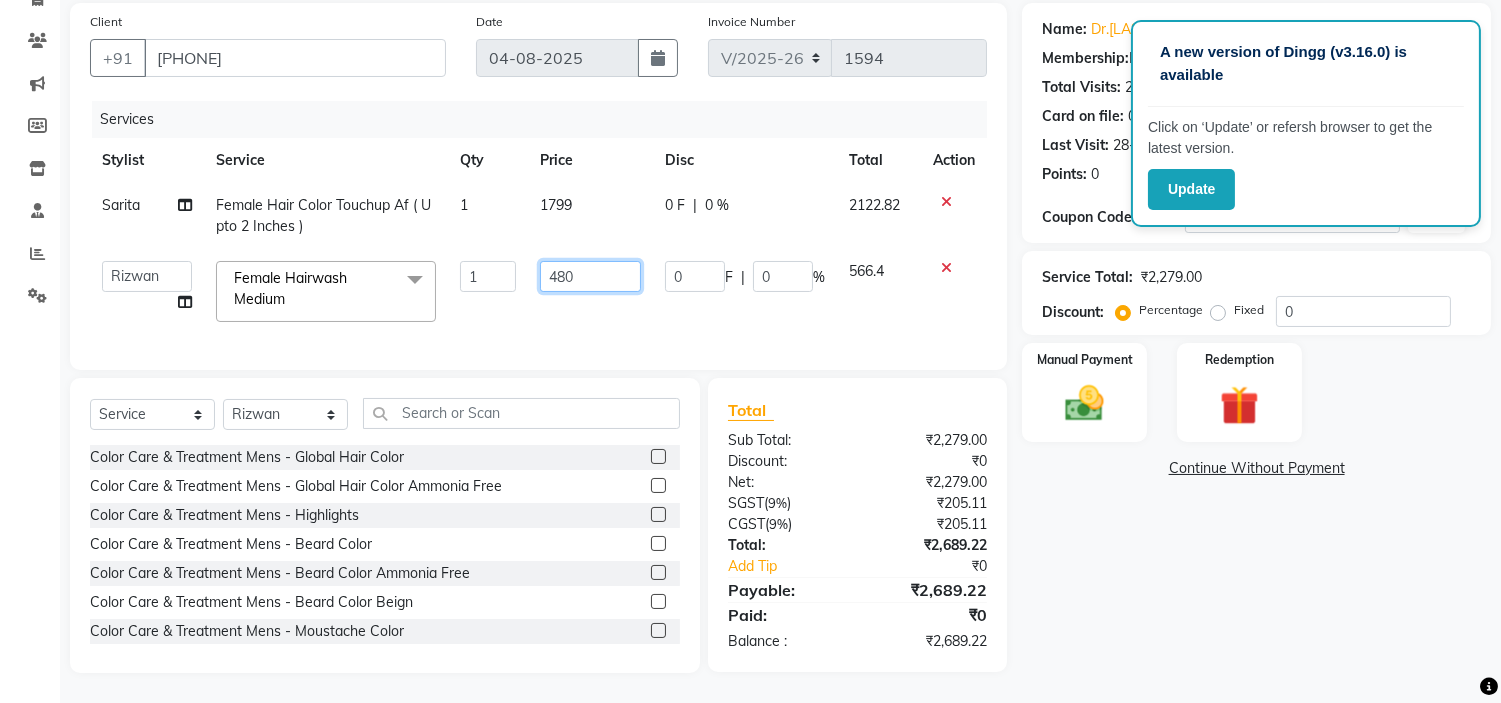 drag, startPoint x: 591, startPoint y: 263, endPoint x: 532, endPoint y: 267, distance: 59.135437 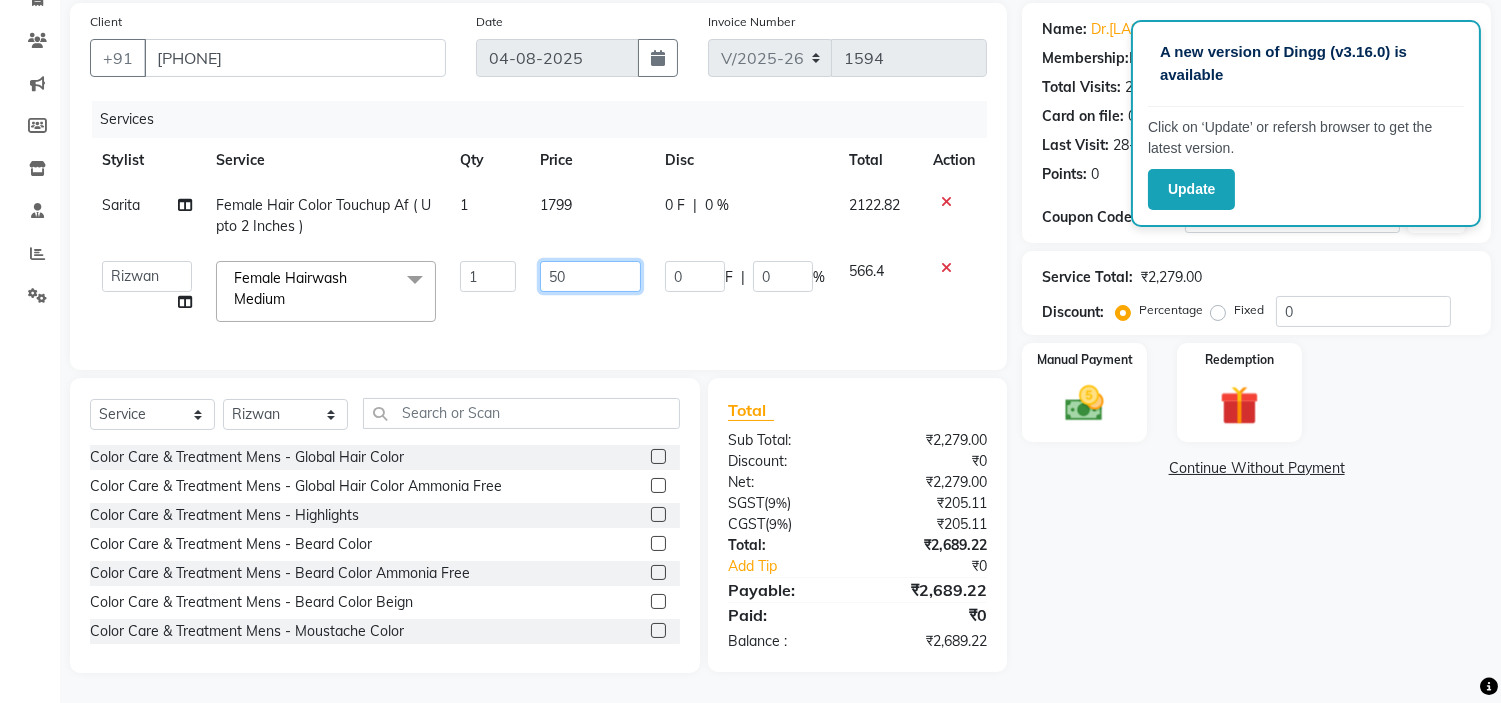 type on "500" 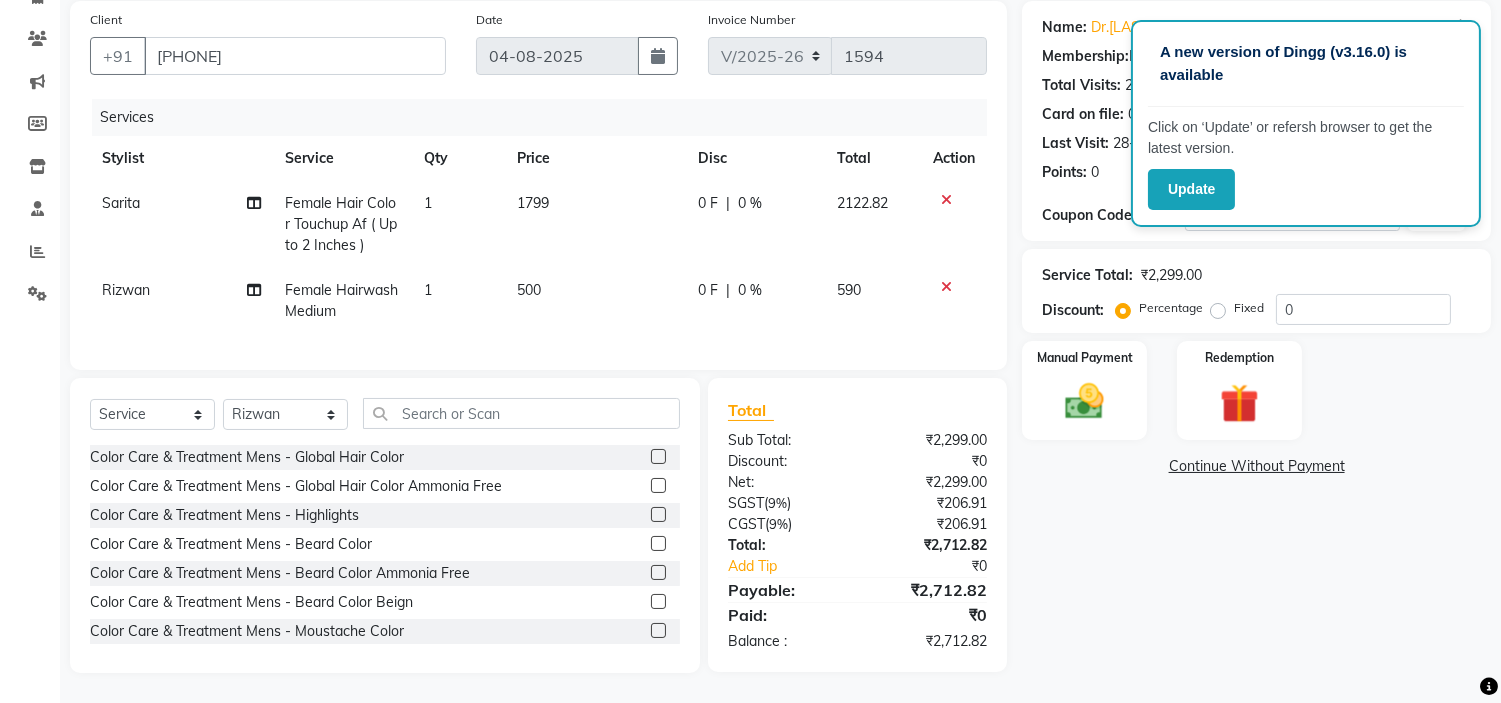 scroll, scrollTop: 165, scrollLeft: 0, axis: vertical 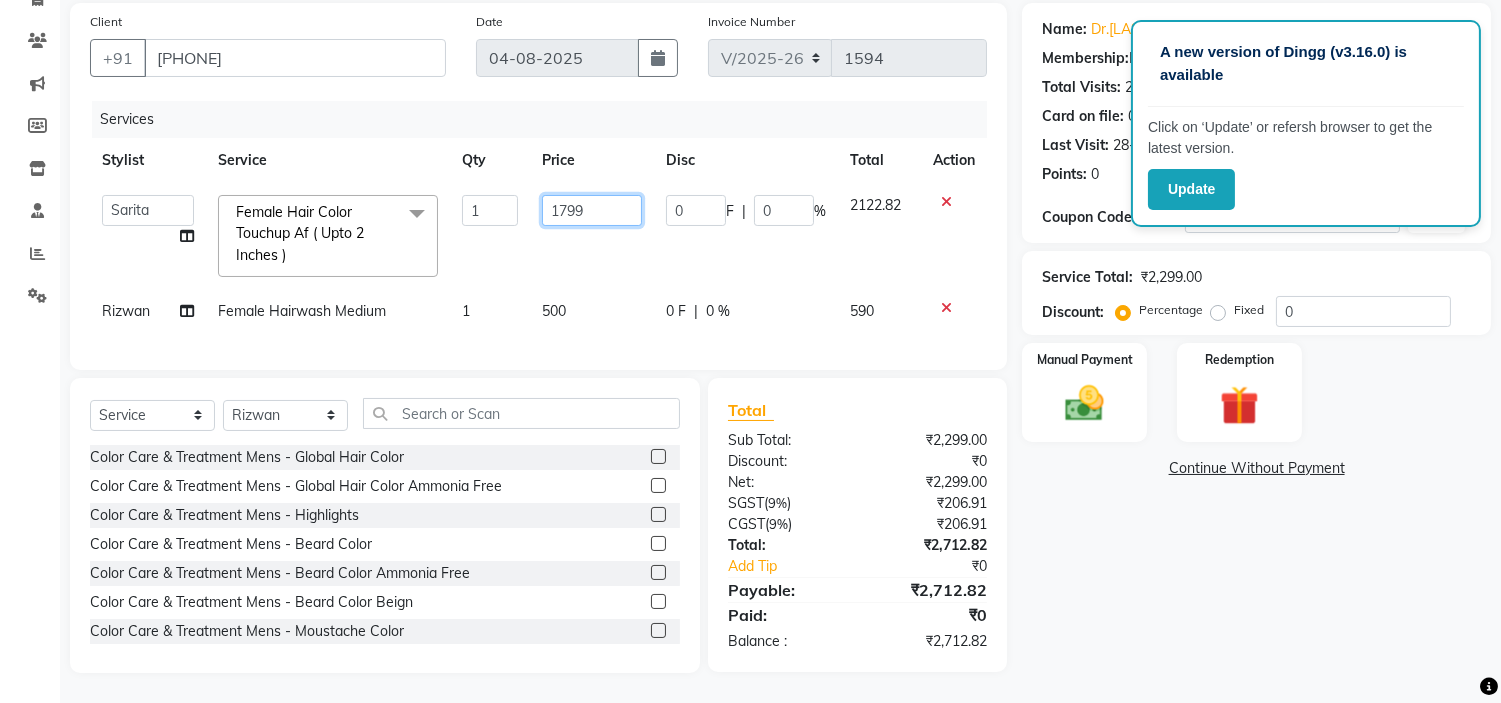 click on "1799" 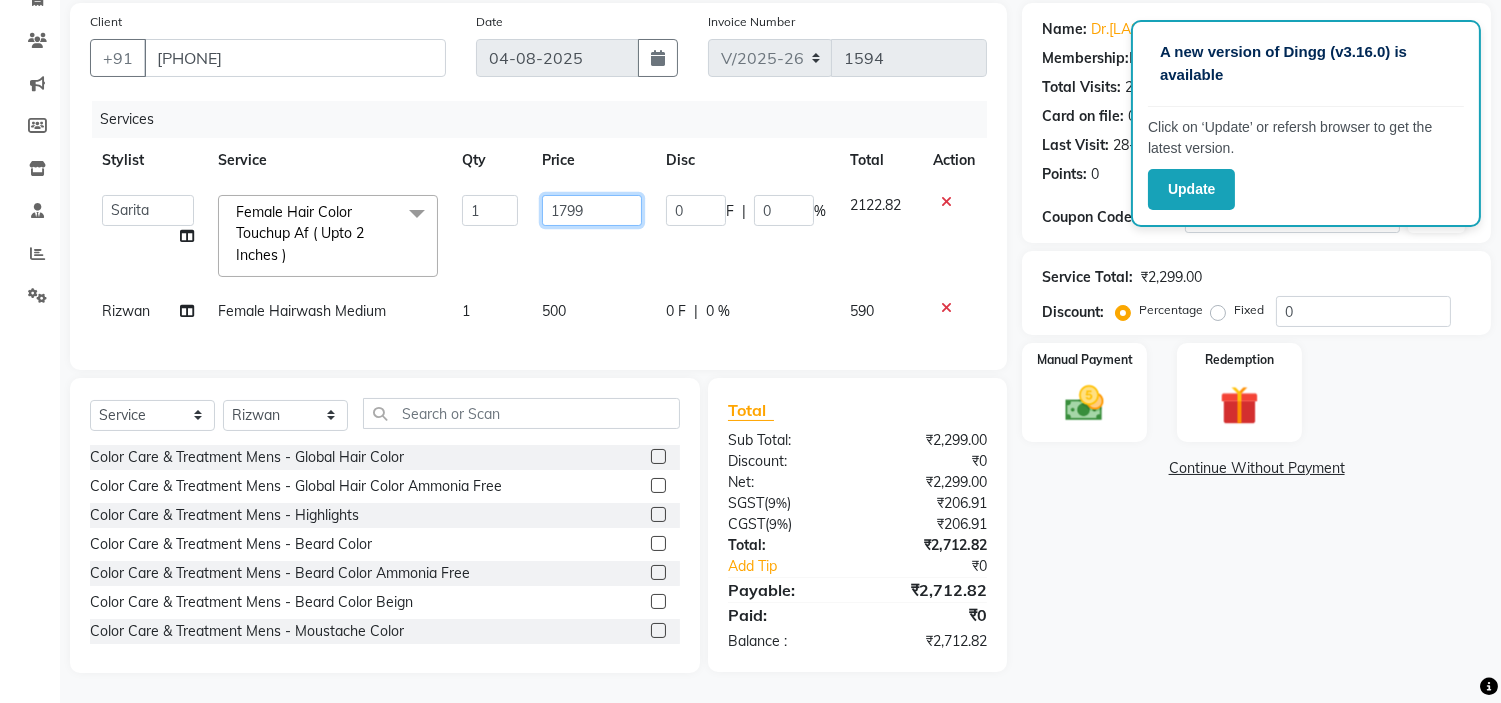 click on "1799" 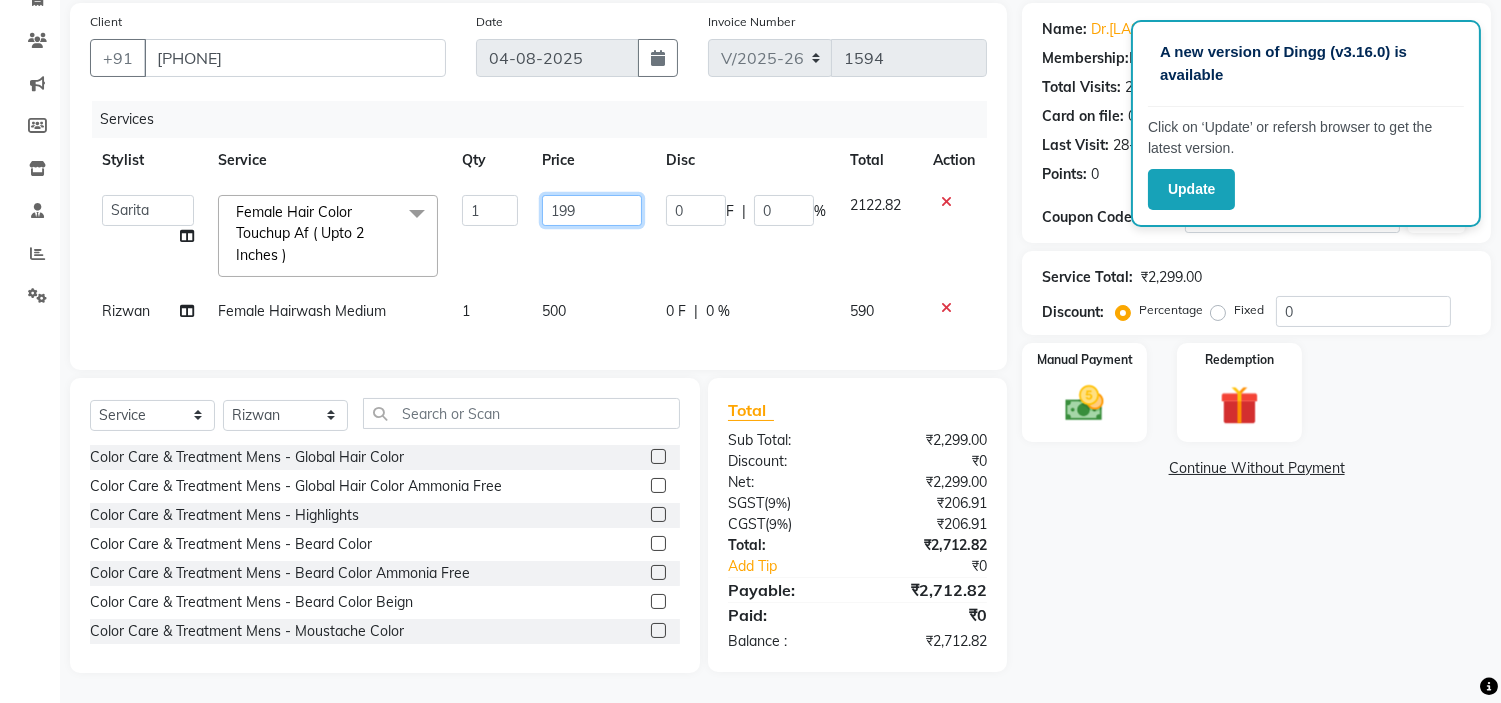 type on "1999" 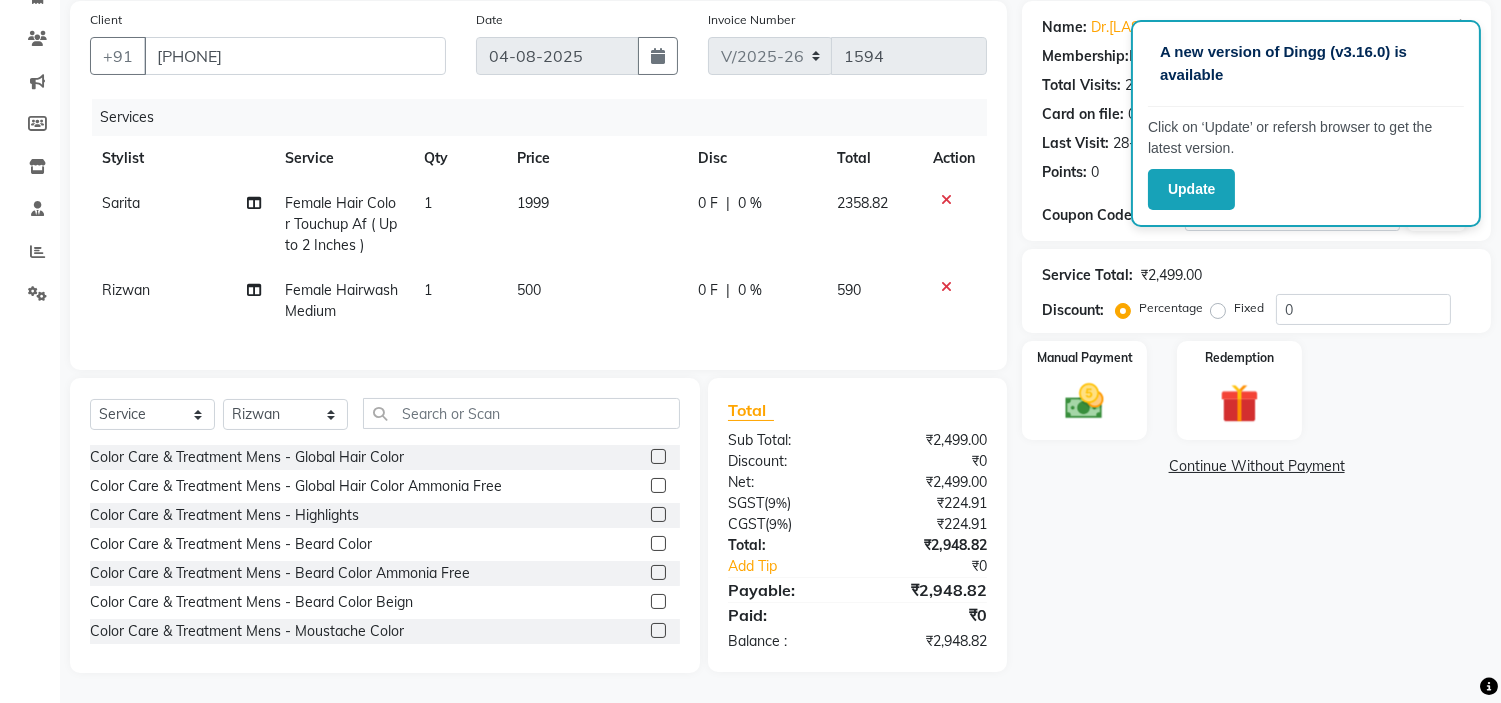 scroll, scrollTop: 165, scrollLeft: 0, axis: vertical 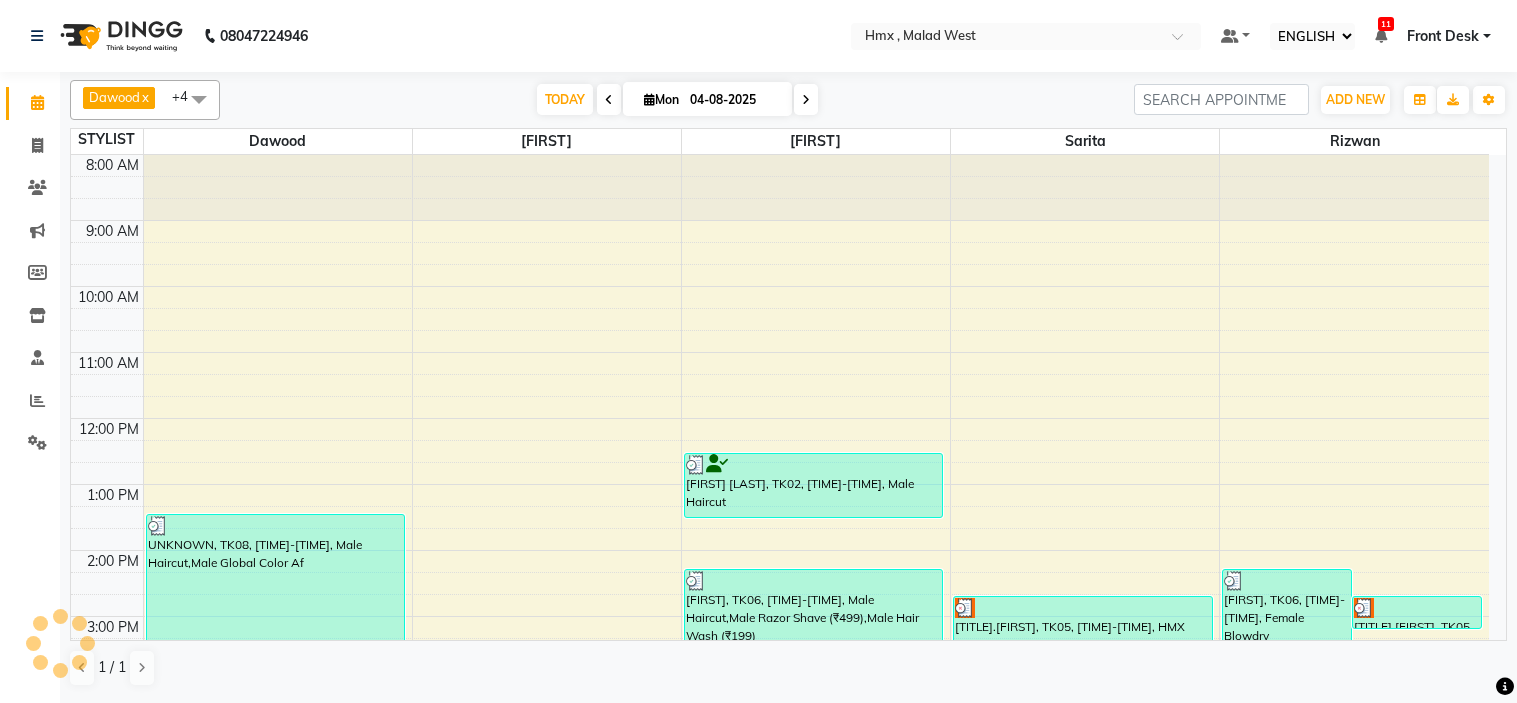 select on "ec" 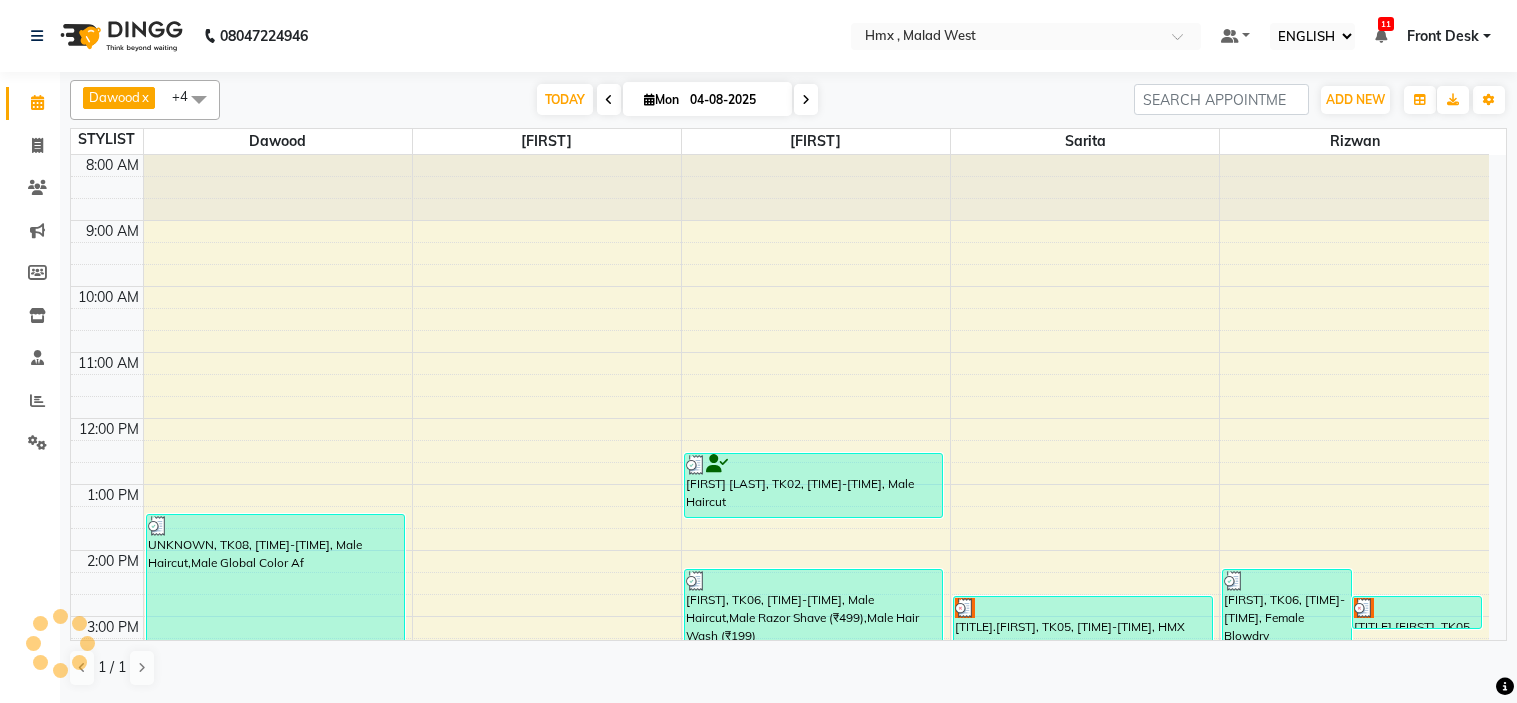 scroll, scrollTop: 0, scrollLeft: 0, axis: both 